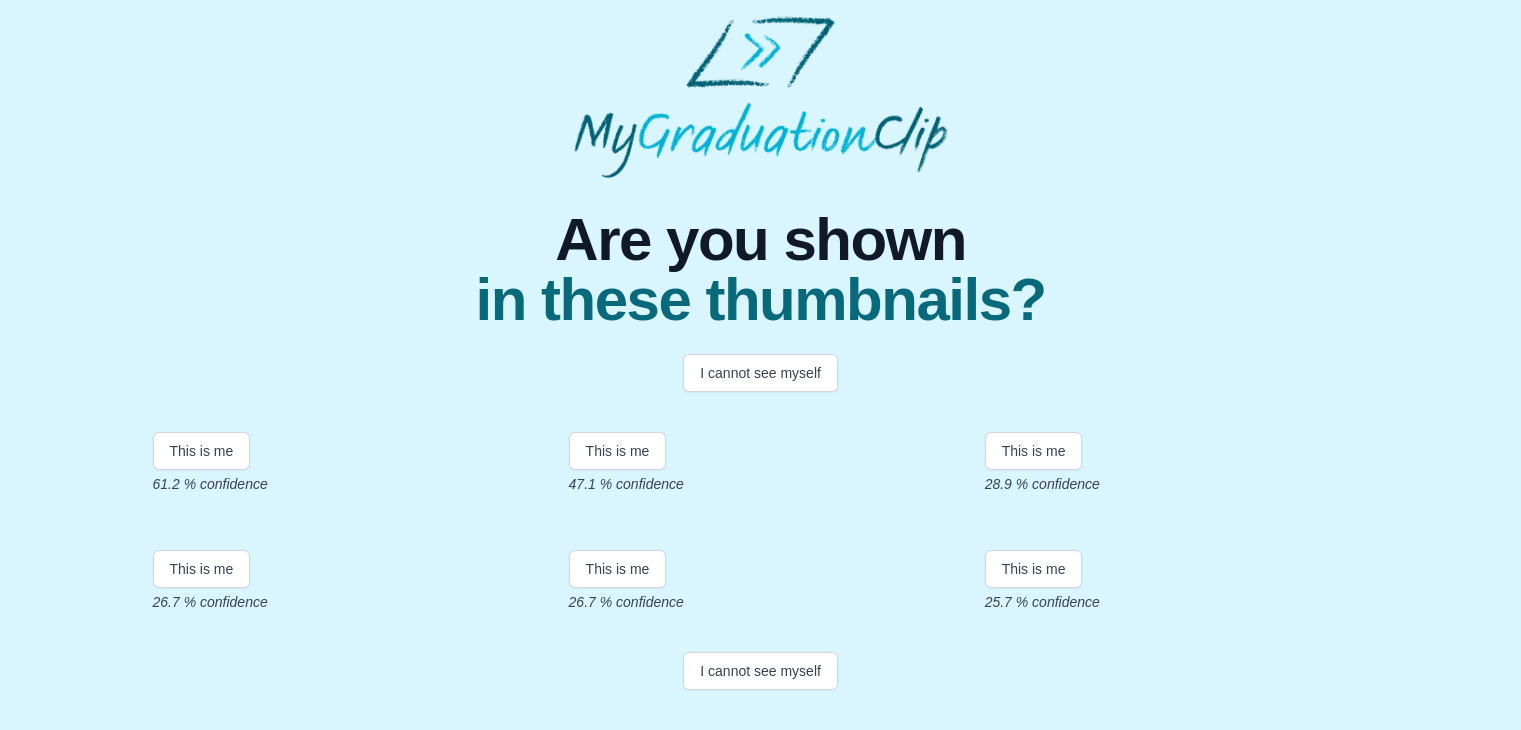 scroll, scrollTop: 124, scrollLeft: 0, axis: vertical 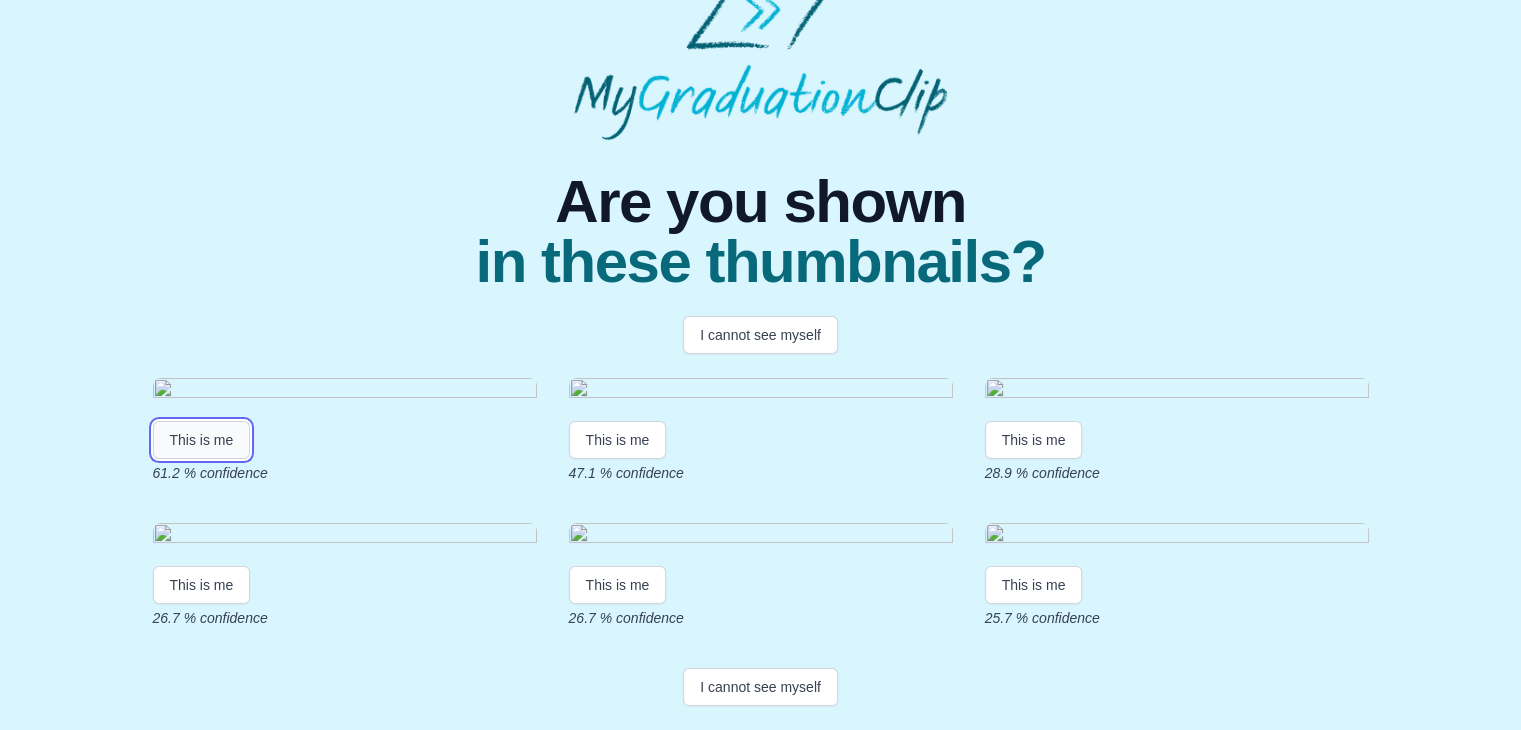 click on "This is me" at bounding box center [202, 440] 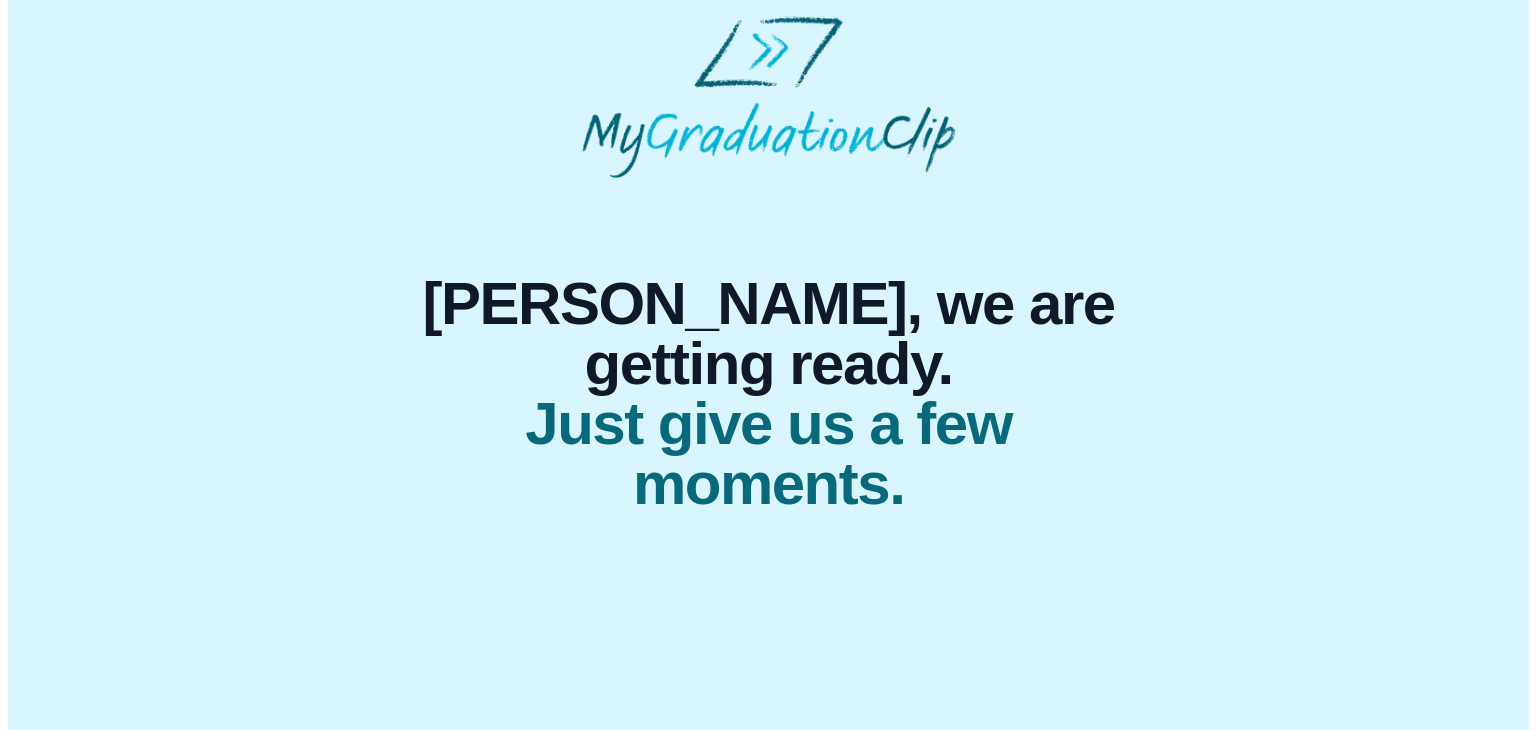 scroll, scrollTop: 0, scrollLeft: 0, axis: both 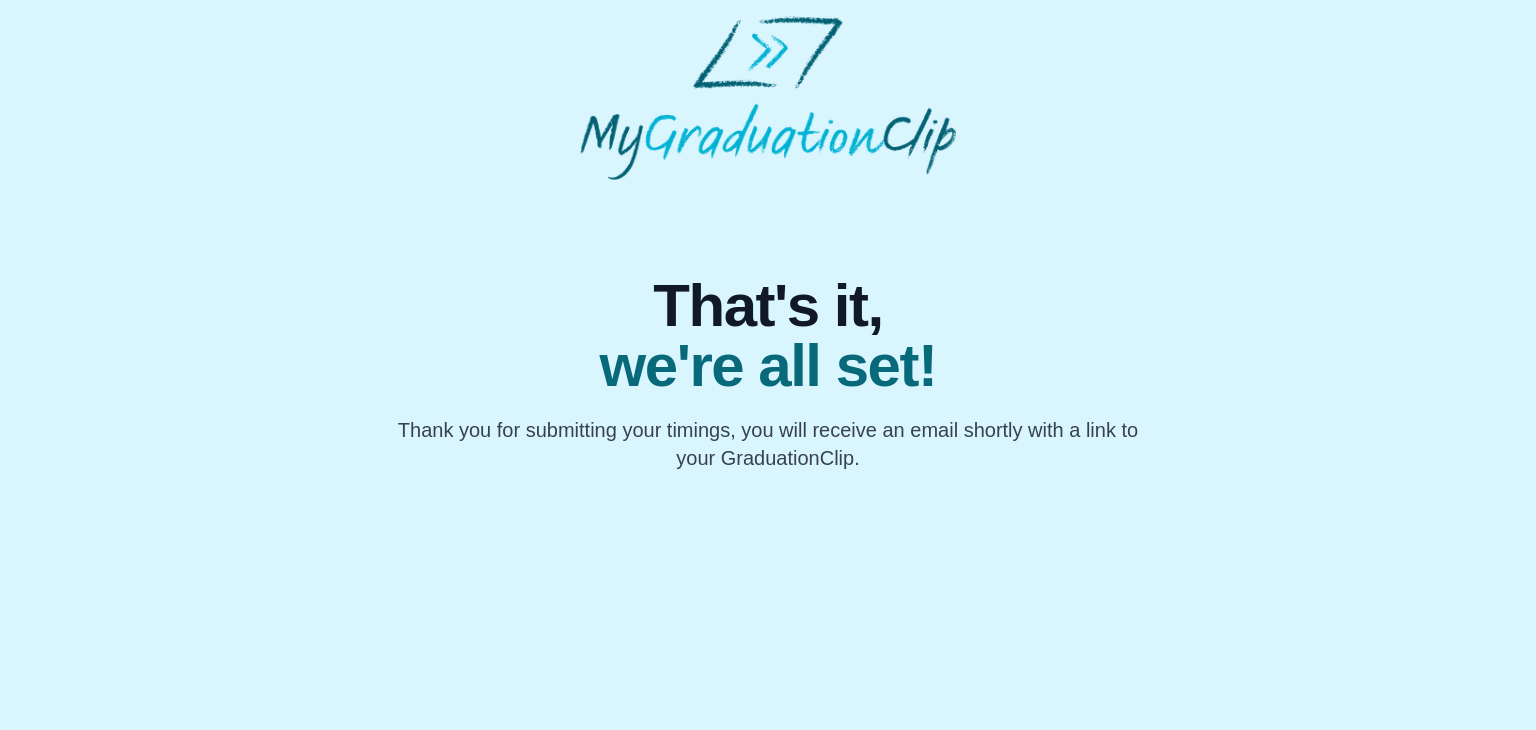 drag, startPoint x: 958, startPoint y: 44, endPoint x: 958, endPoint y: -77, distance: 121 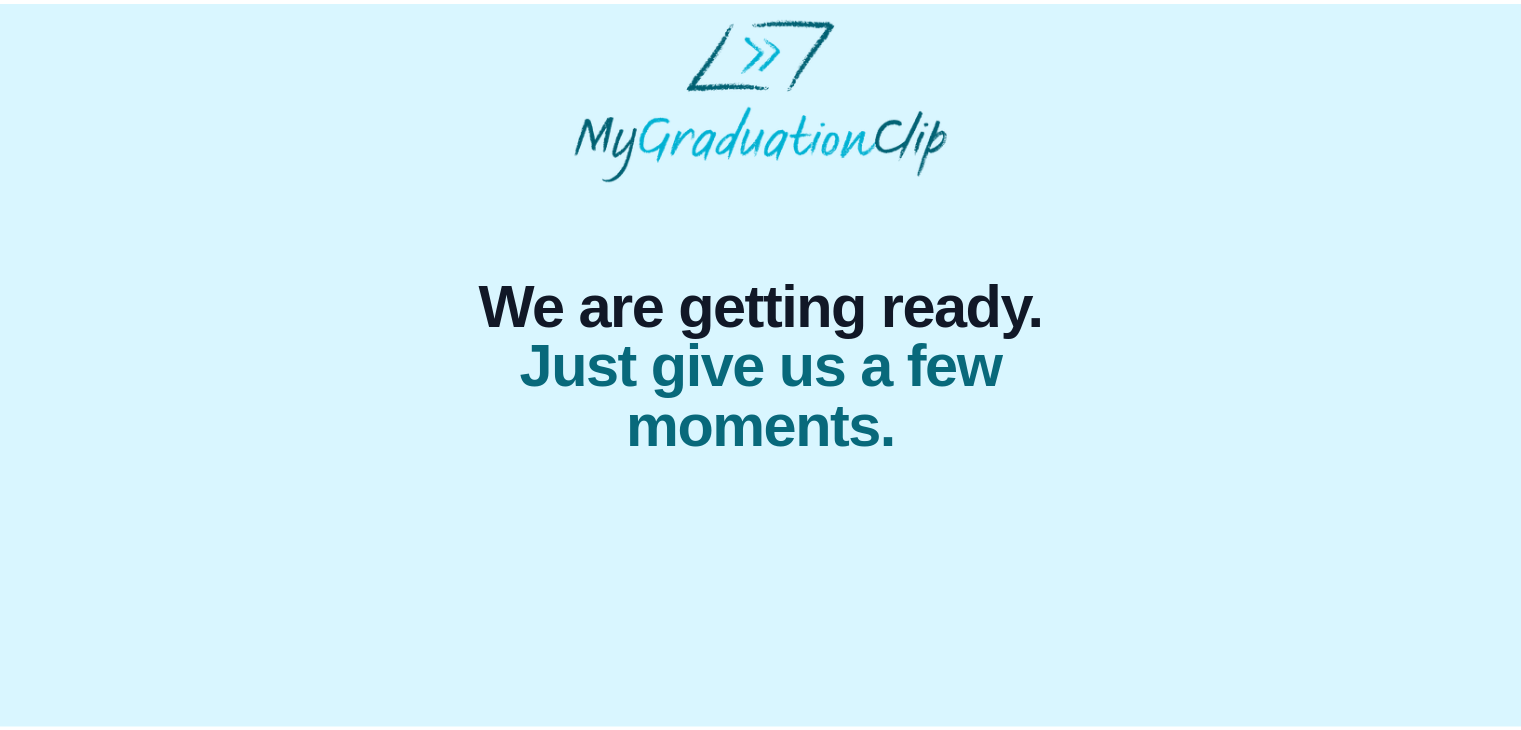 scroll, scrollTop: 0, scrollLeft: 0, axis: both 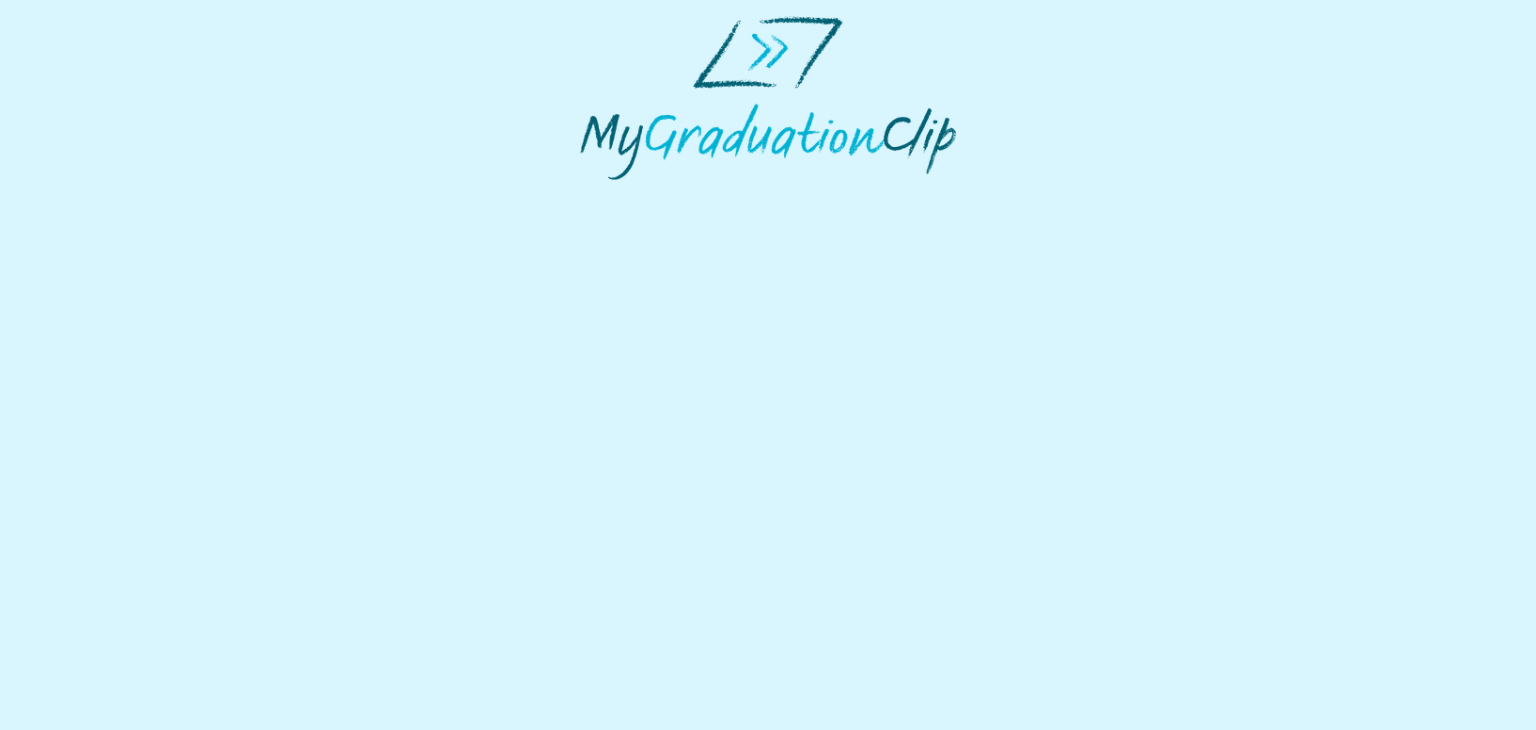 select on "**********" 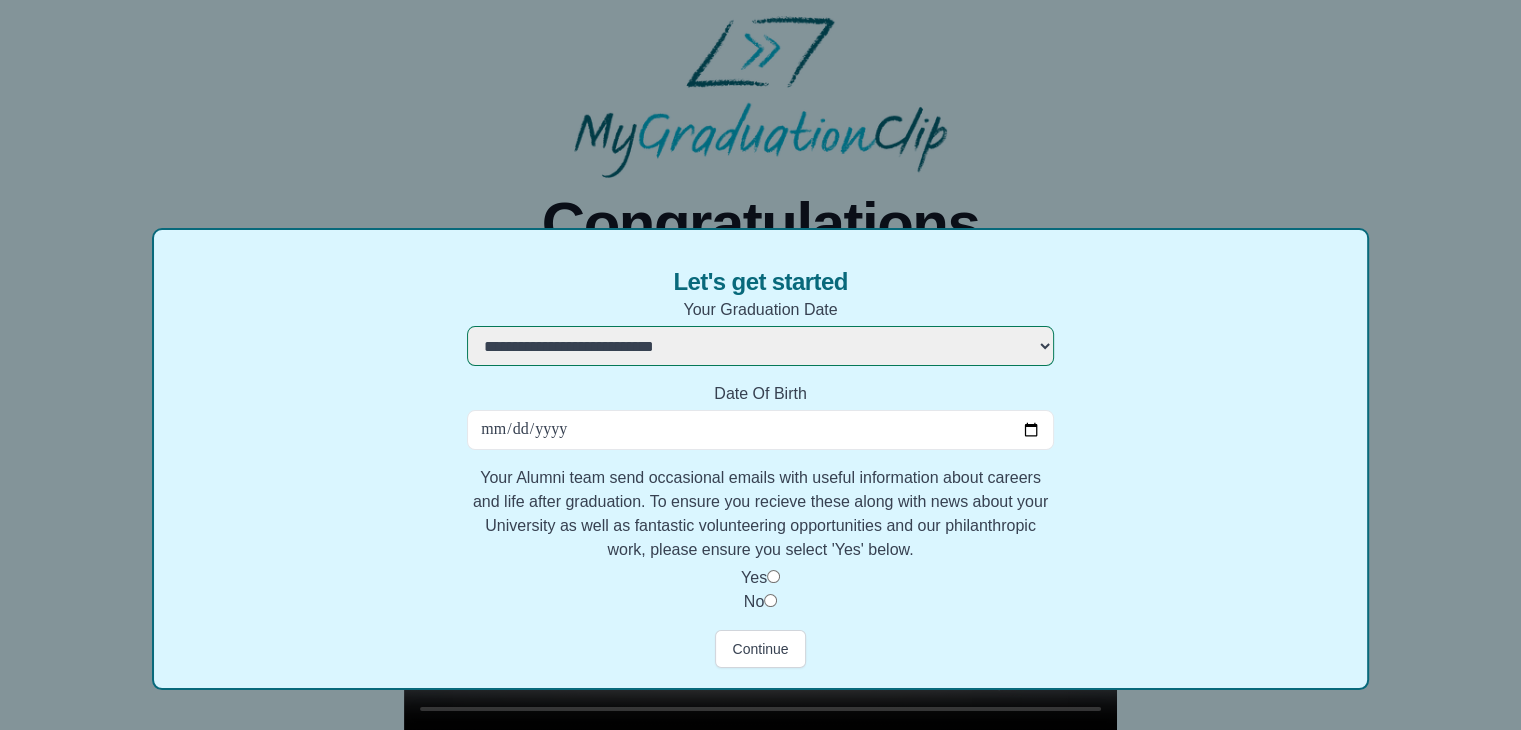 click on "Date Of Birth" at bounding box center (760, 430) 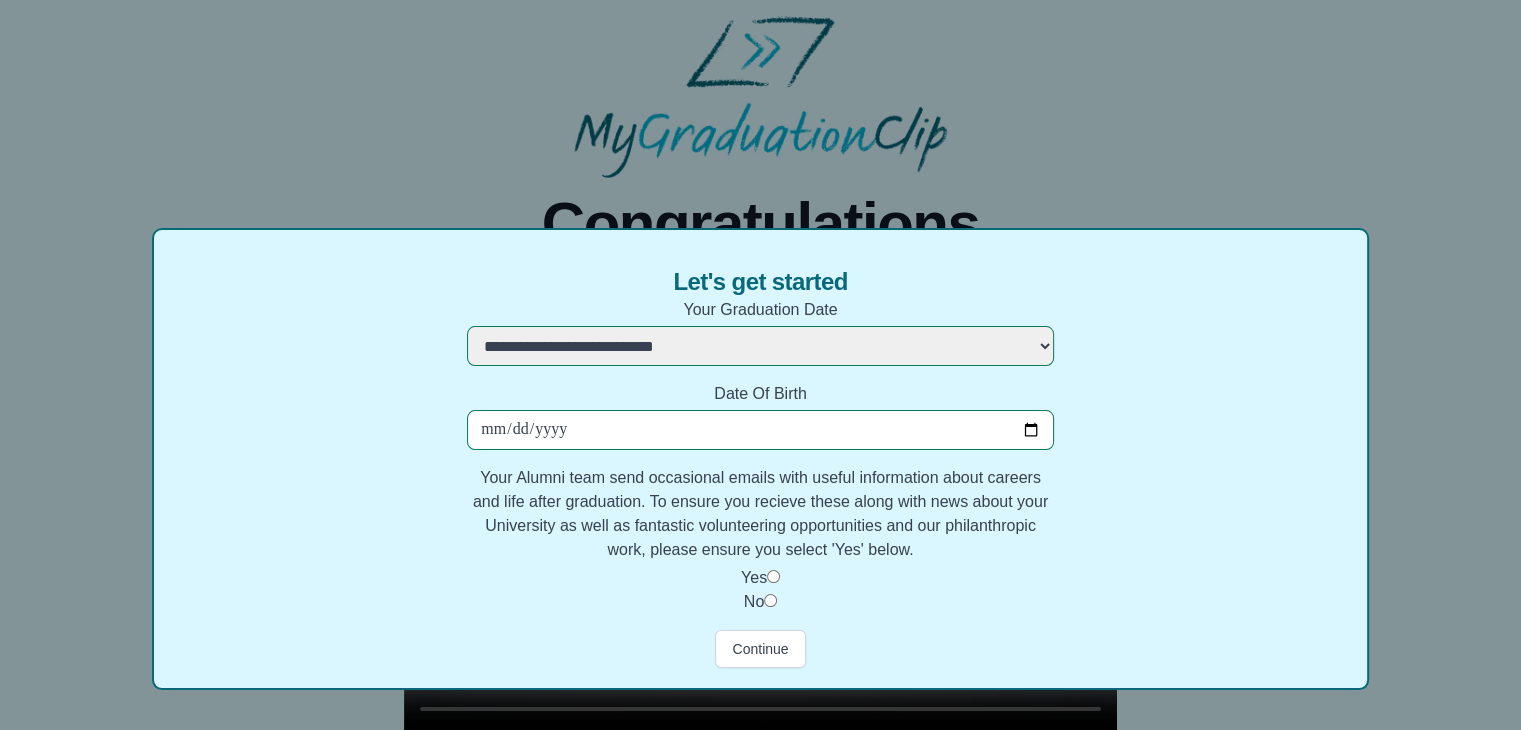 type on "**********" 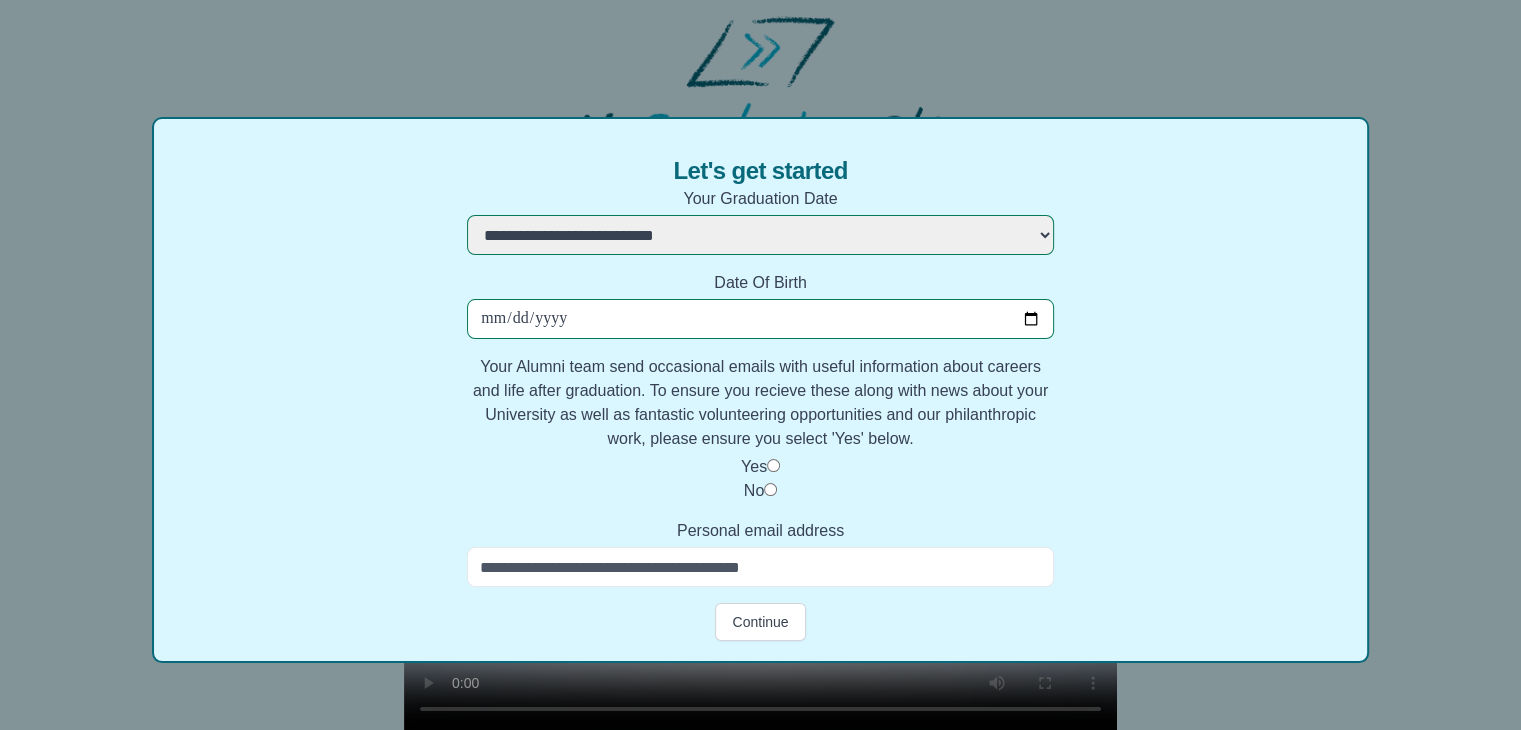 scroll, scrollTop: 144, scrollLeft: 0, axis: vertical 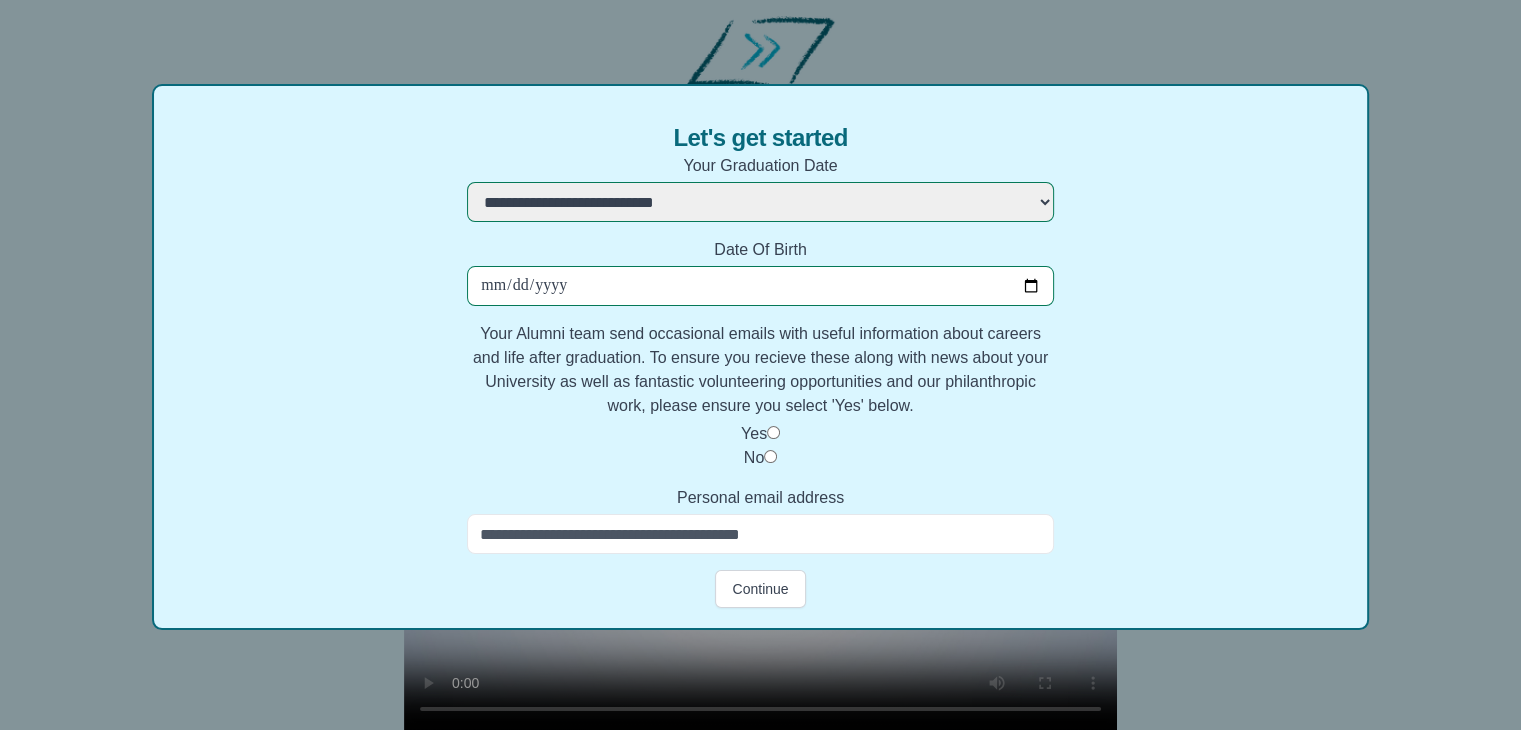 click on "Personal email address" at bounding box center [760, 534] 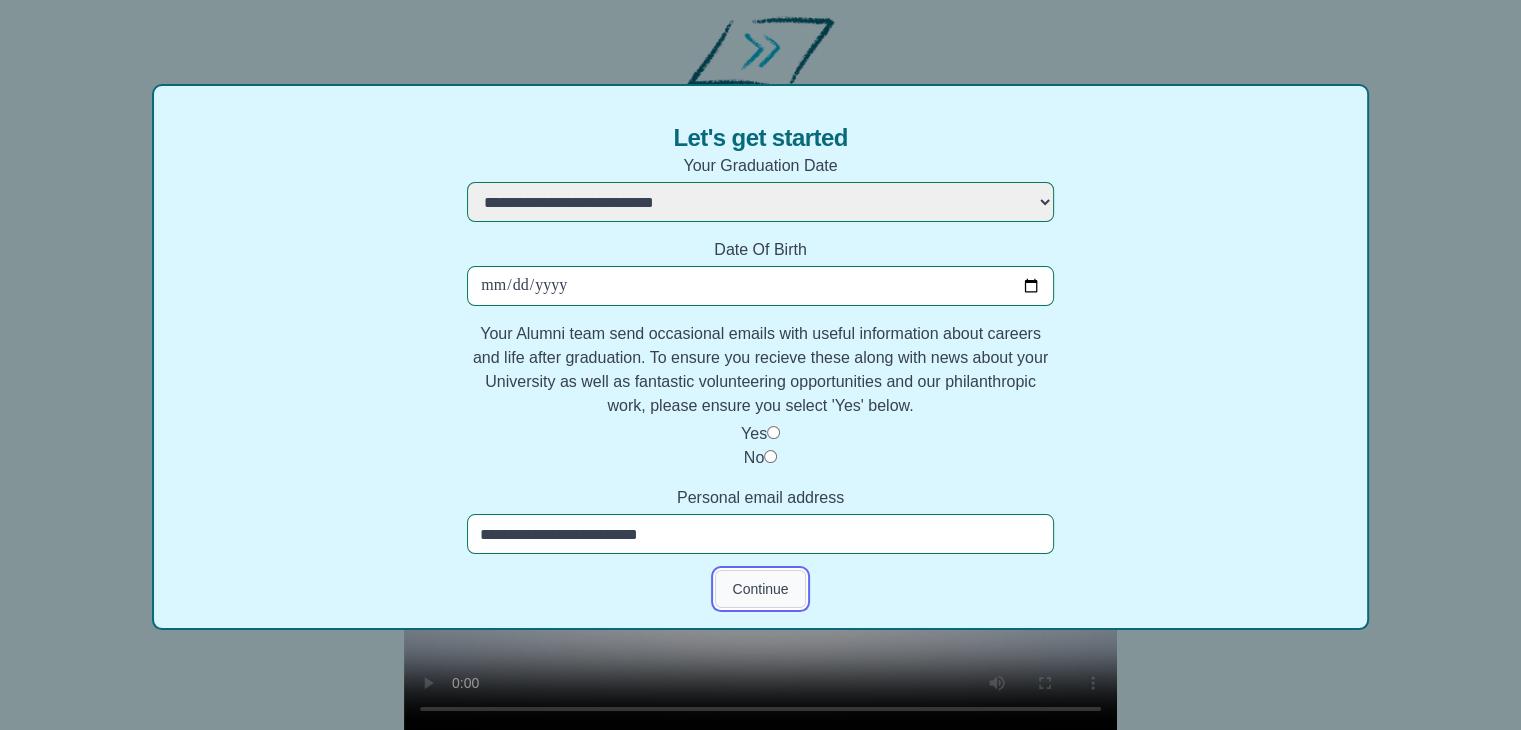 click on "Continue" at bounding box center [760, 589] 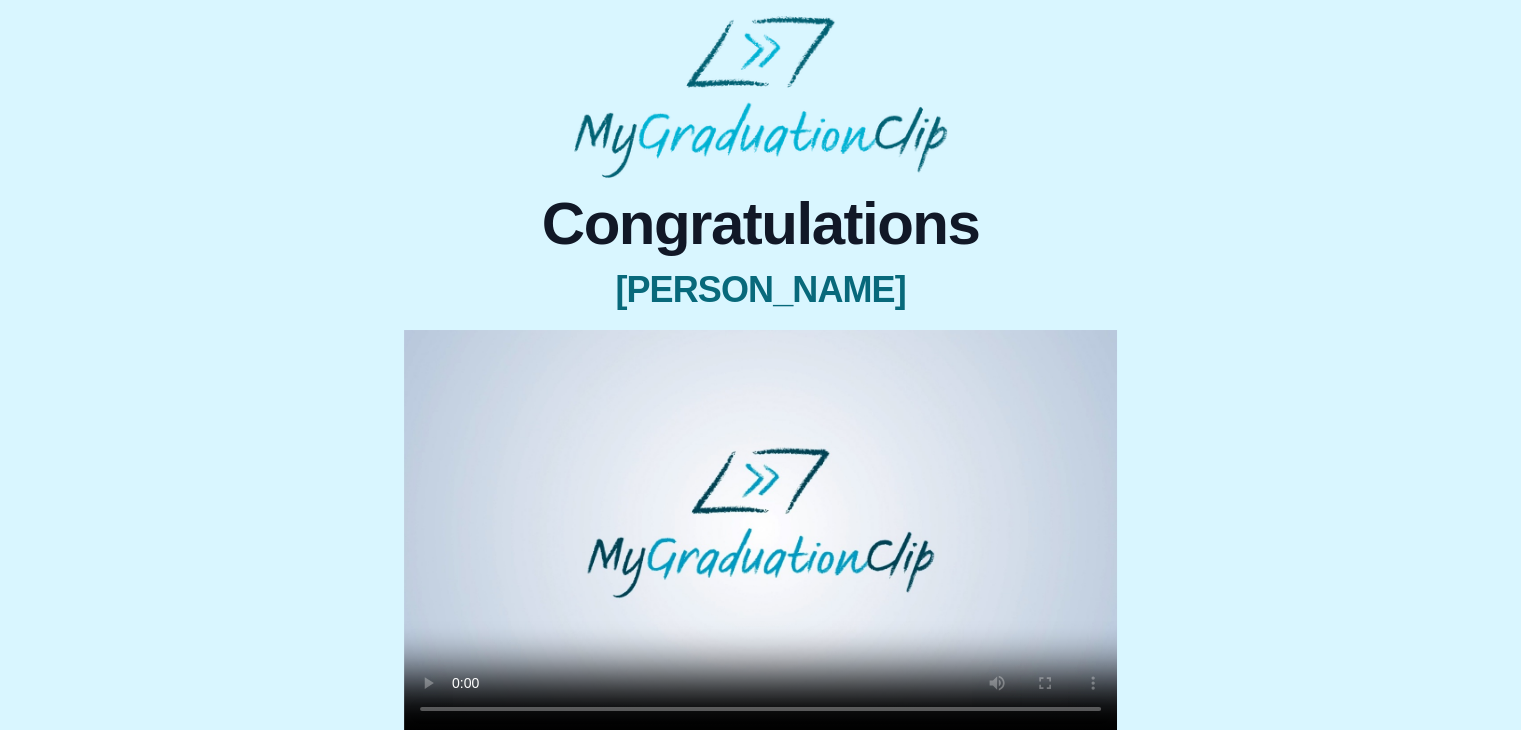 type 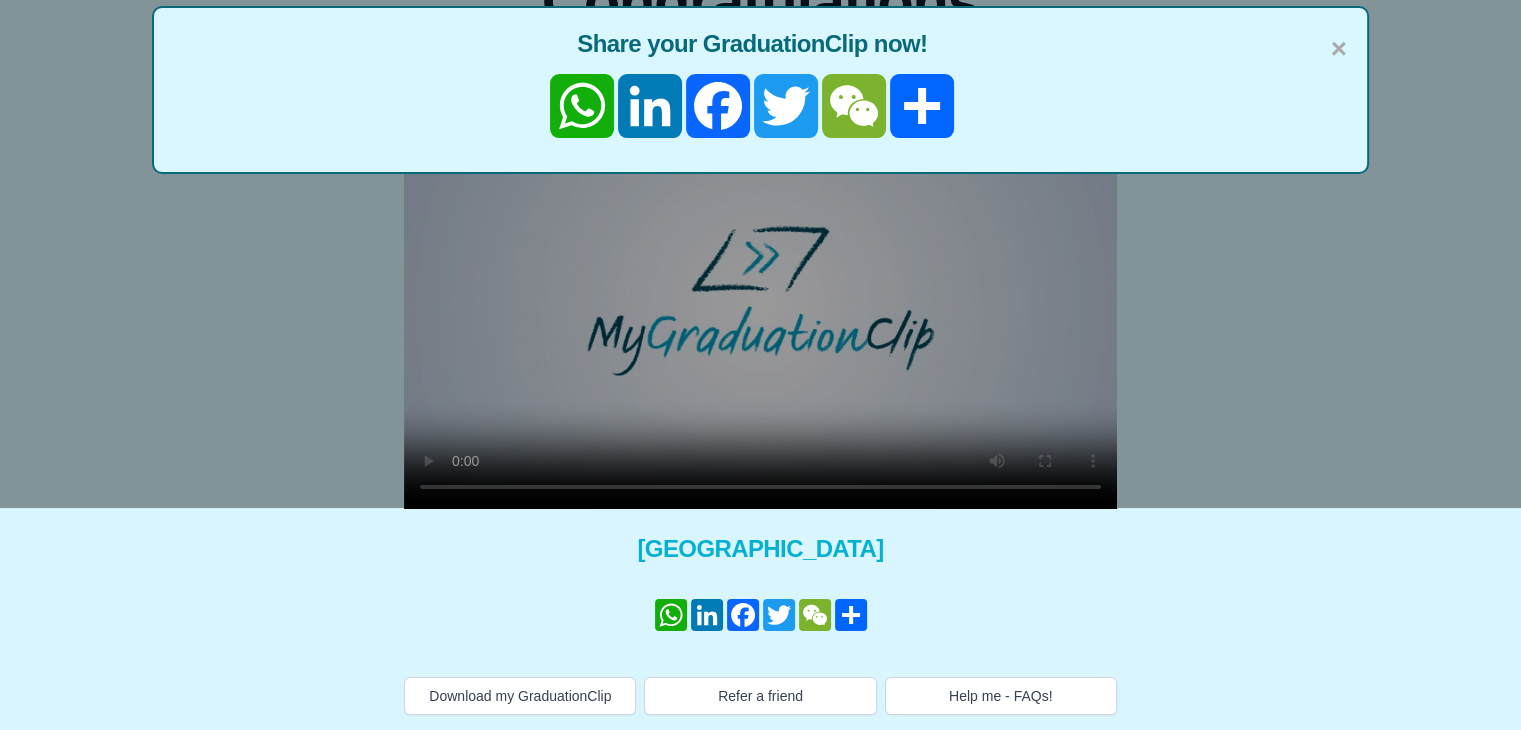 scroll, scrollTop: 221, scrollLeft: 0, axis: vertical 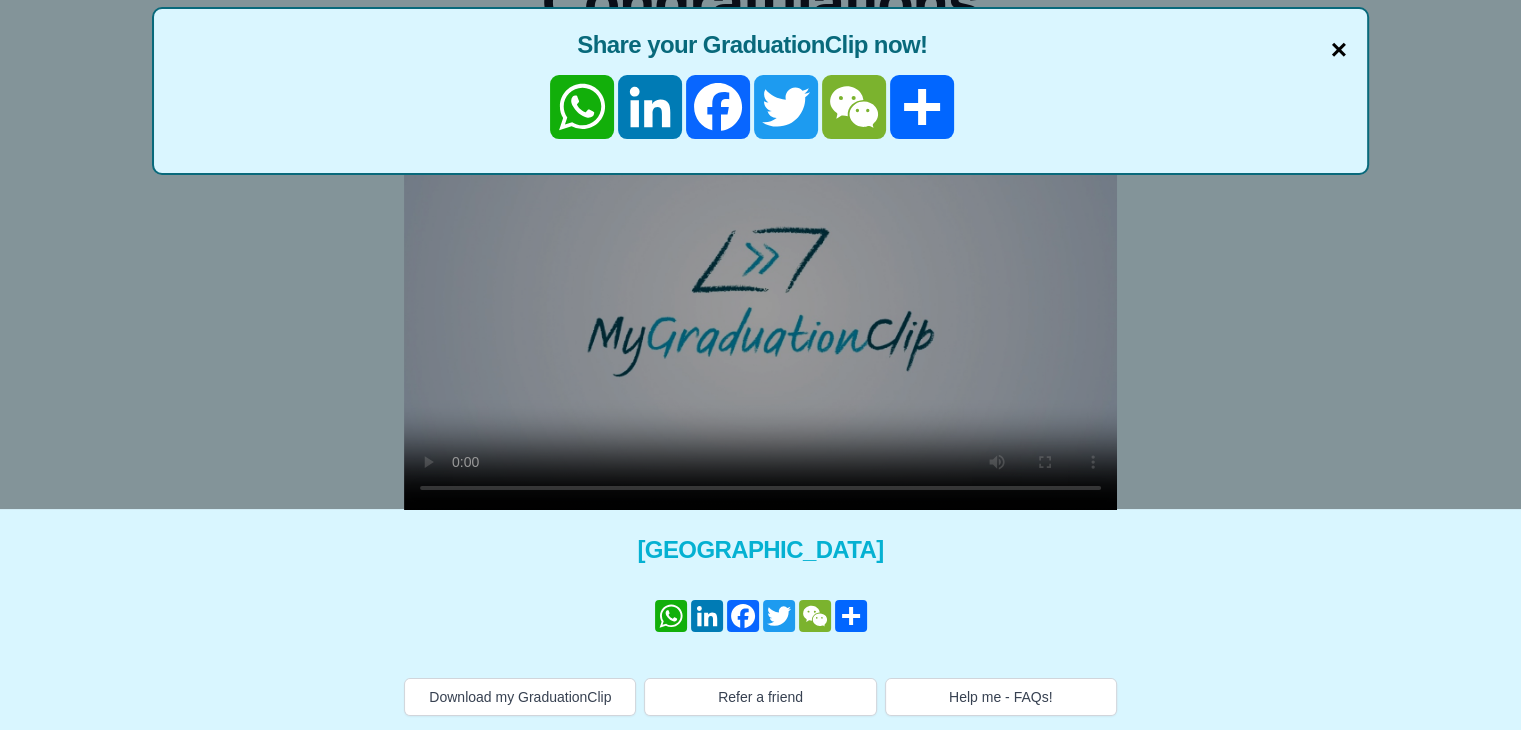 click on "×" at bounding box center [1339, 50] 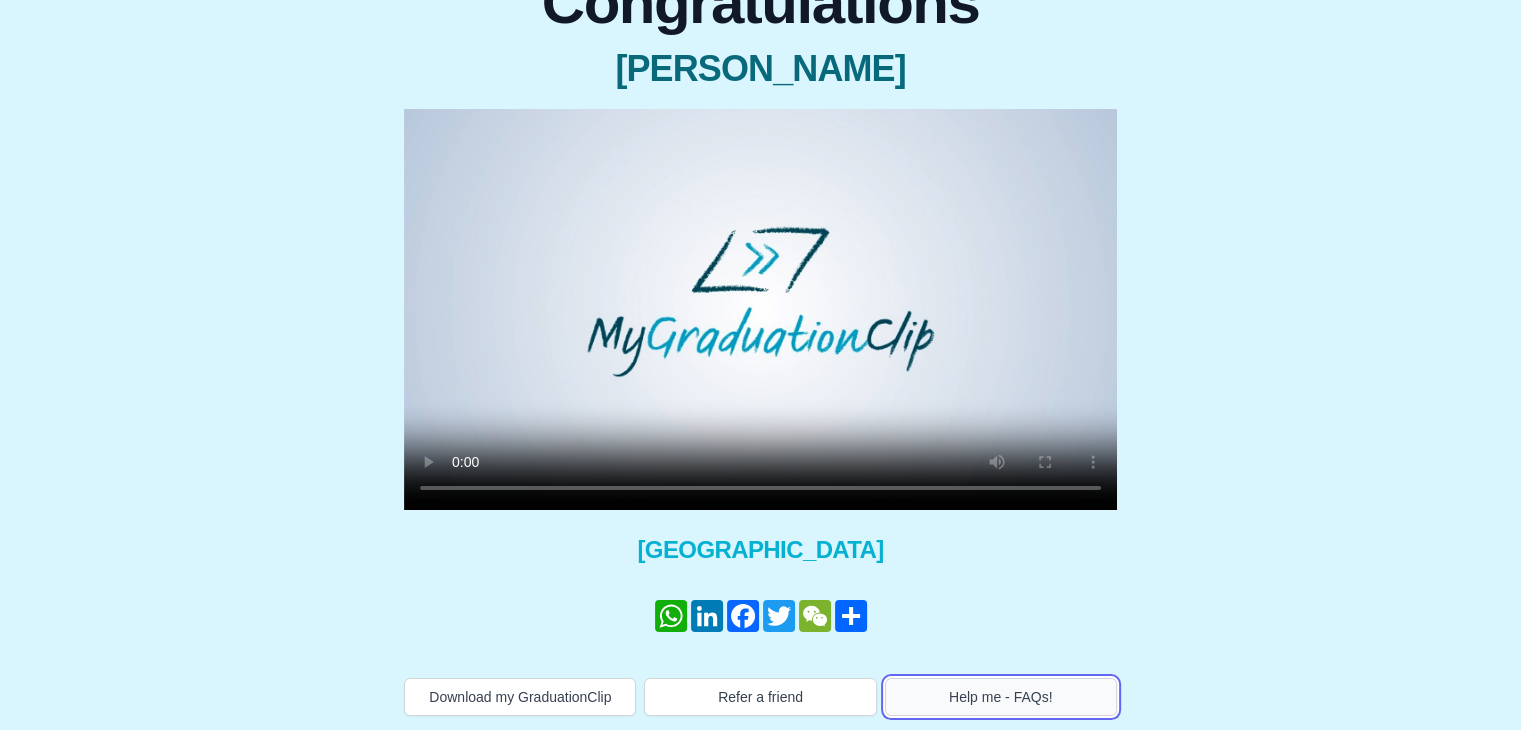click on "Help me - FAQs!" at bounding box center (1001, 697) 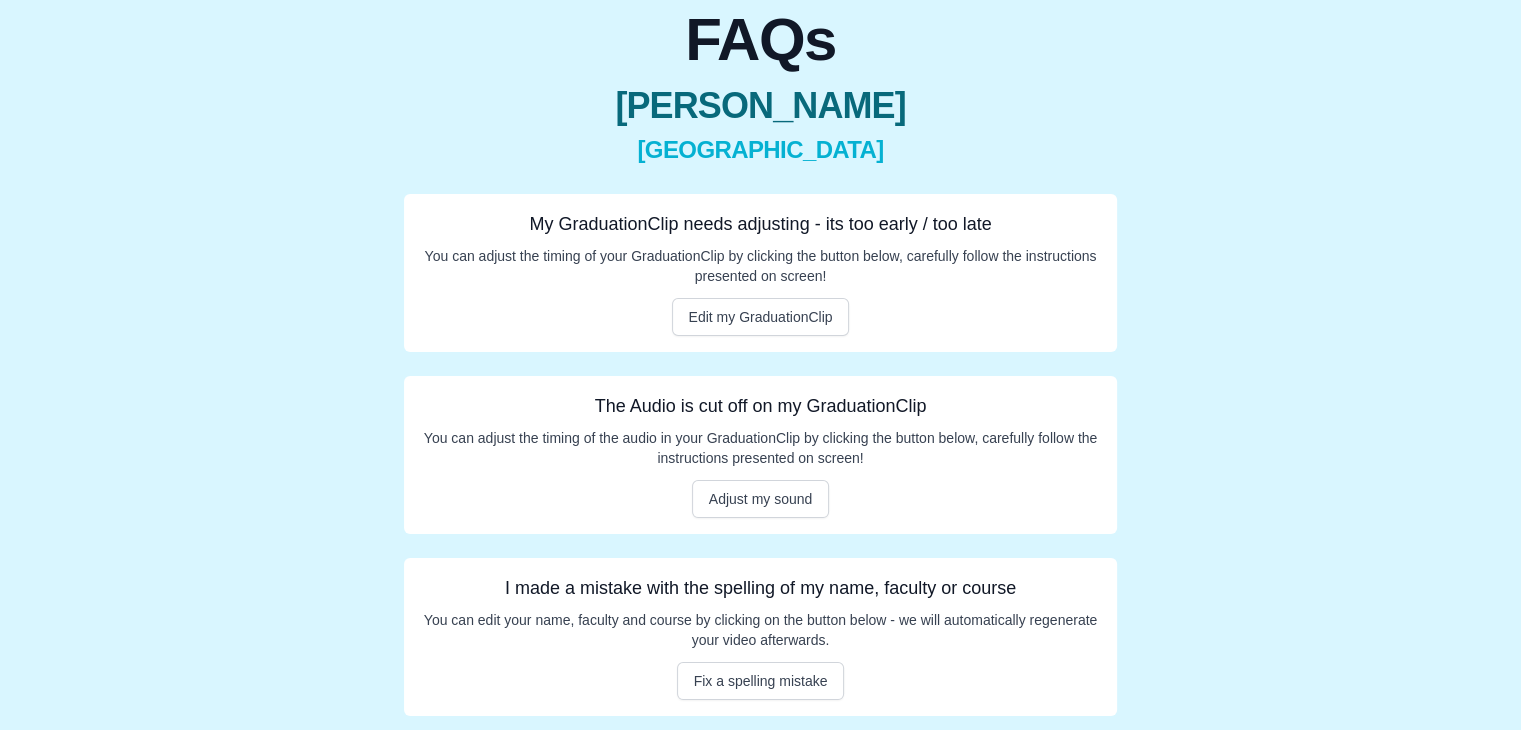 scroll, scrollTop: 184, scrollLeft: 0, axis: vertical 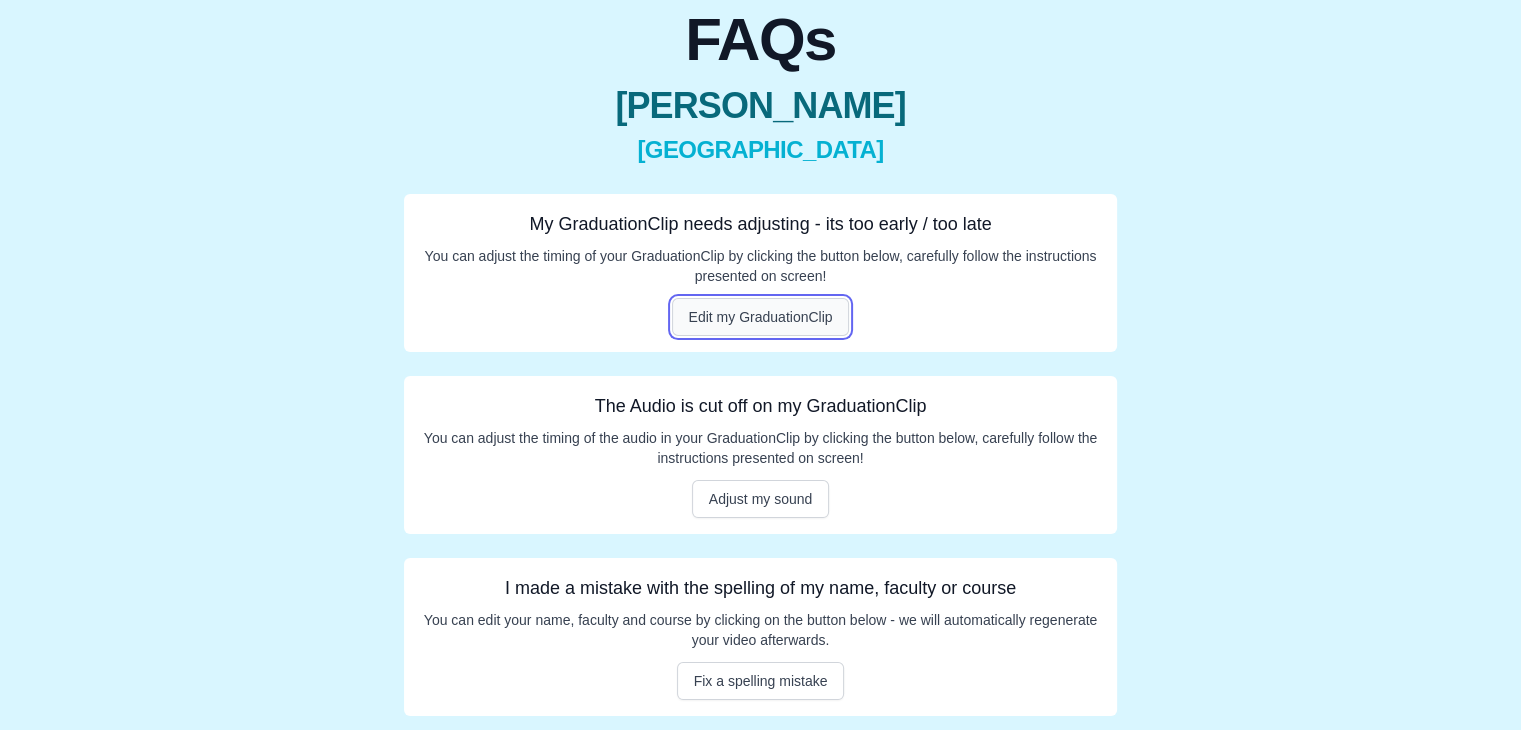 click on "Edit my GraduationClip" at bounding box center [761, 317] 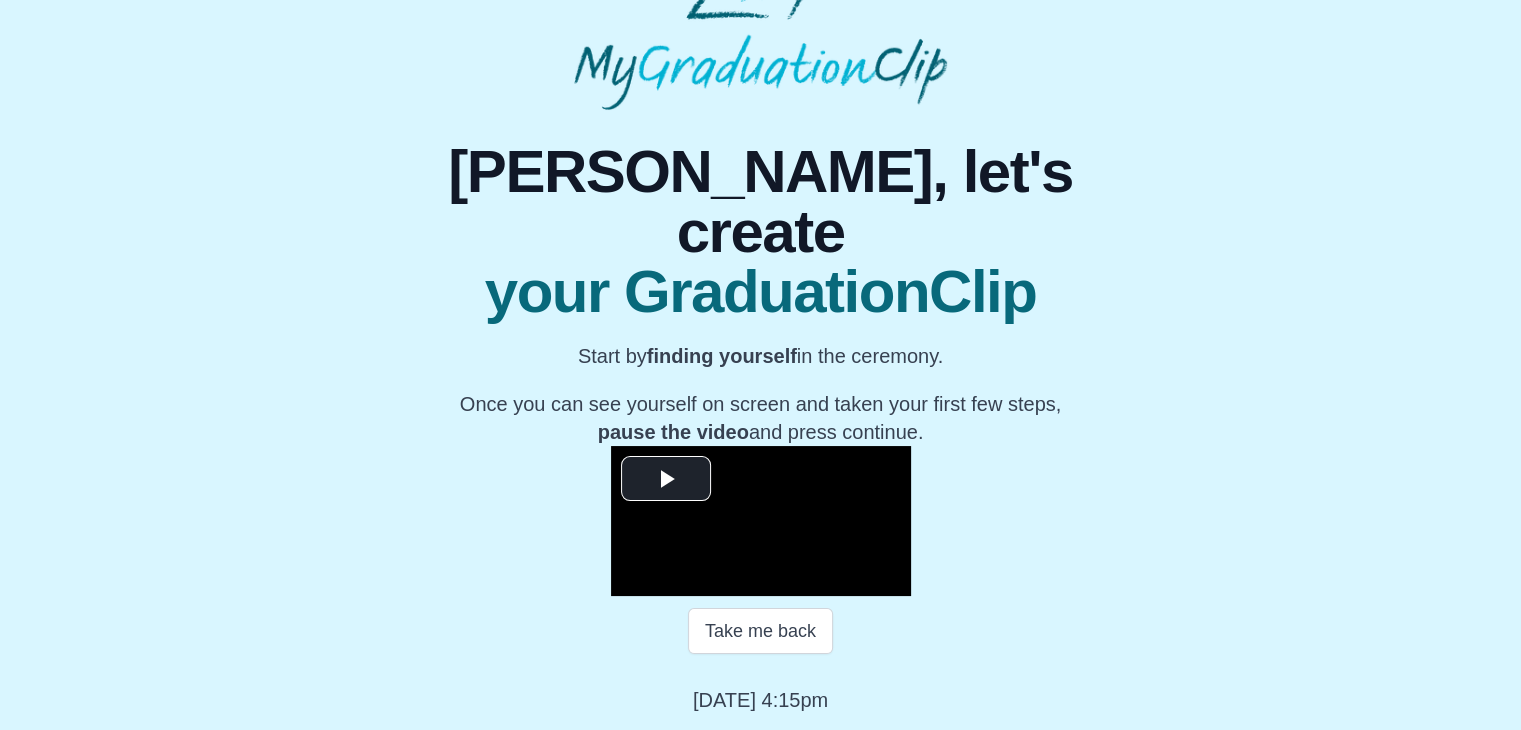 scroll, scrollTop: 267, scrollLeft: 0, axis: vertical 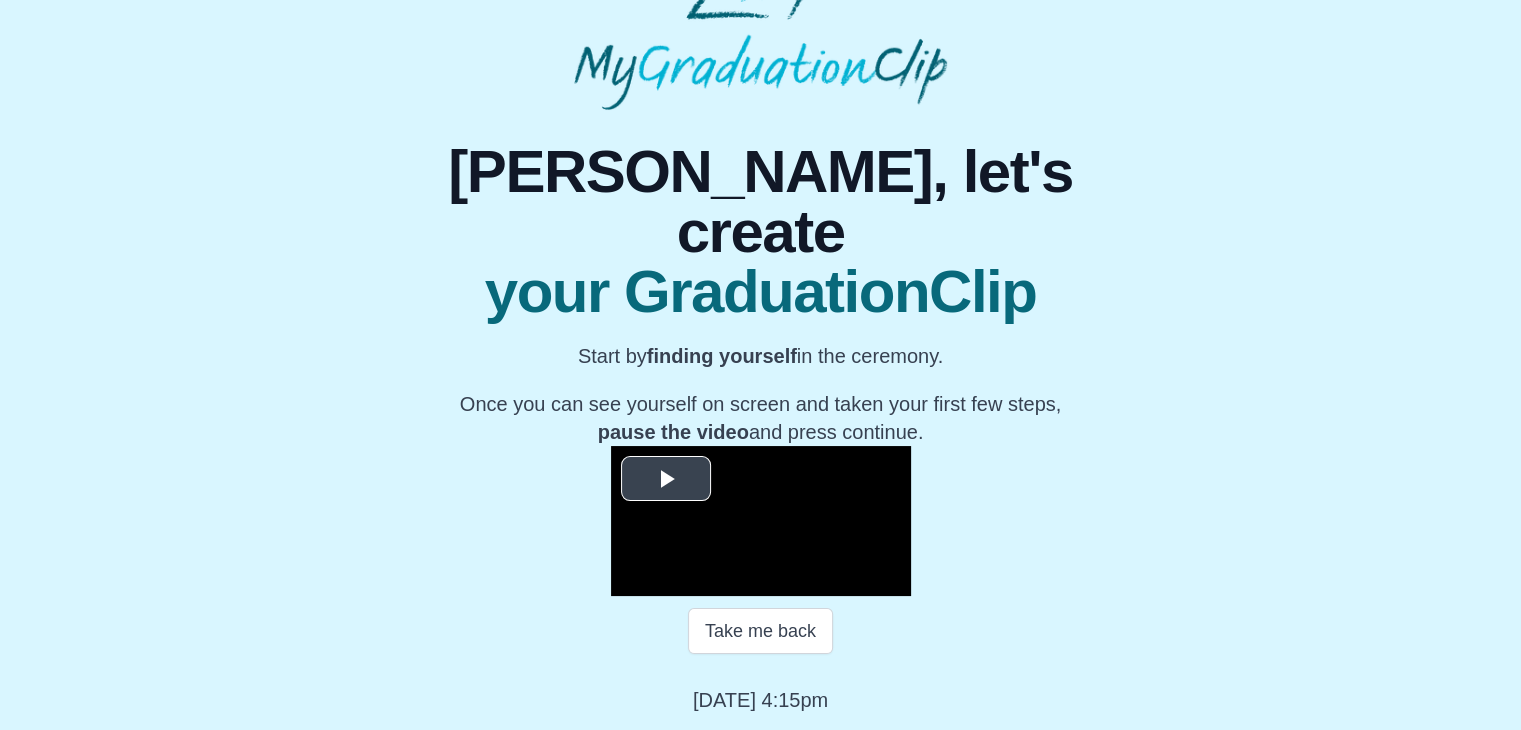 click at bounding box center (761, 521) 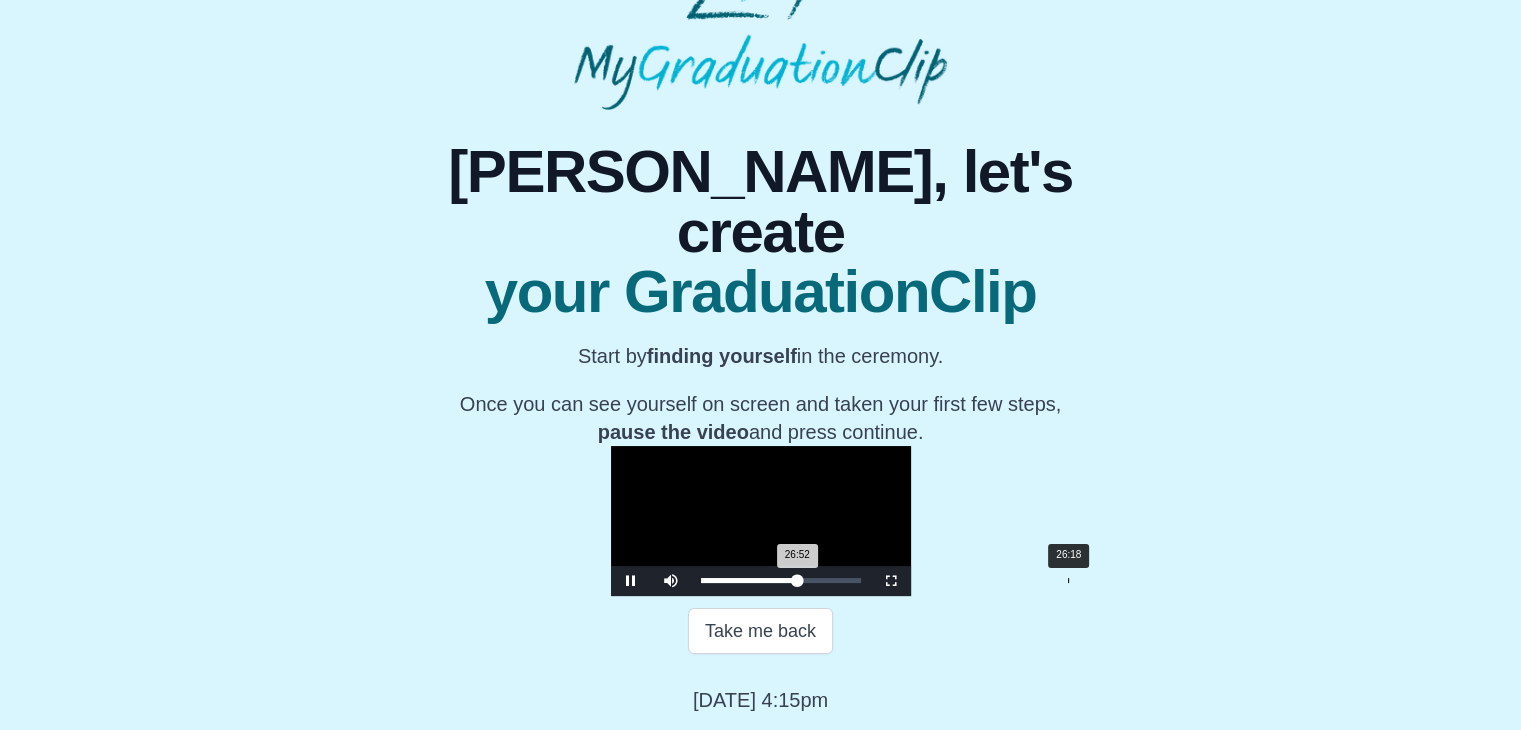 click on "26:52 Progress : 0%" at bounding box center [749, 580] 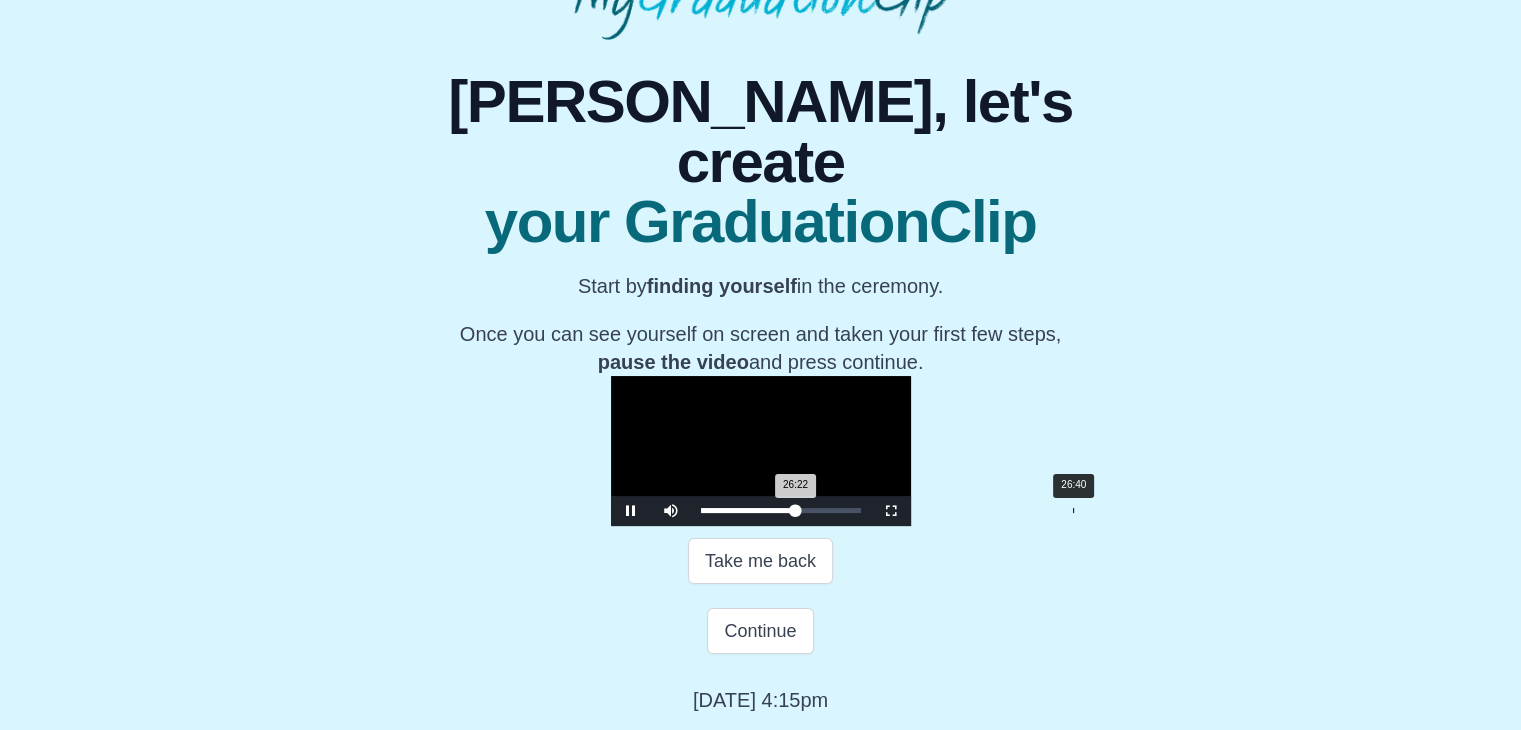 click on "26:22 Progress : 0%" at bounding box center [748, 510] 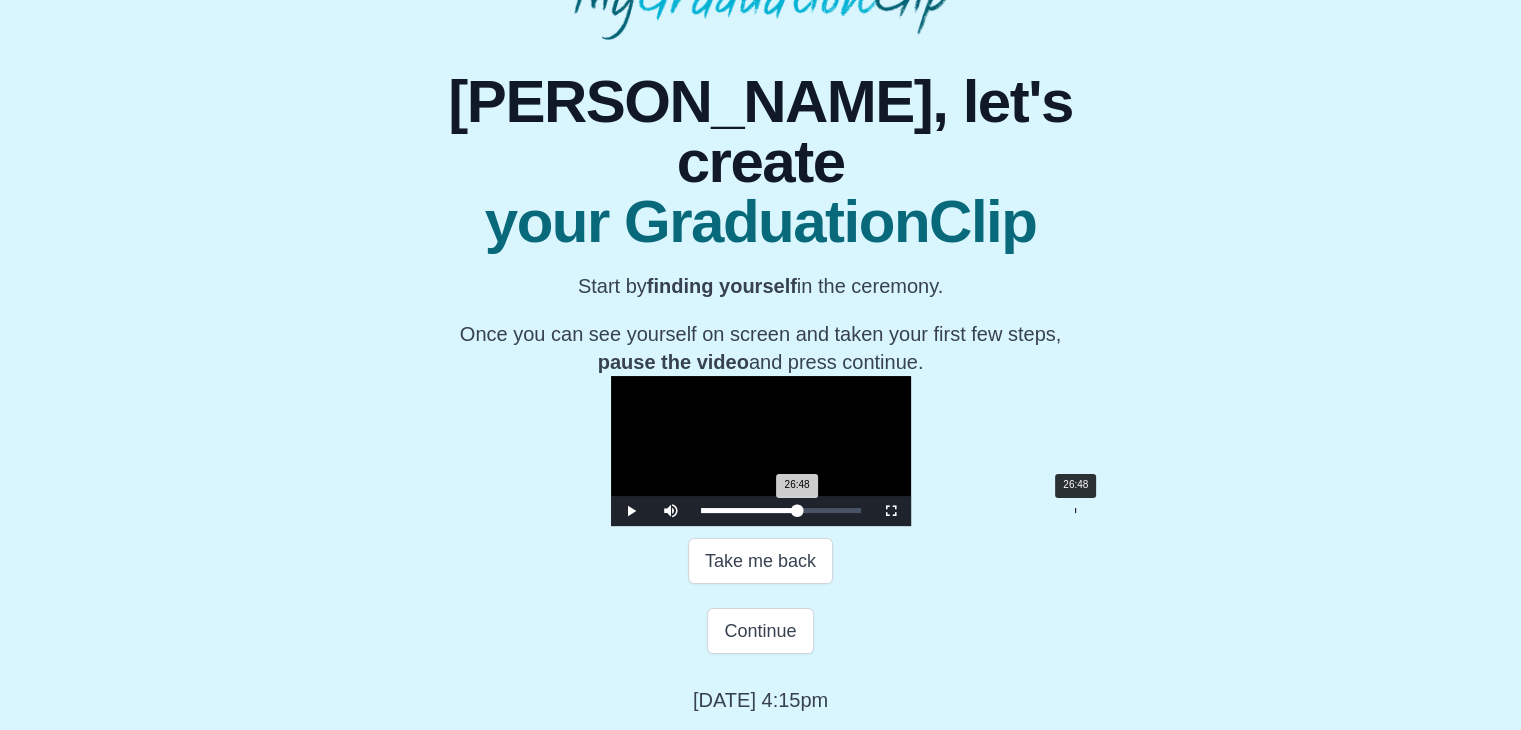 click on "26:48 Progress : 0%" at bounding box center (749, 510) 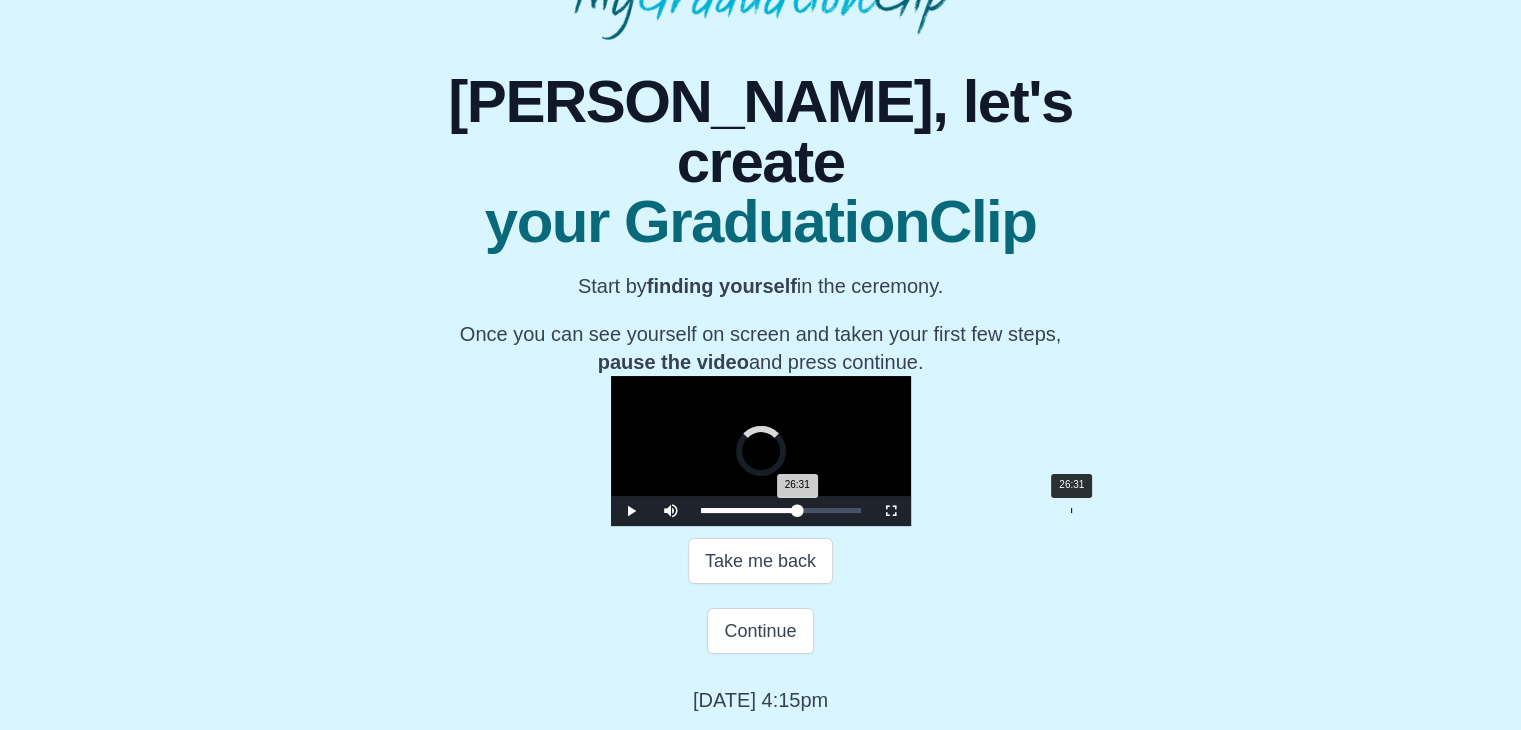 click on "26:31 Progress : 0%" at bounding box center (749, 510) 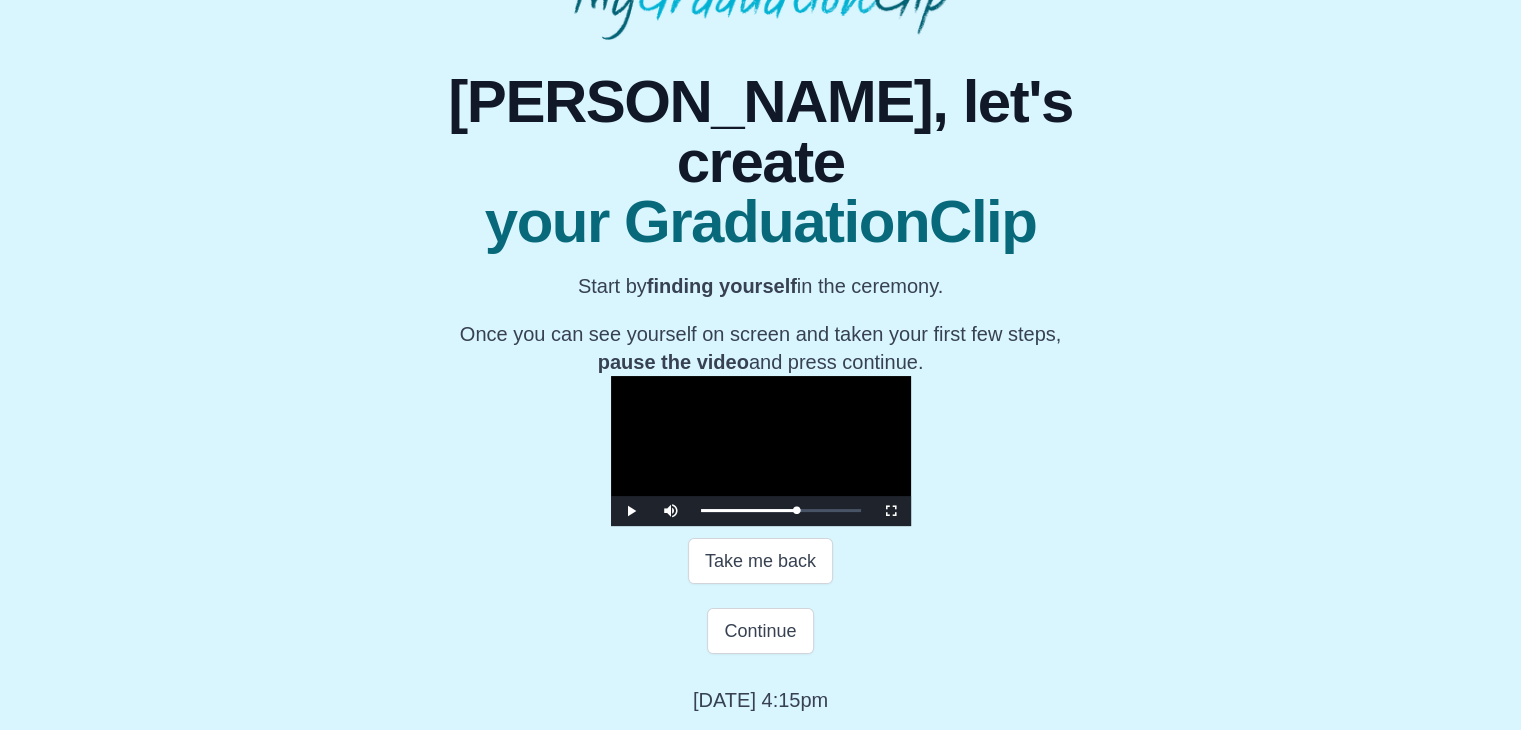 click at bounding box center [761, 451] 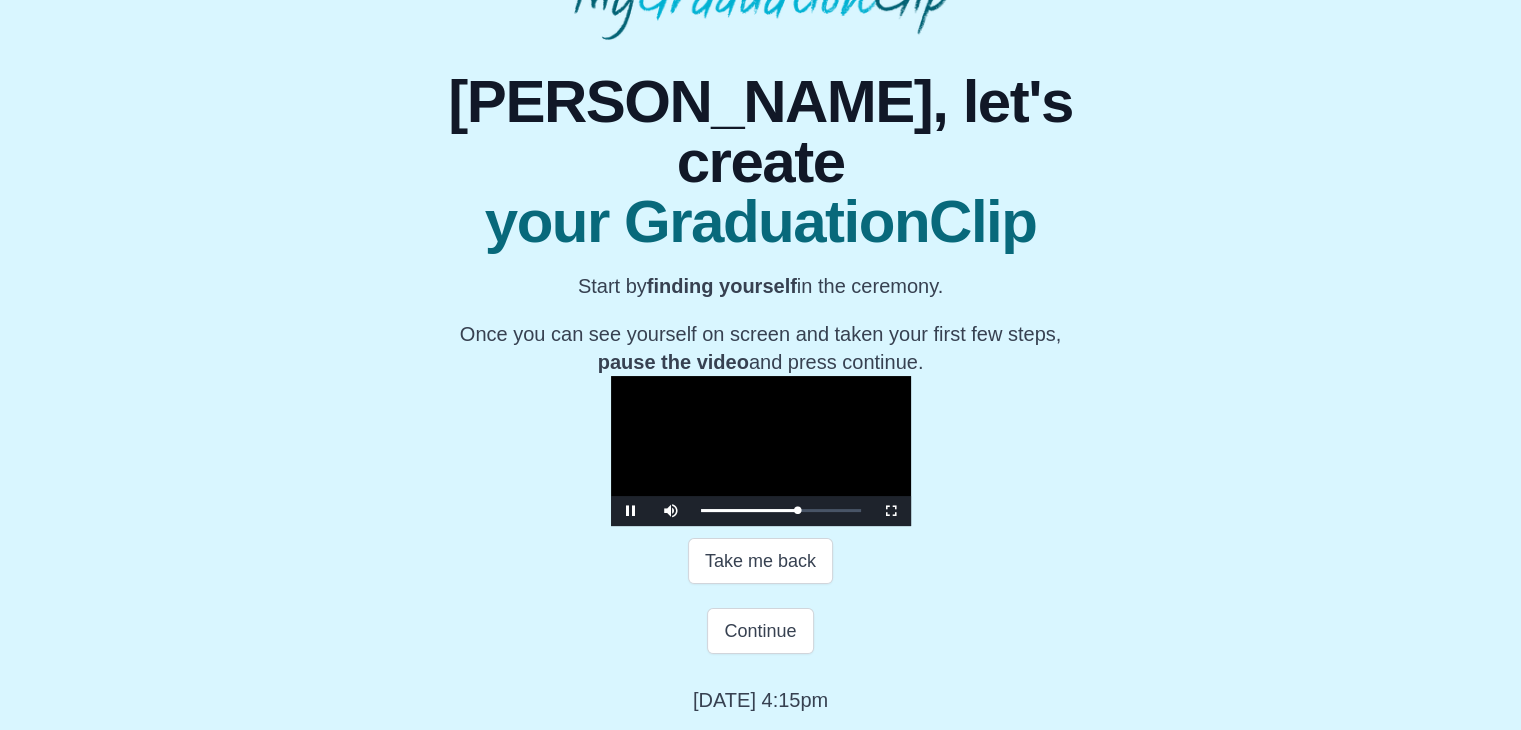 click at bounding box center [761, 451] 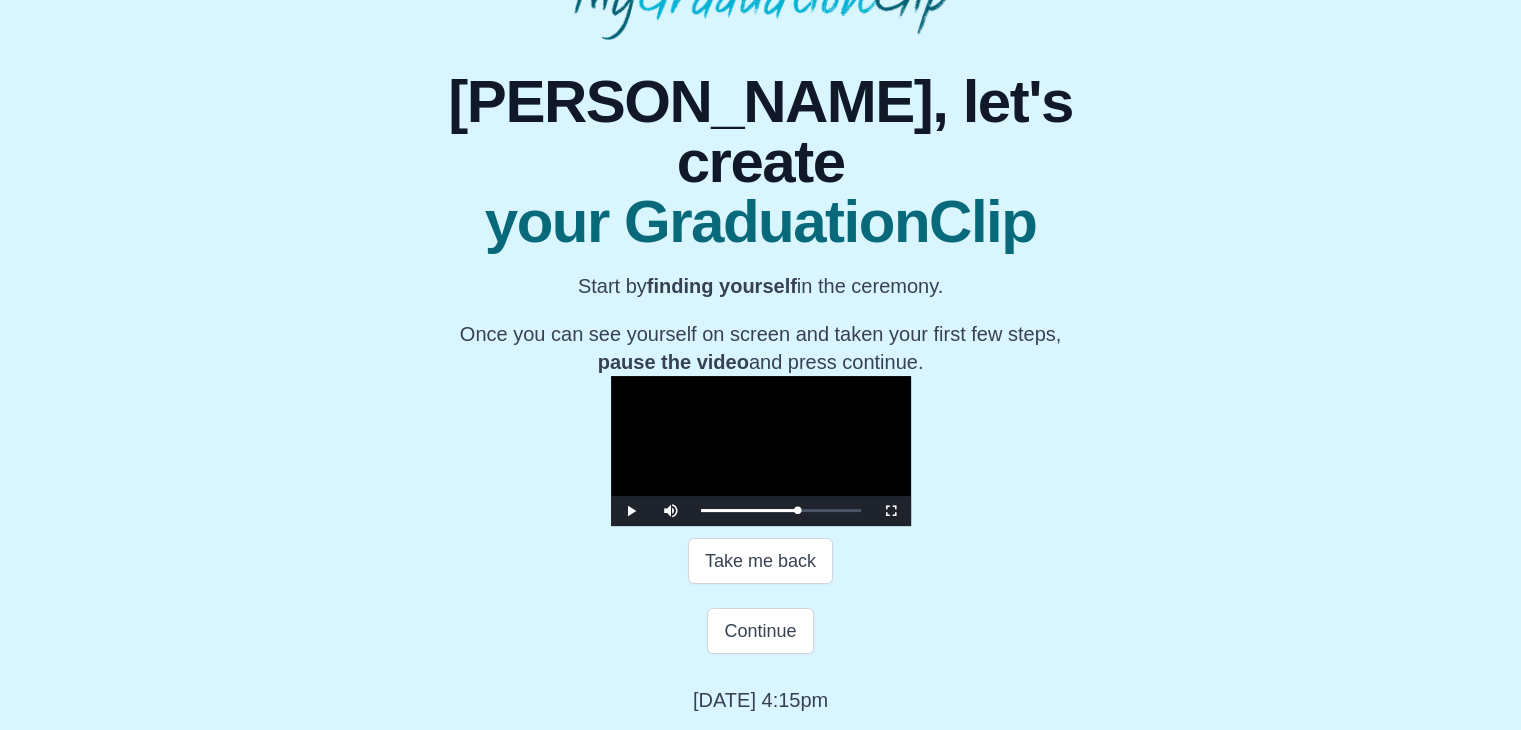 scroll, scrollTop: 354, scrollLeft: 0, axis: vertical 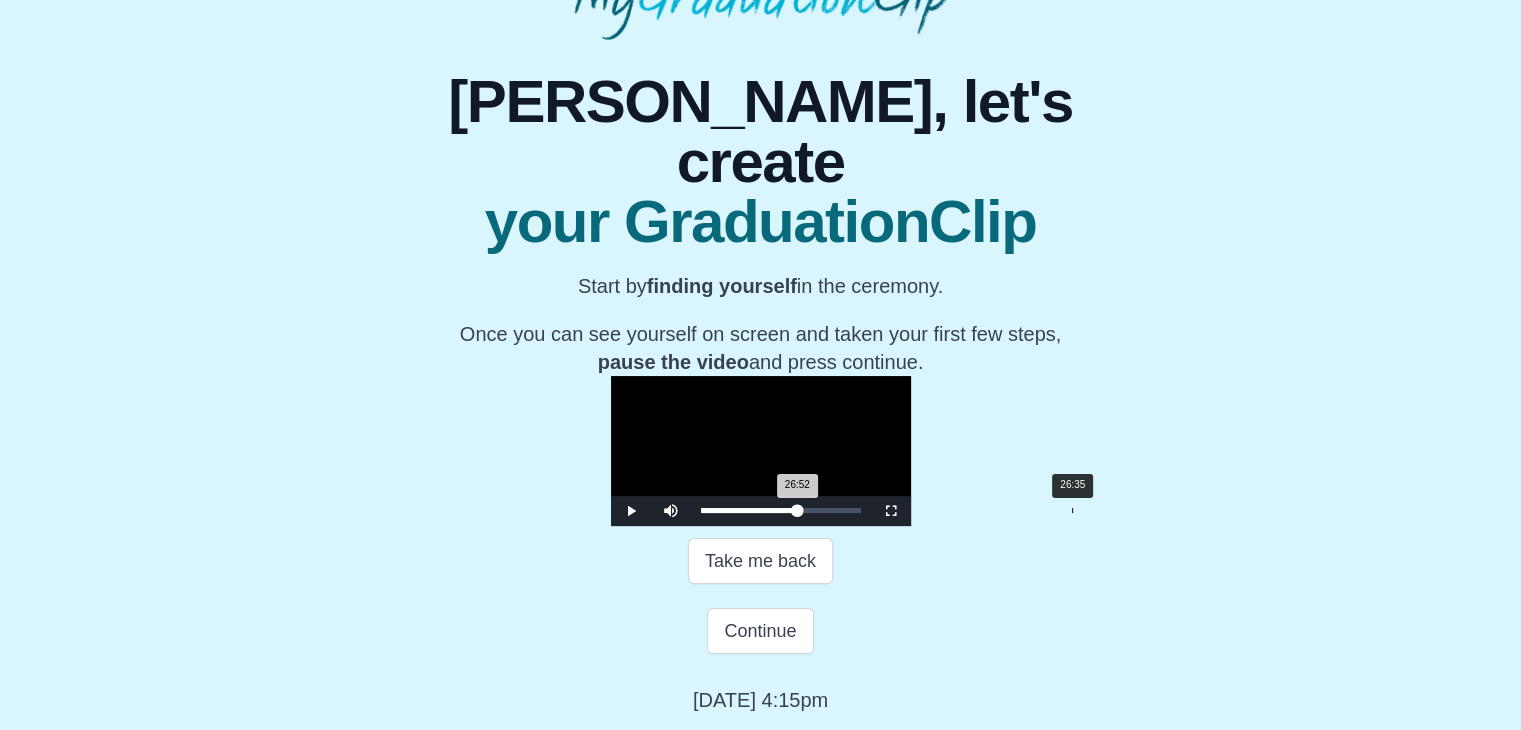 click on "26:52 Progress : 0%" at bounding box center (749, 510) 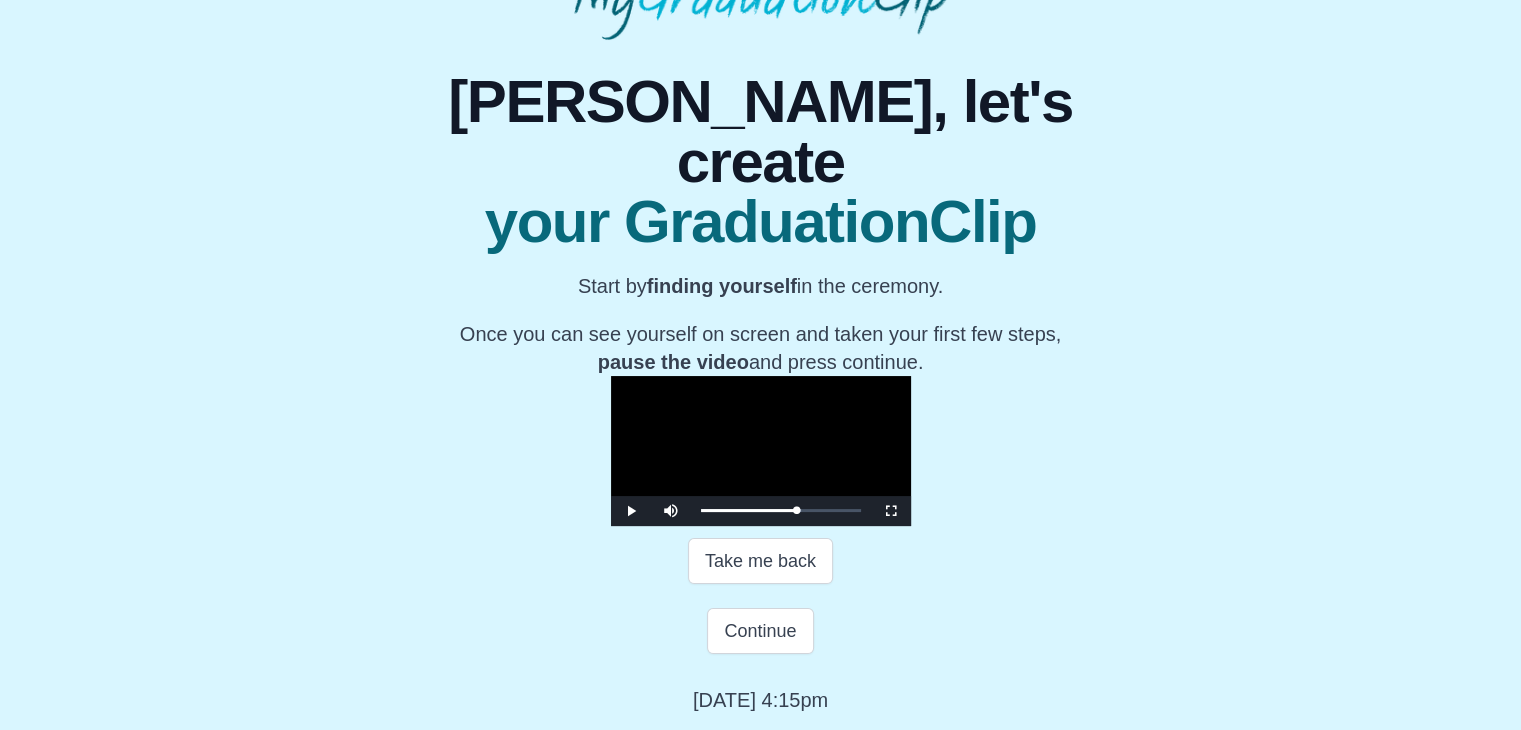 click at bounding box center (761, 451) 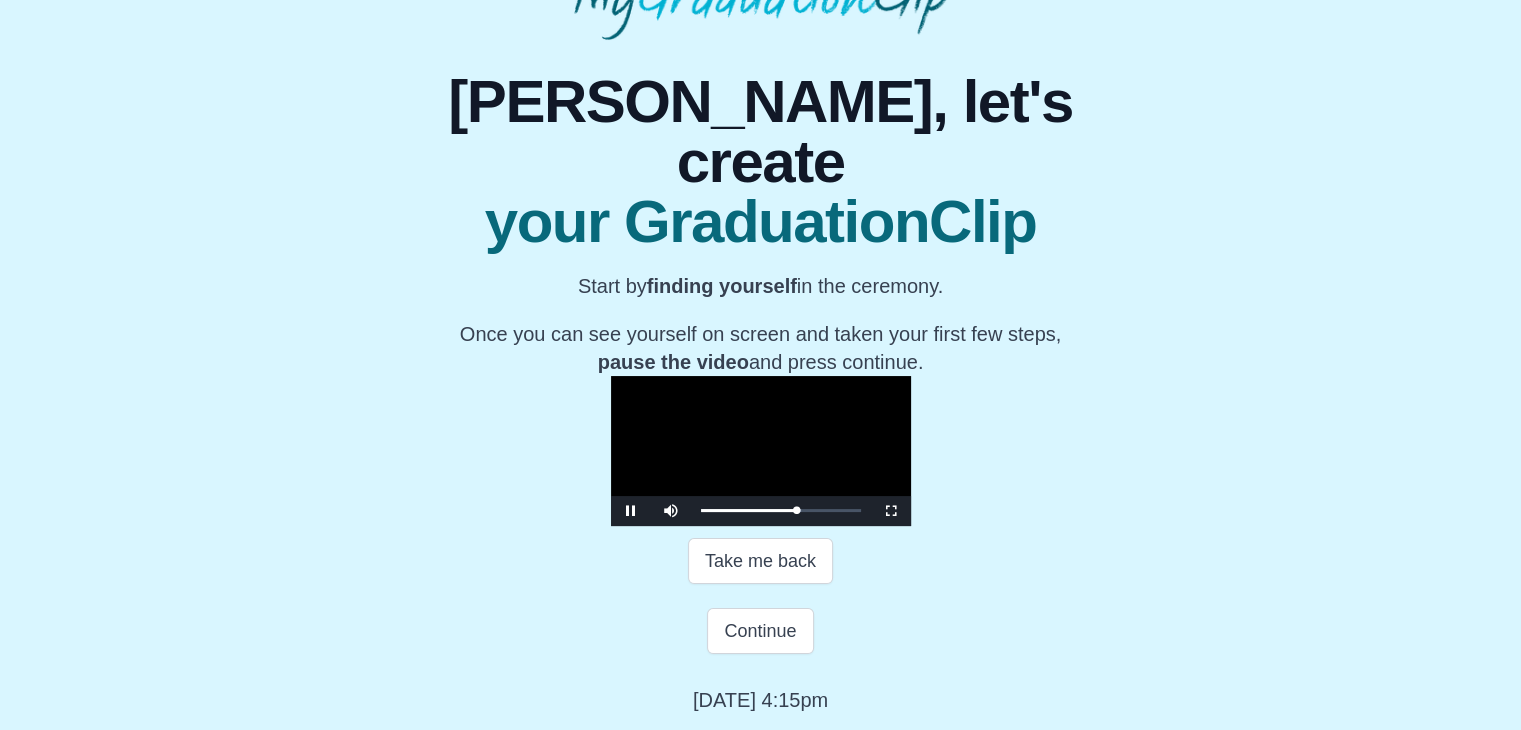 click at bounding box center [761, 451] 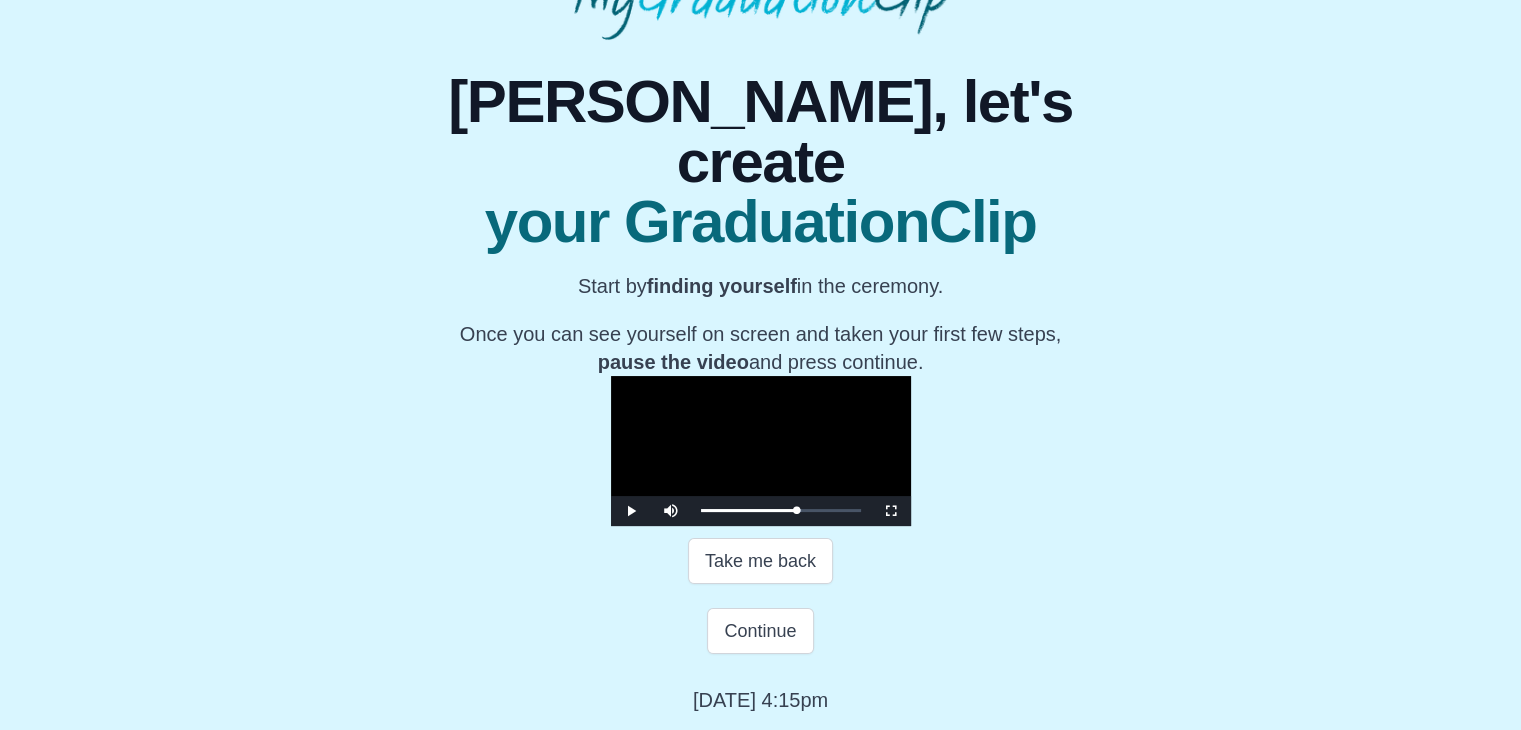 click at bounding box center [761, 451] 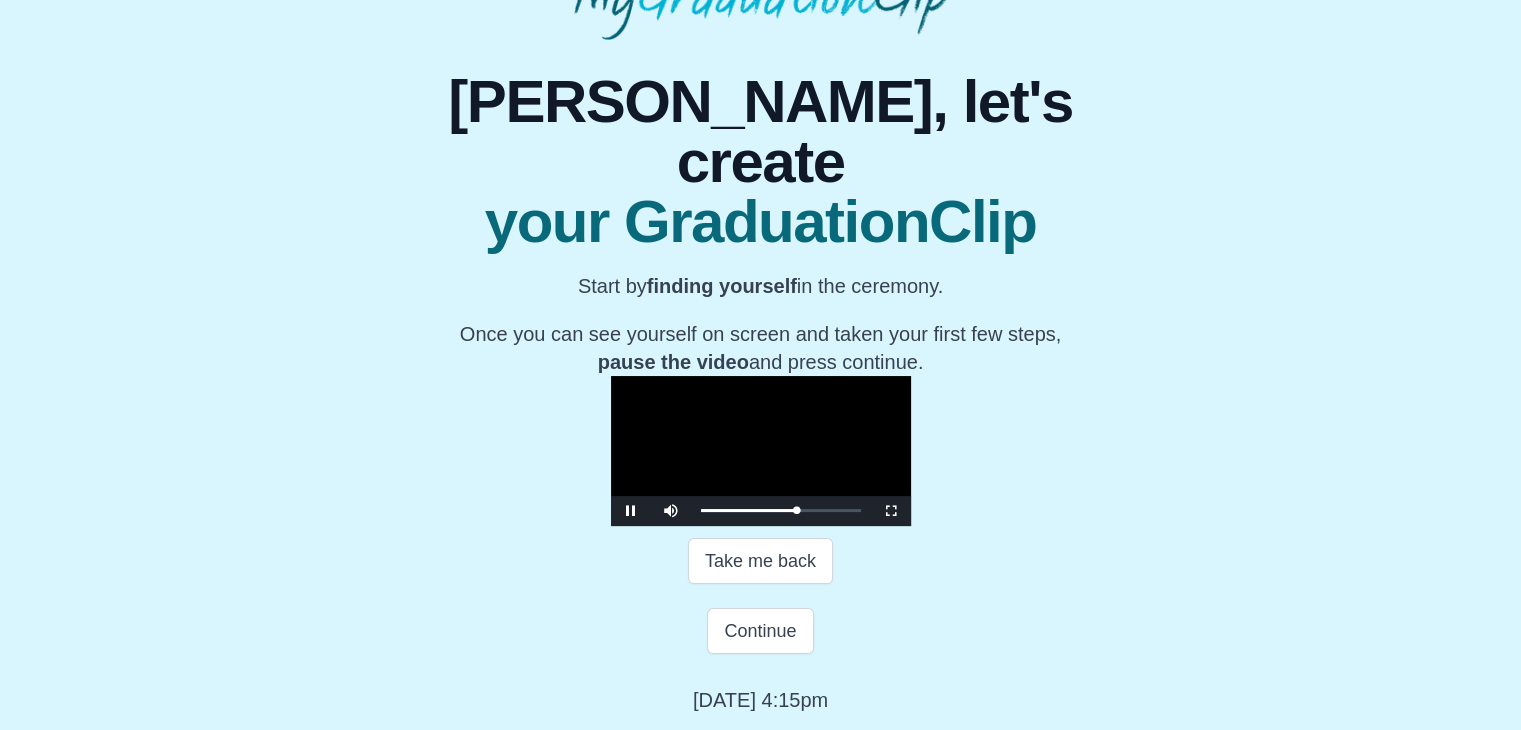 click at bounding box center [761, 451] 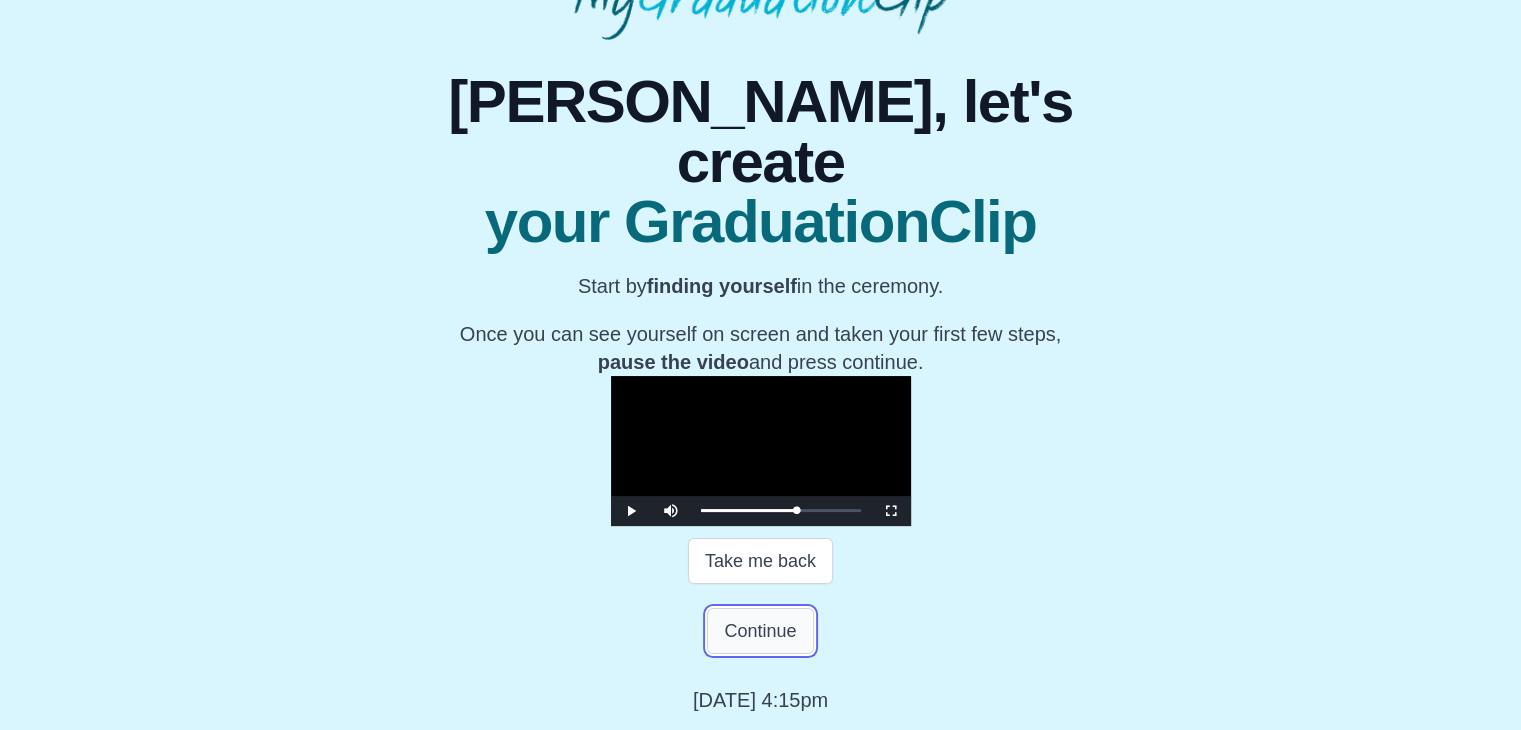click on "Continue" at bounding box center (760, 631) 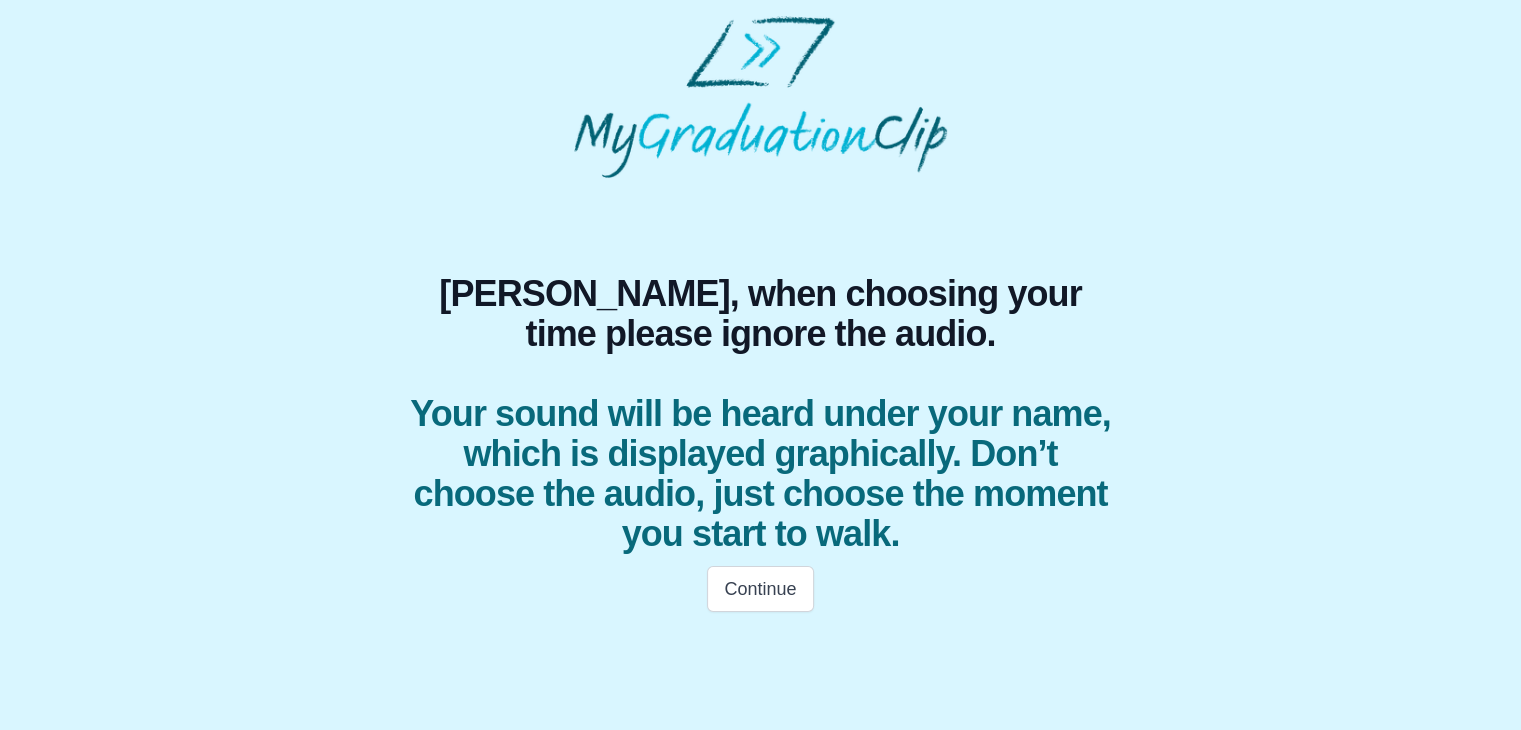 scroll, scrollTop: 0, scrollLeft: 0, axis: both 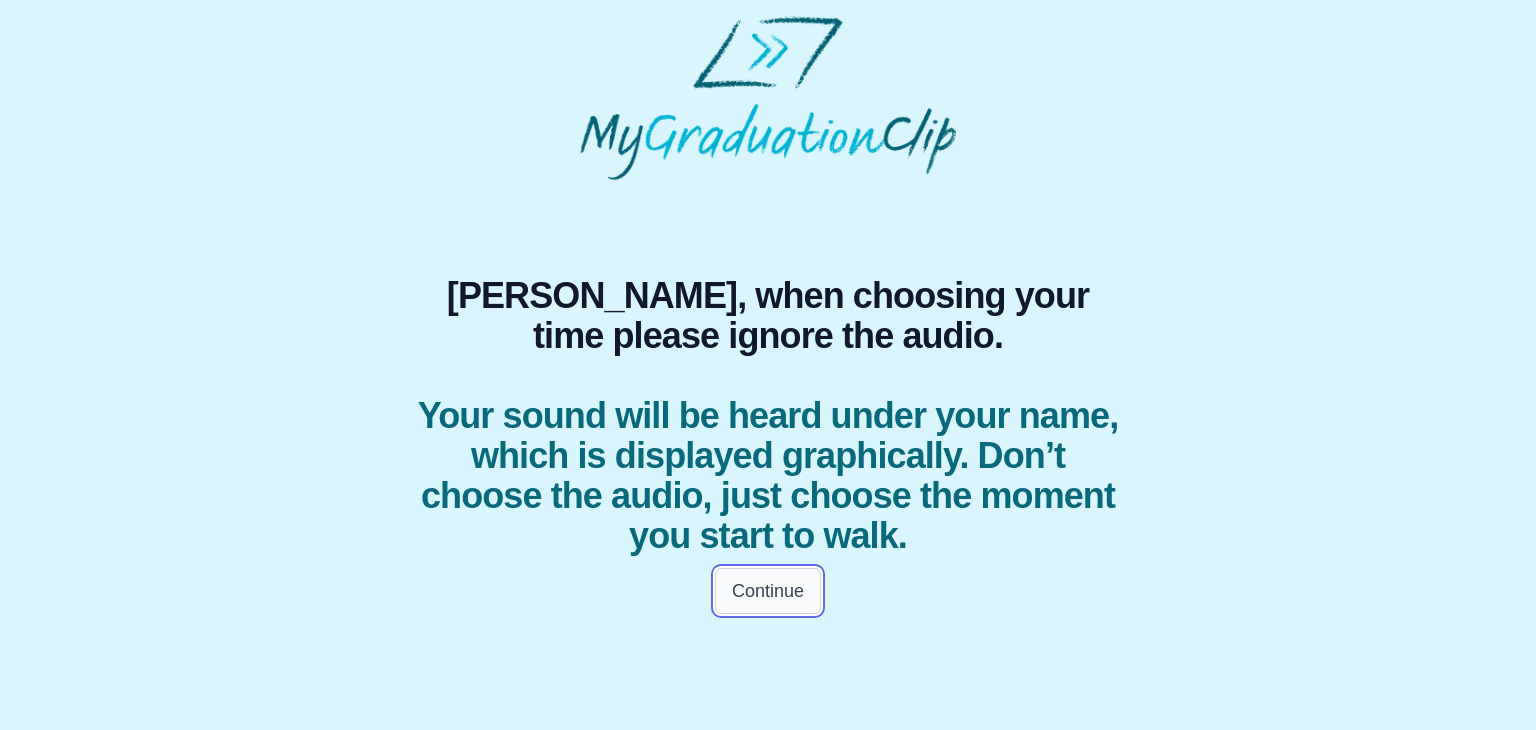 click on "Continue" at bounding box center [768, 591] 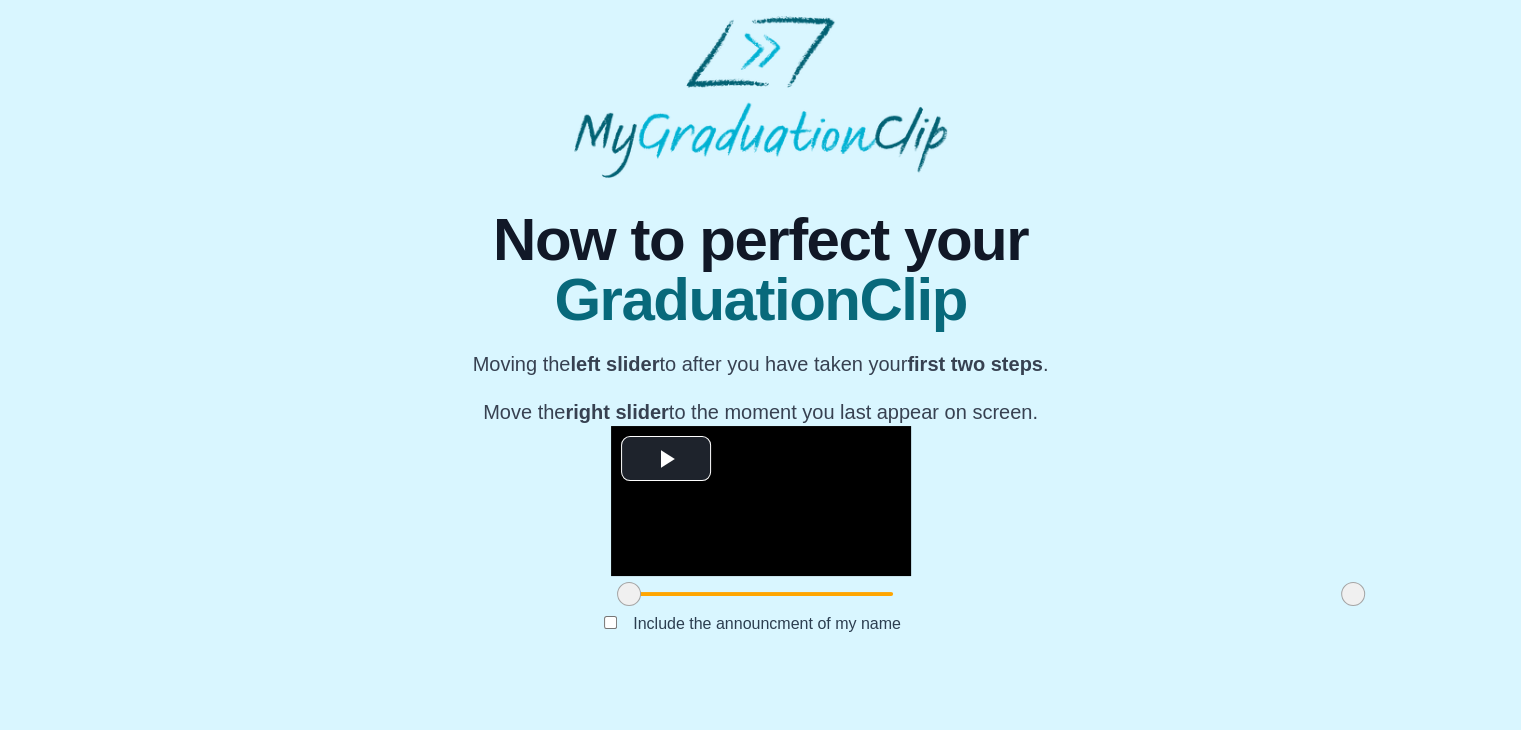 scroll, scrollTop: 238, scrollLeft: 0, axis: vertical 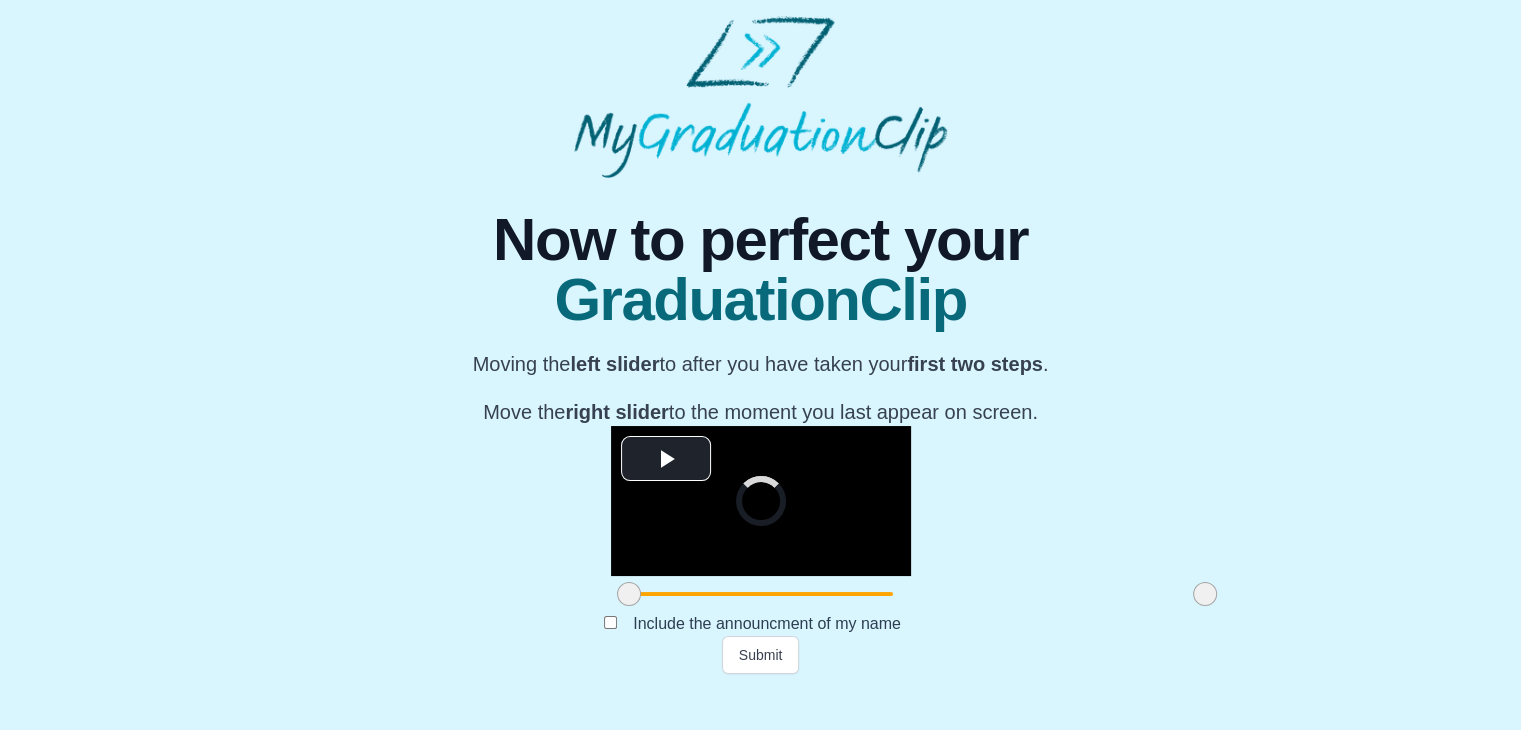drag, startPoint x: 1118, startPoint y: 631, endPoint x: 970, endPoint y: 637, distance: 148.12157 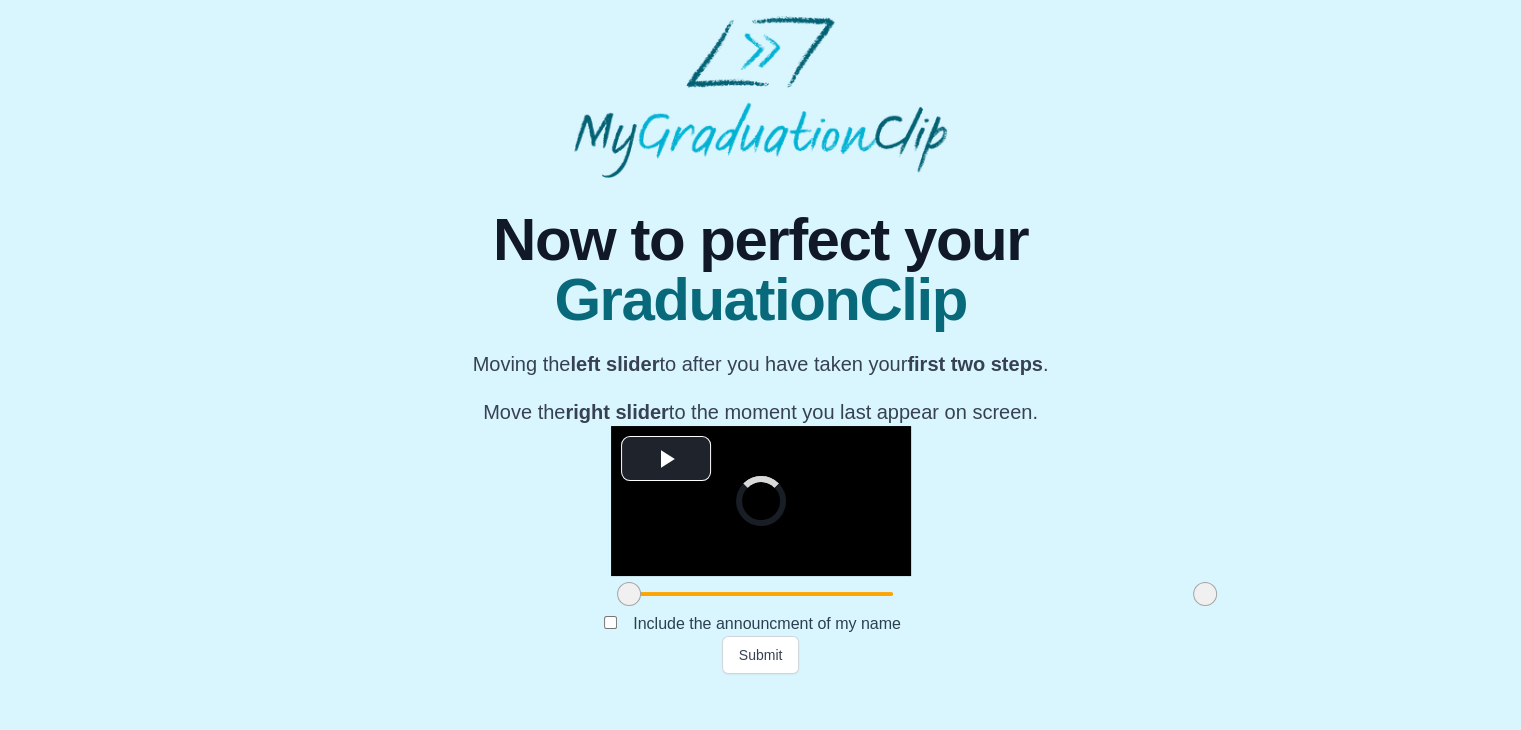 click at bounding box center (1205, 594) 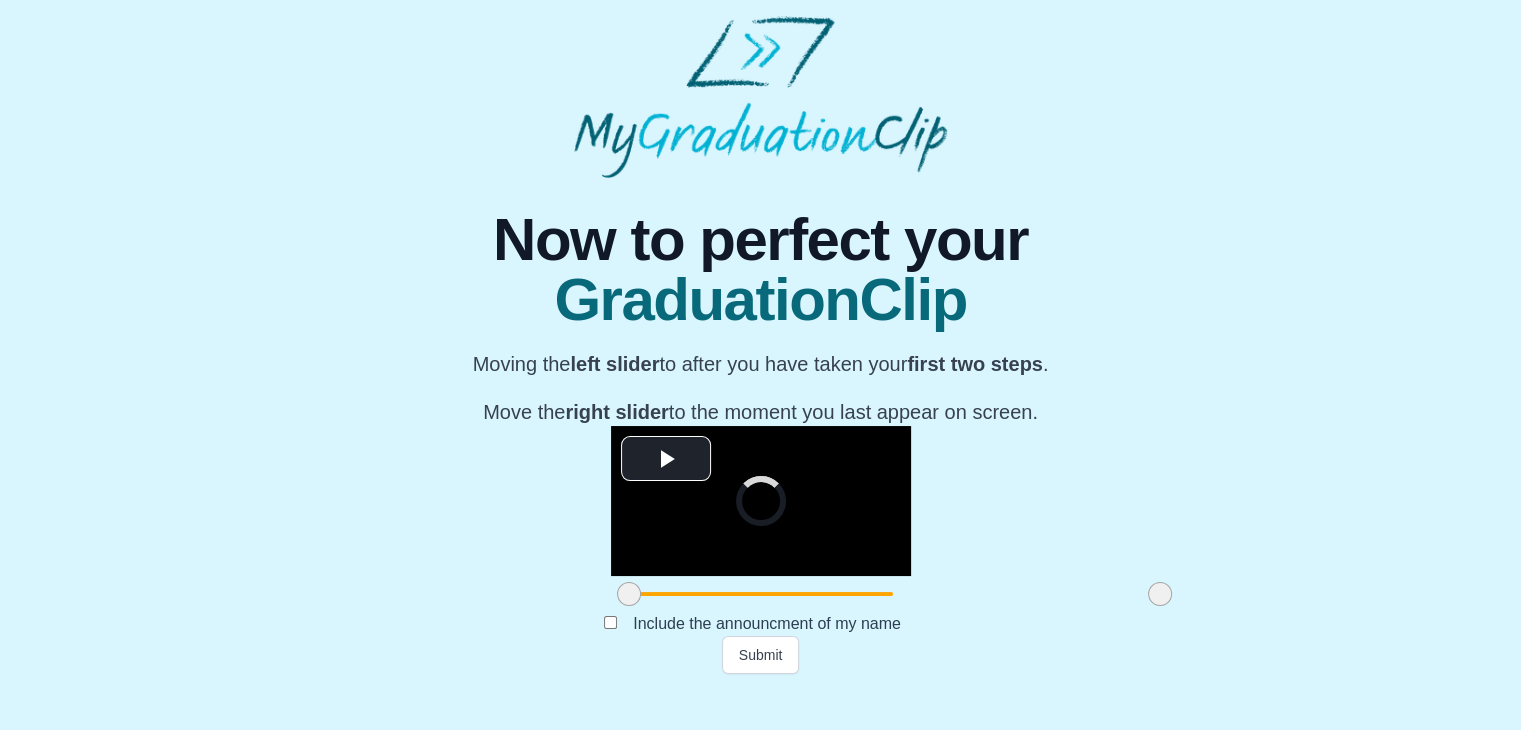 drag, startPoint x: 973, startPoint y: 636, endPoint x: 928, endPoint y: 635, distance: 45.01111 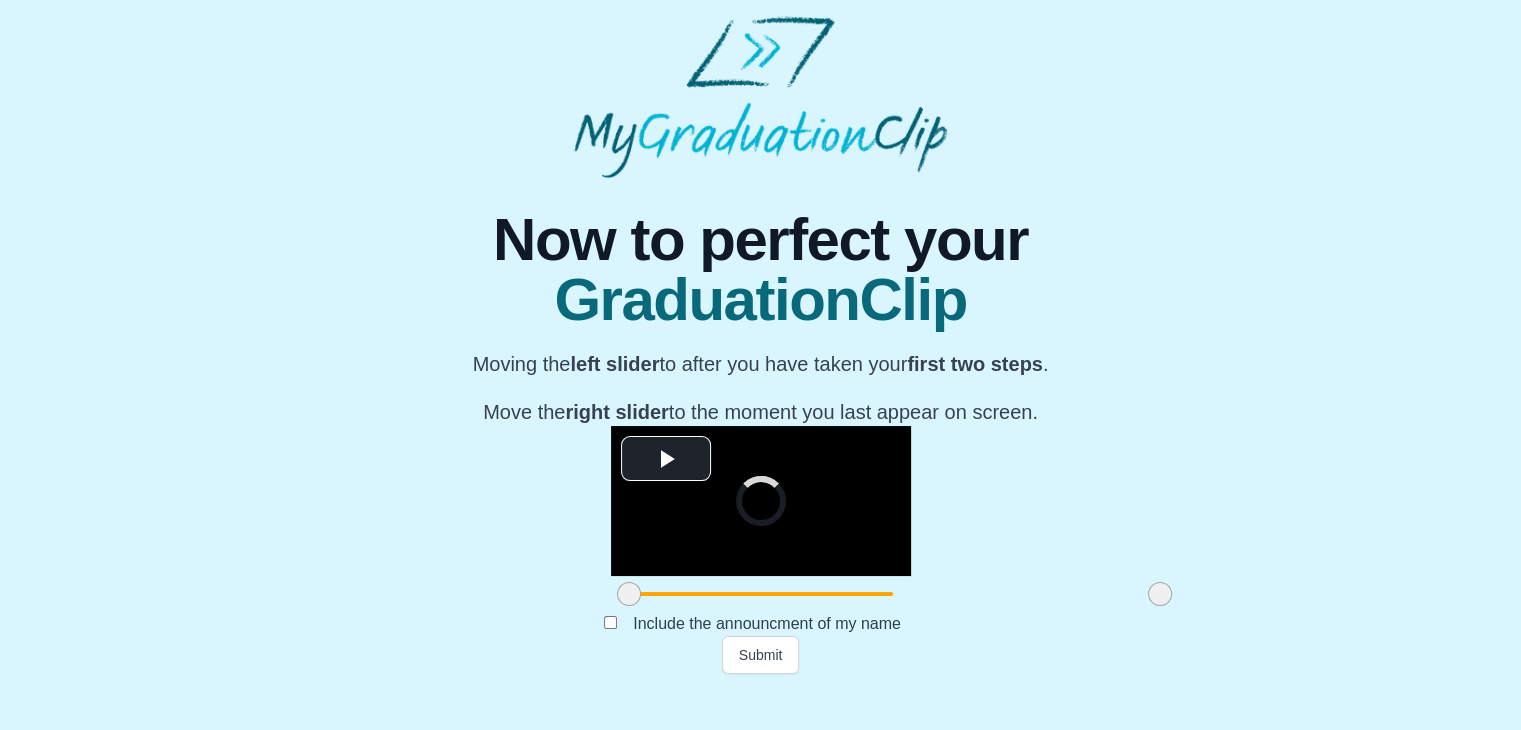 click at bounding box center [1160, 594] 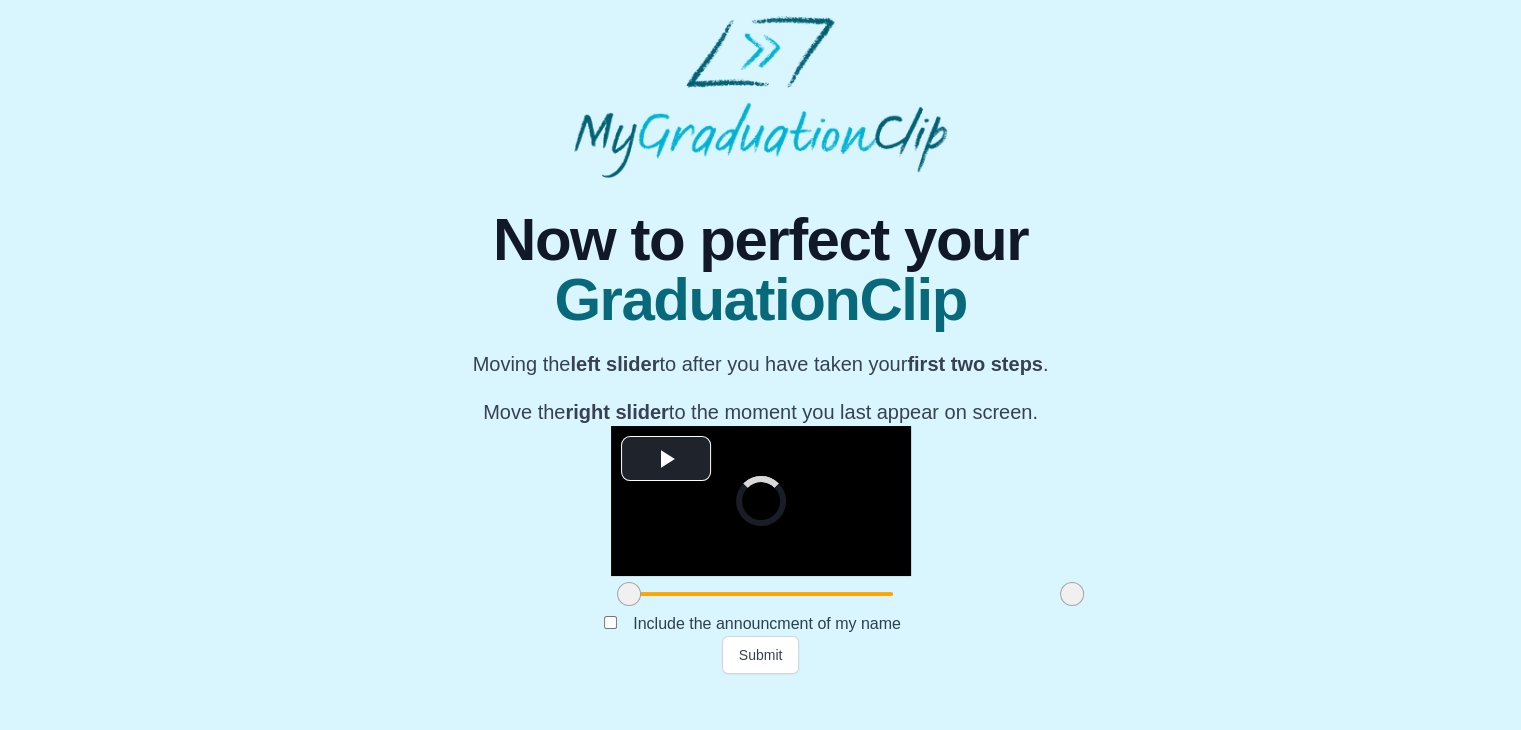 drag, startPoint x: 928, startPoint y: 635, endPoint x: 827, endPoint y: 642, distance: 101.24229 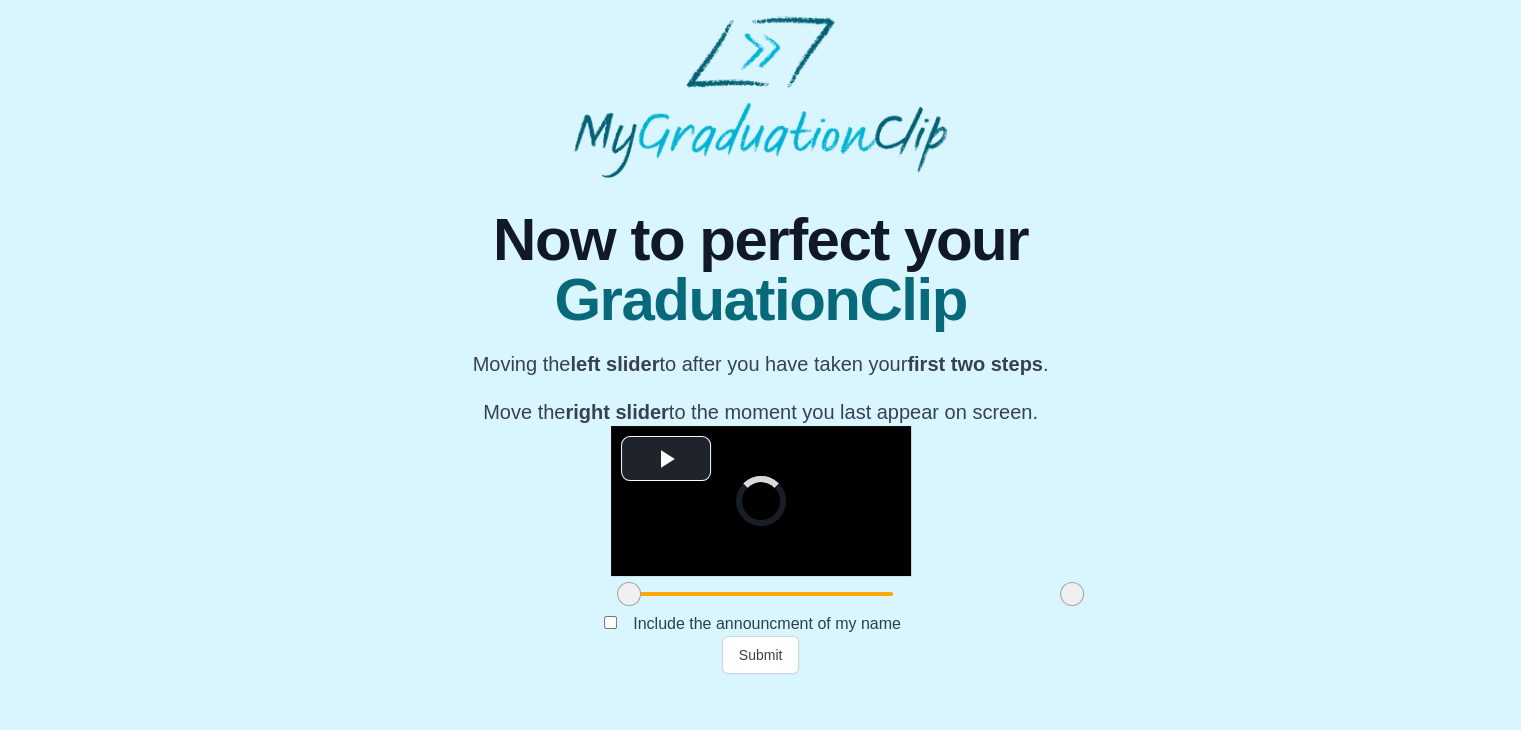 click at bounding box center [1072, 594] 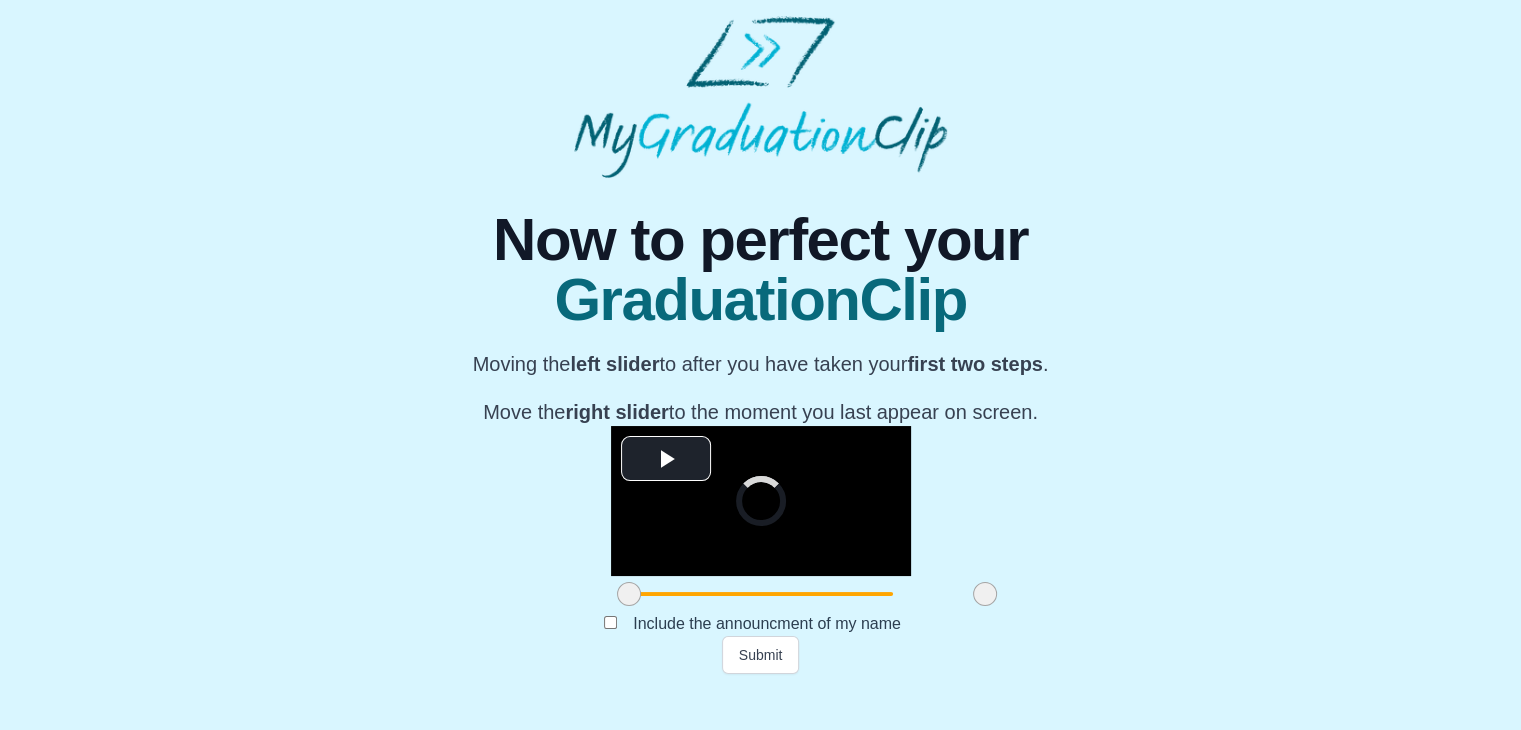 drag, startPoint x: 827, startPoint y: 642, endPoint x: 747, endPoint y: 641, distance: 80.00625 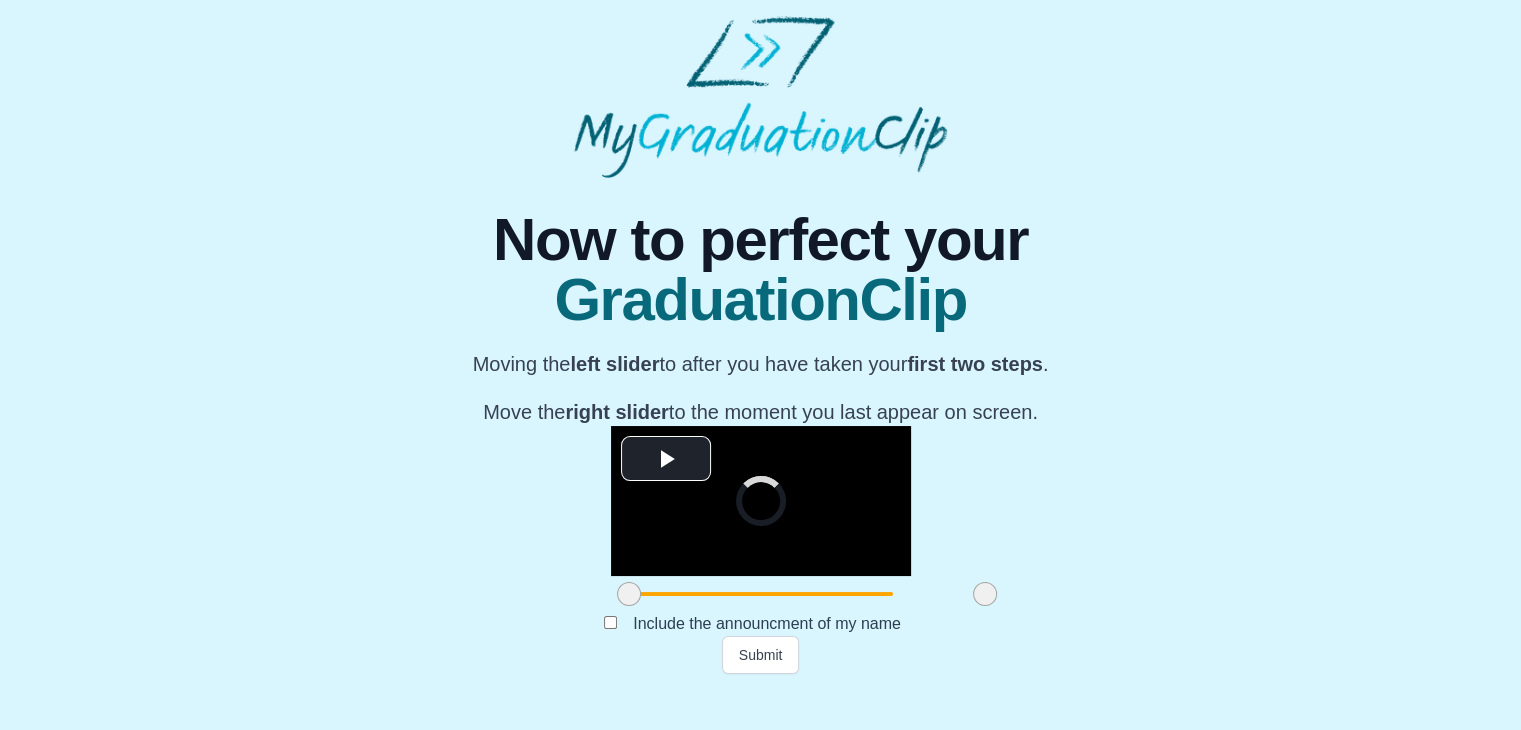 click at bounding box center [985, 594] 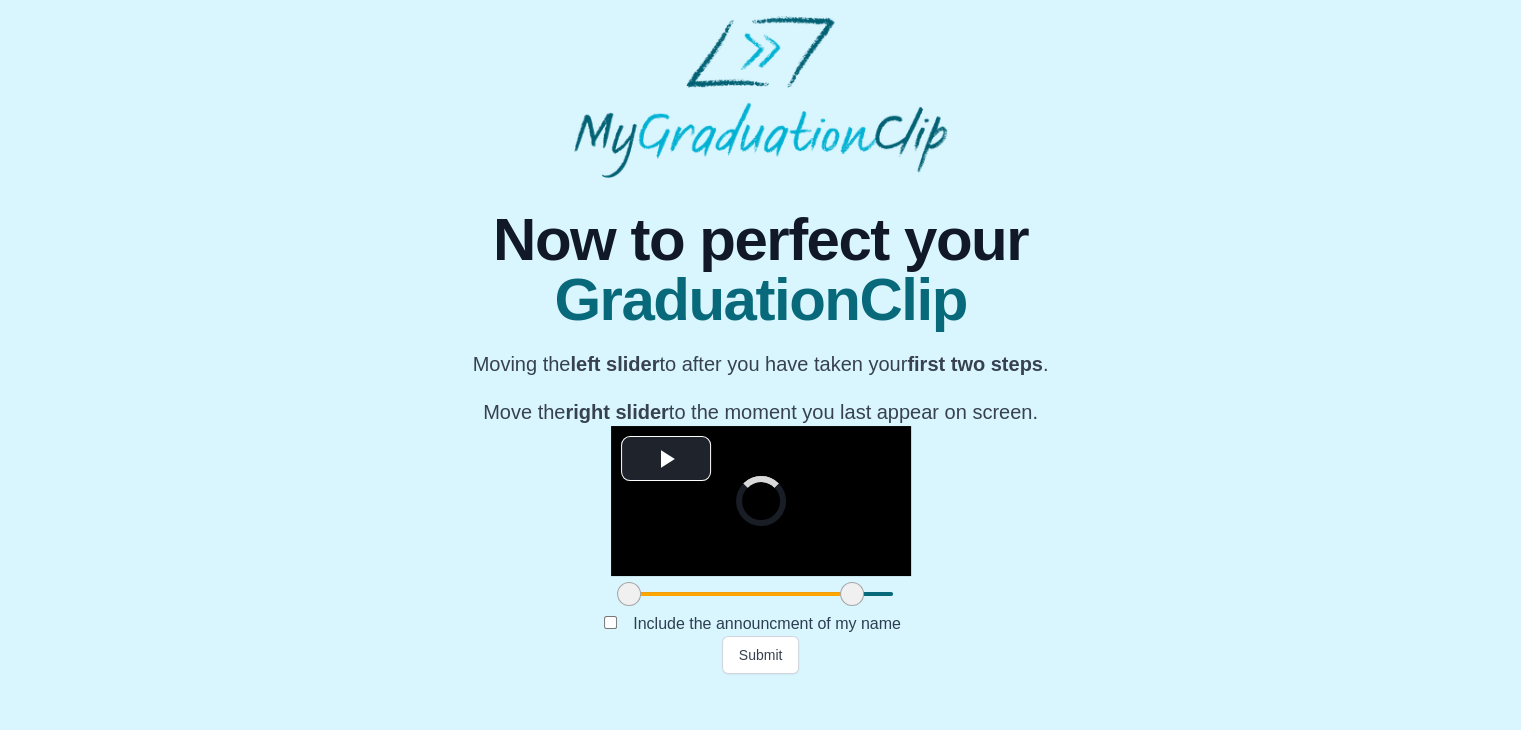 drag, startPoint x: 762, startPoint y: 633, endPoint x: 623, endPoint y: 633, distance: 139 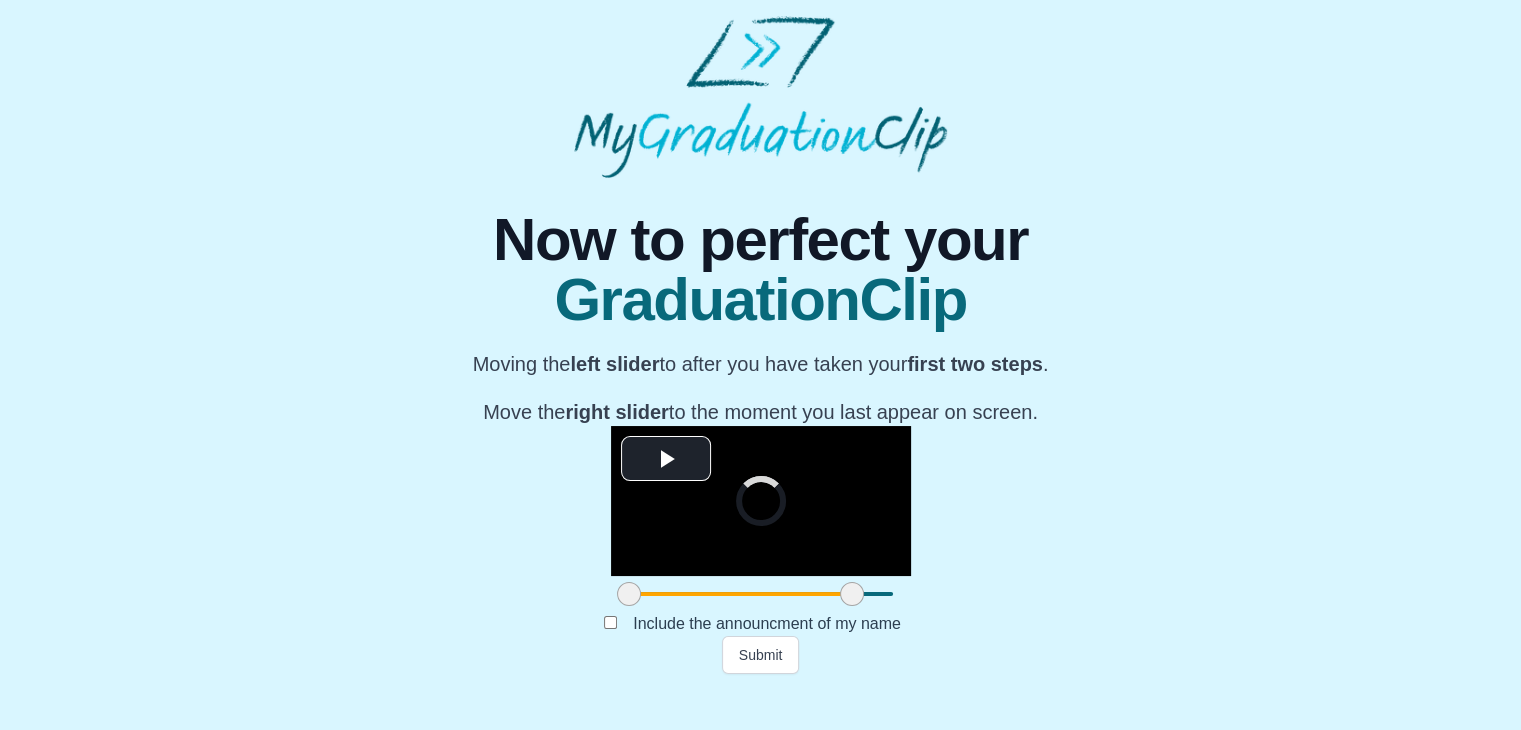 click at bounding box center [852, 594] 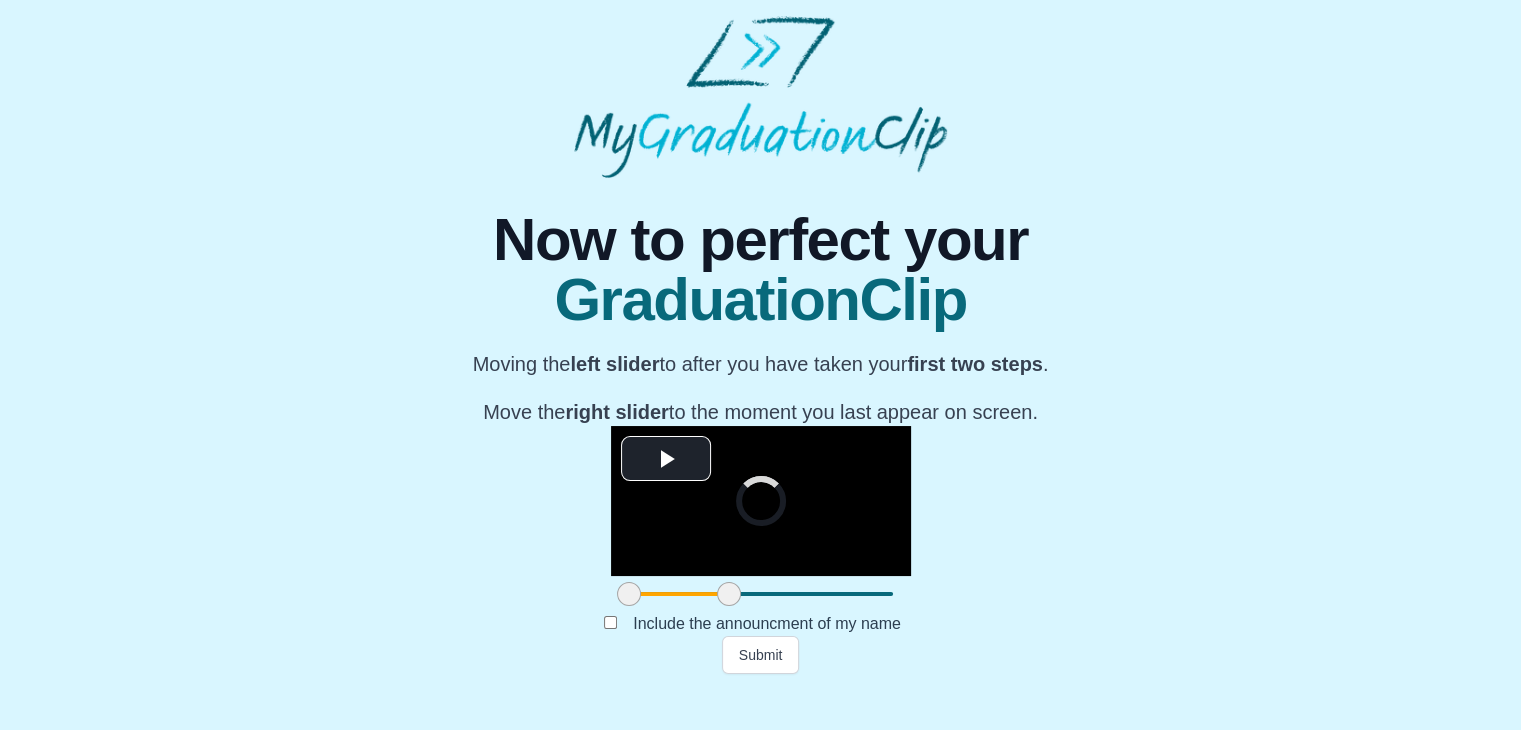 drag, startPoint x: 623, startPoint y: 633, endPoint x: 486, endPoint y: 637, distance: 137.05838 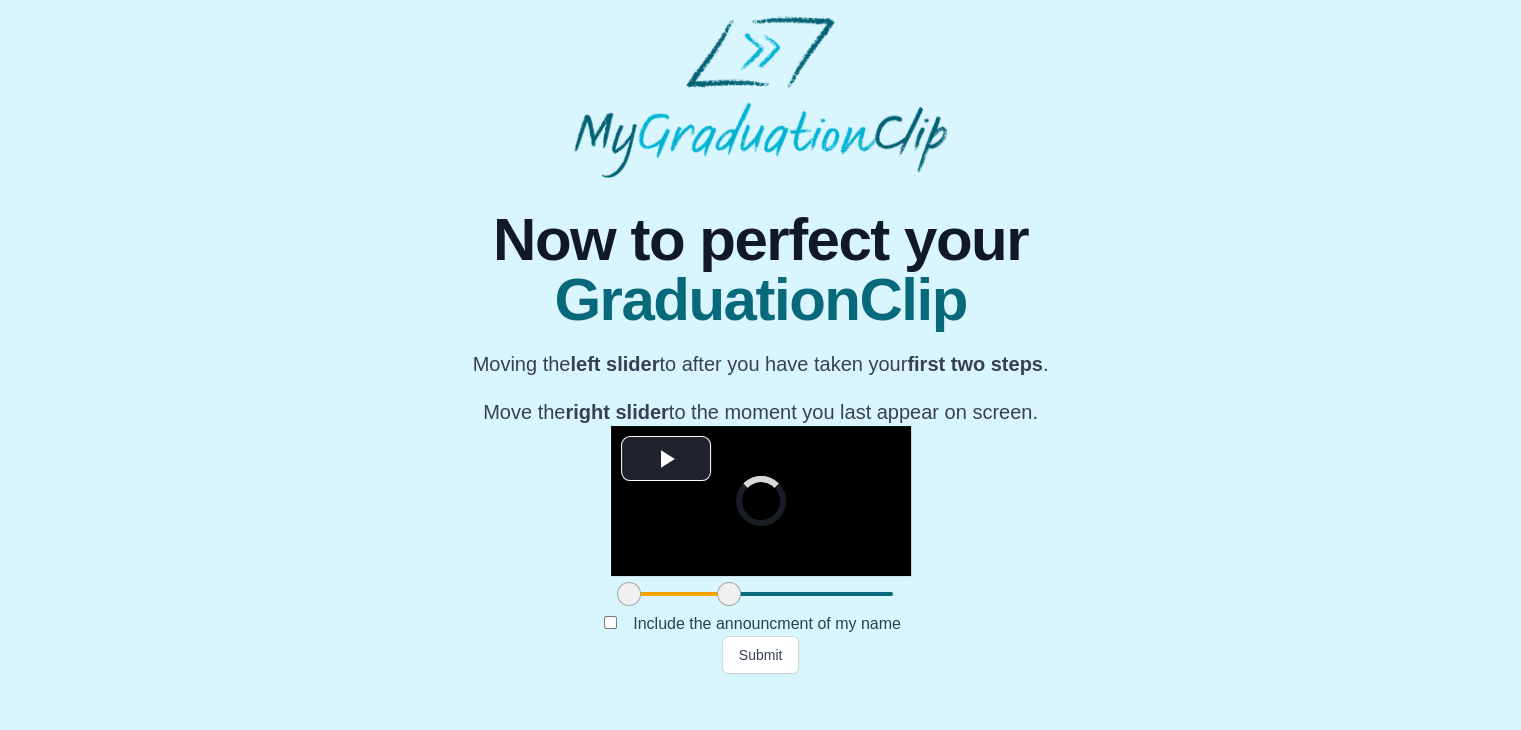 click at bounding box center (729, 594) 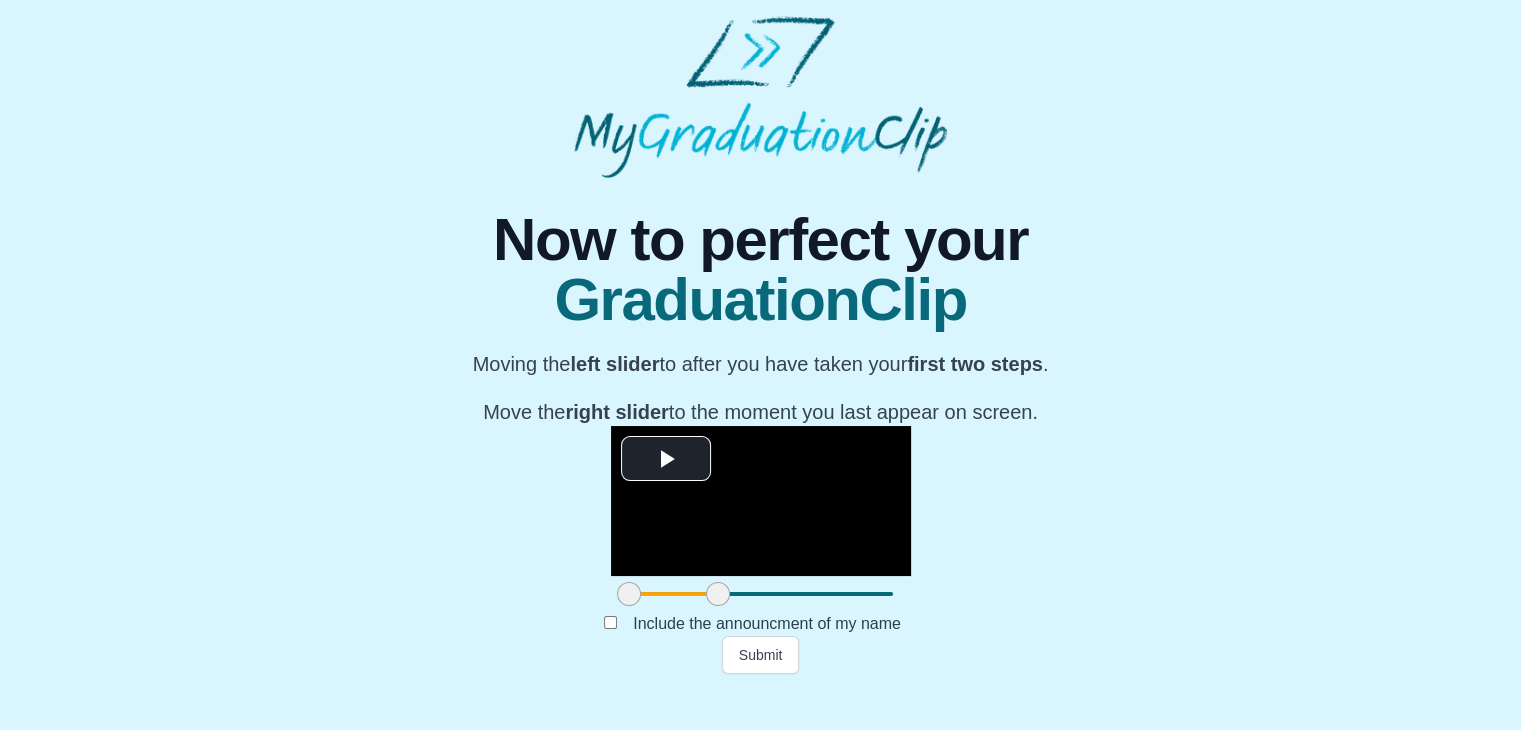 drag, startPoint x: 488, startPoint y: 625, endPoint x: 503, endPoint y: 632, distance: 16.552946 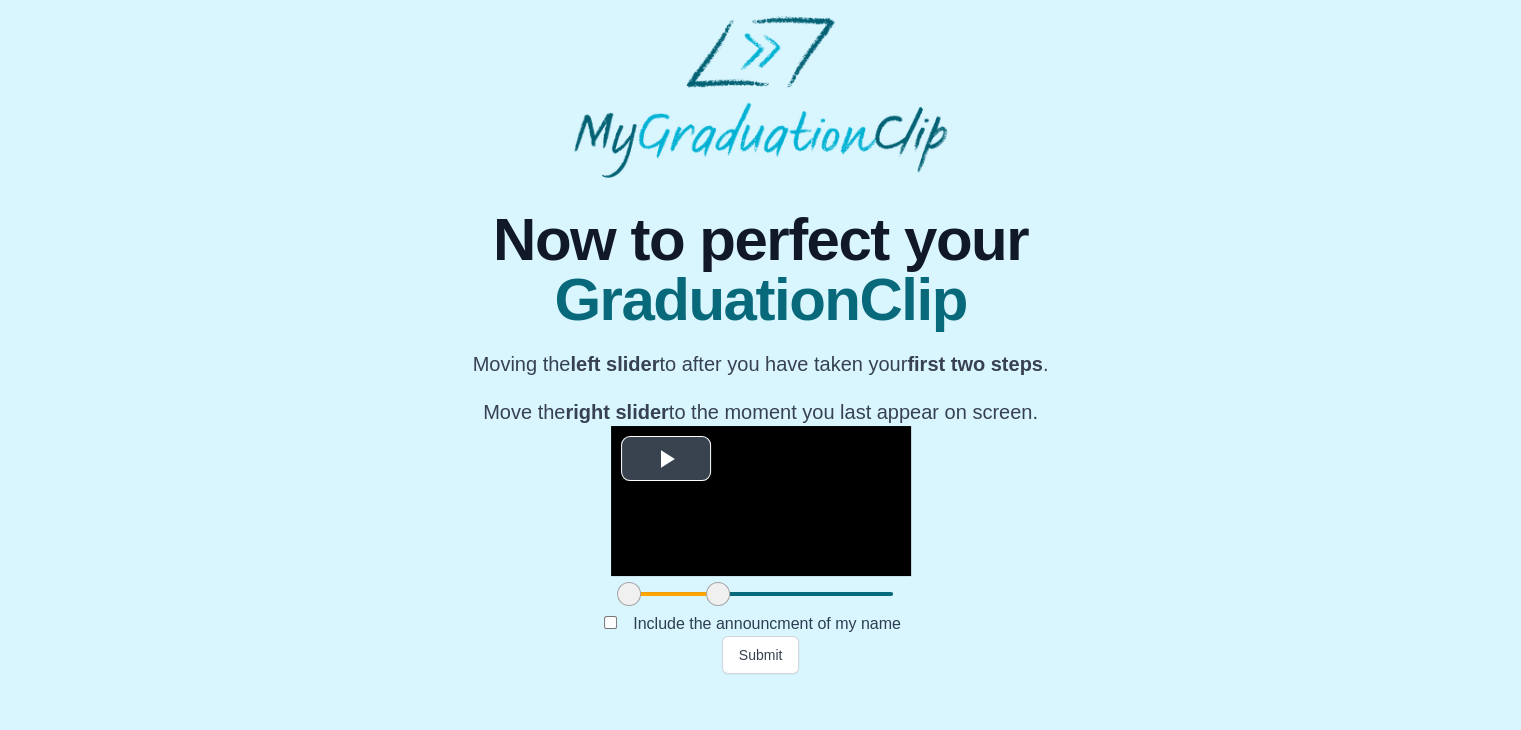 click at bounding box center (666, 458) 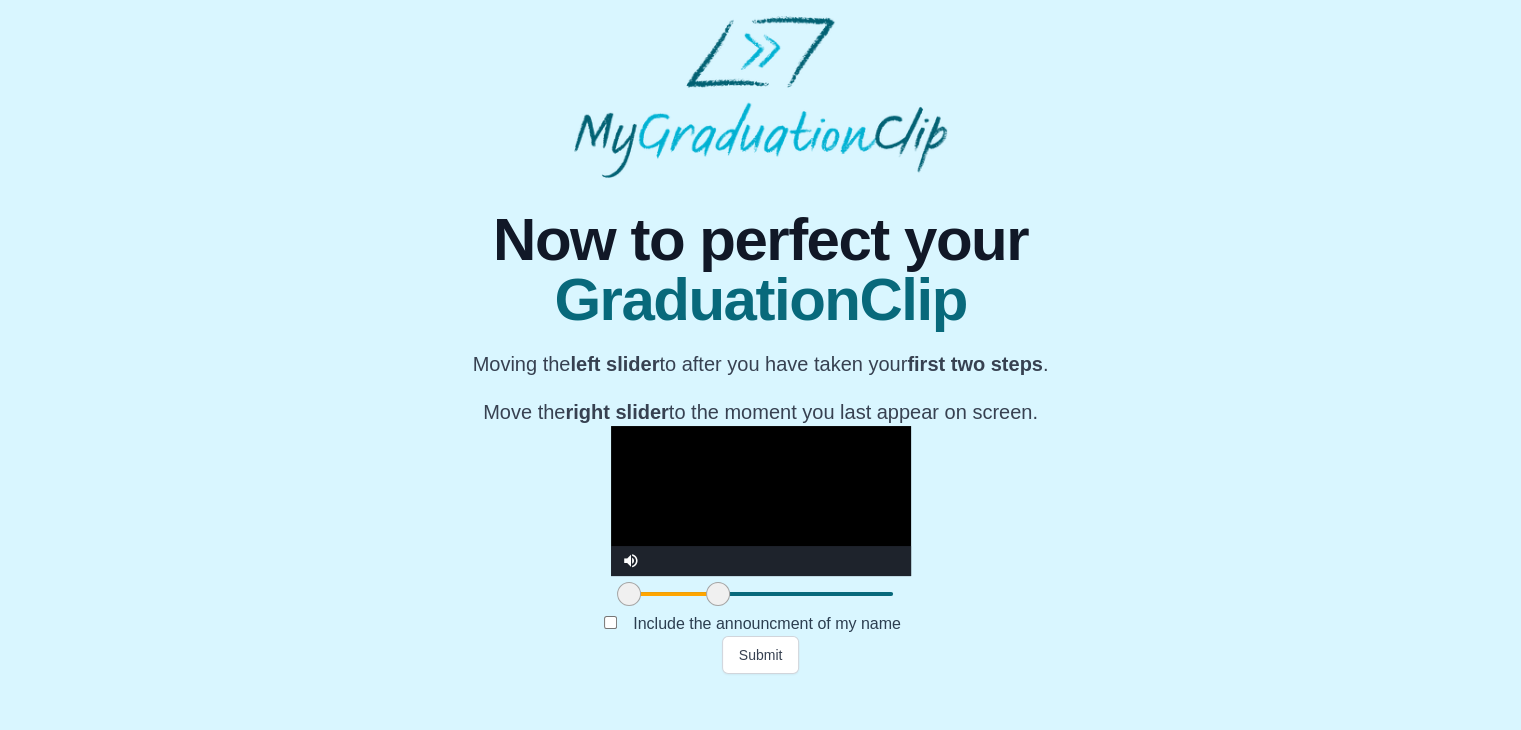 click at bounding box center (761, 501) 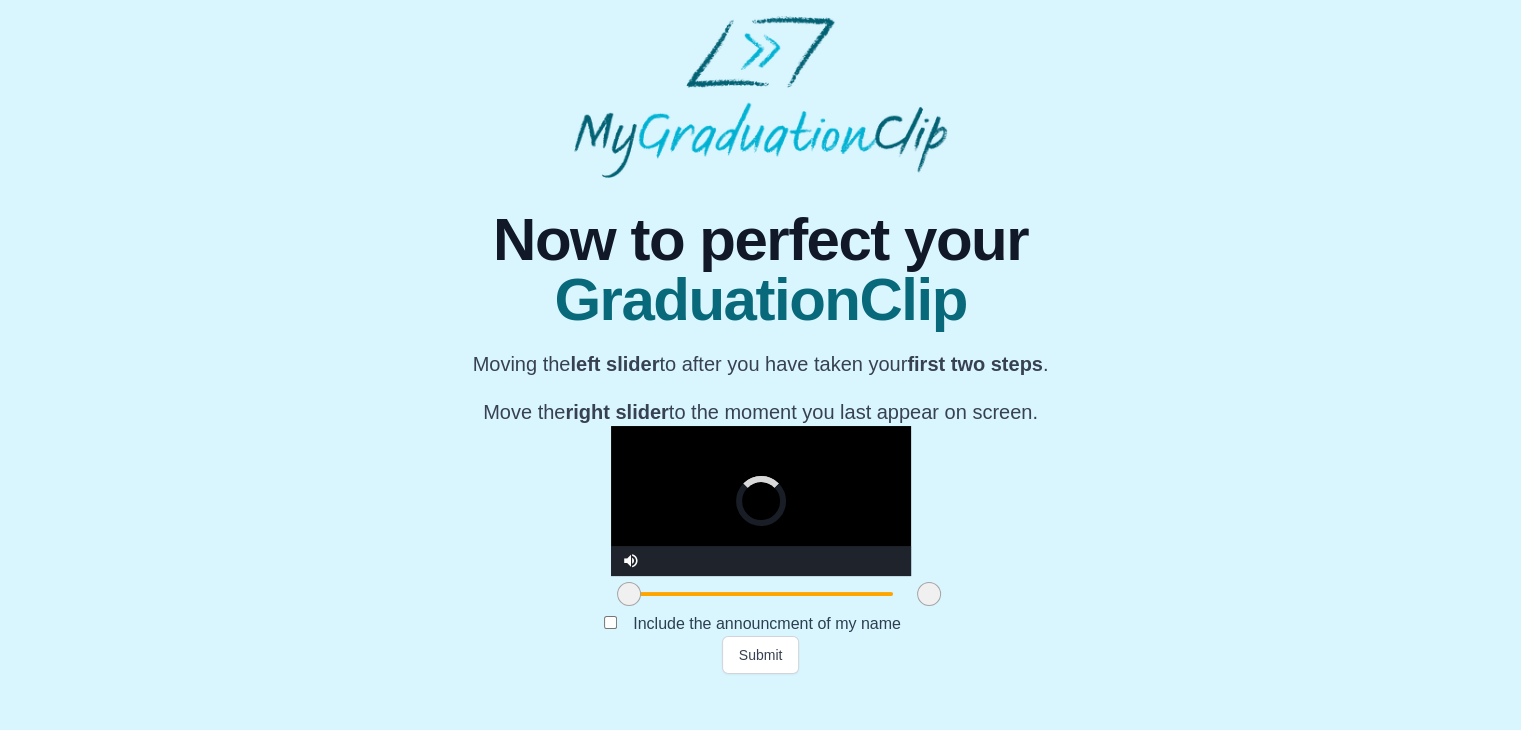 drag, startPoint x: 484, startPoint y: 628, endPoint x: 732, endPoint y: 645, distance: 248.58199 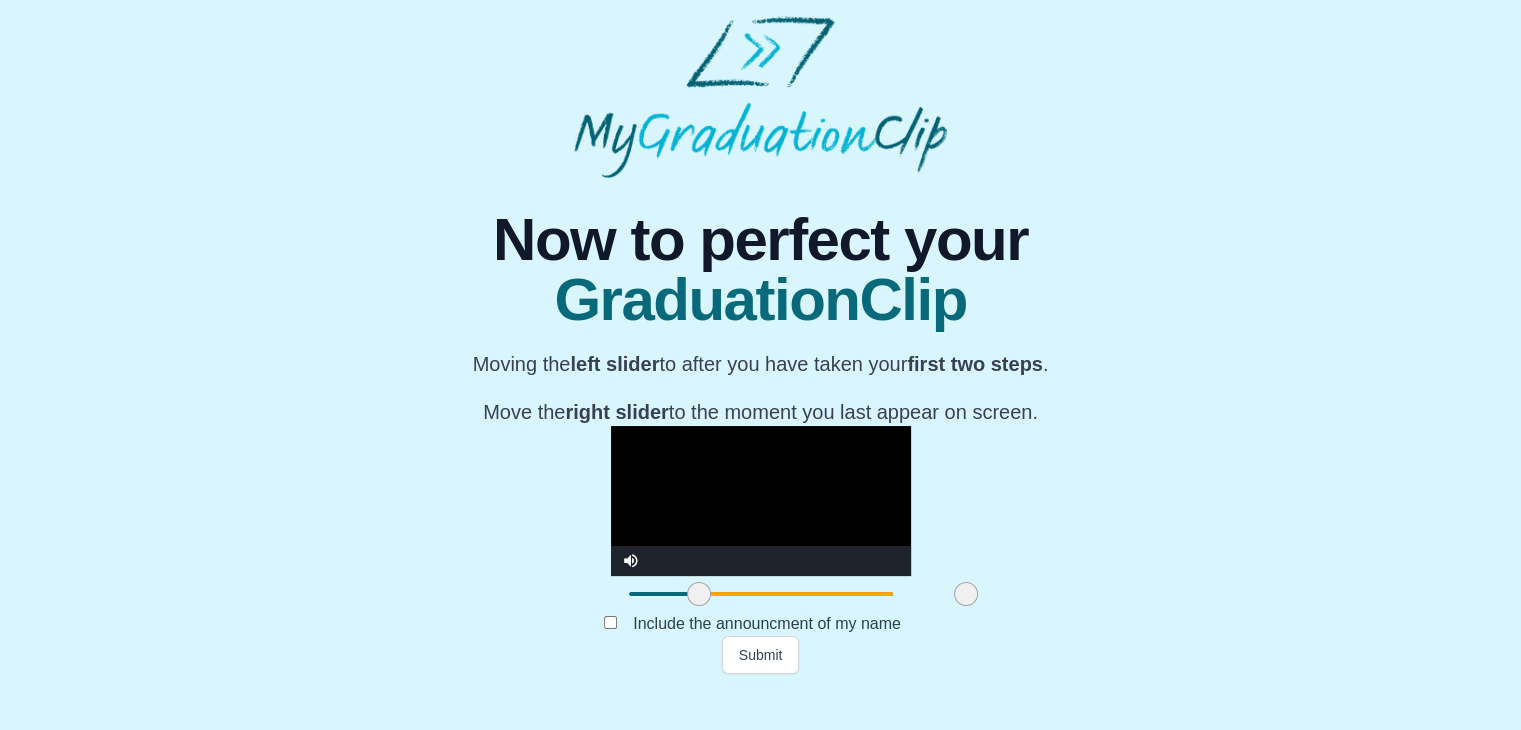 drag, startPoint x: 389, startPoint y: 636, endPoint x: 460, endPoint y: 619, distance: 73.00685 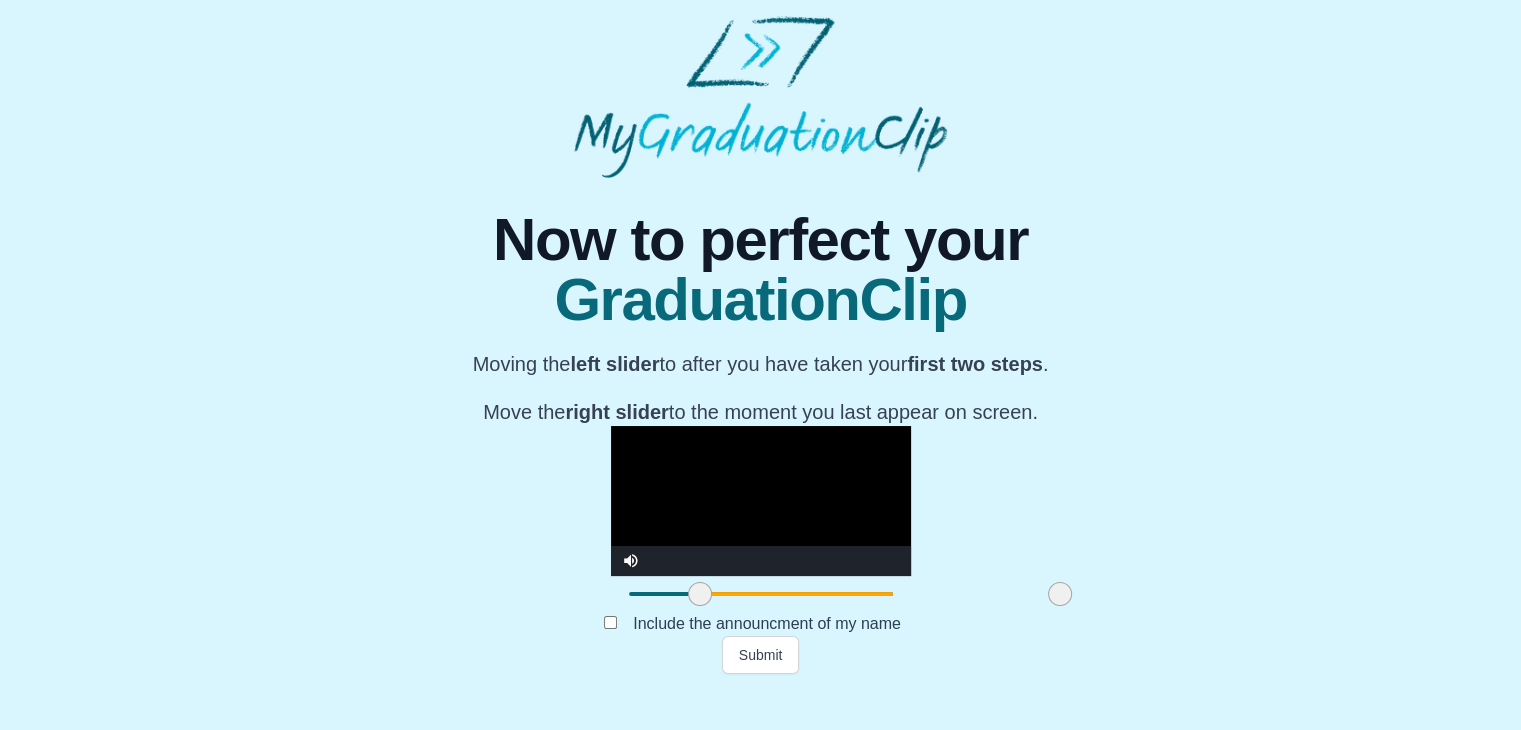 drag, startPoint x: 735, startPoint y: 633, endPoint x: 829, endPoint y: 653, distance: 96.10411 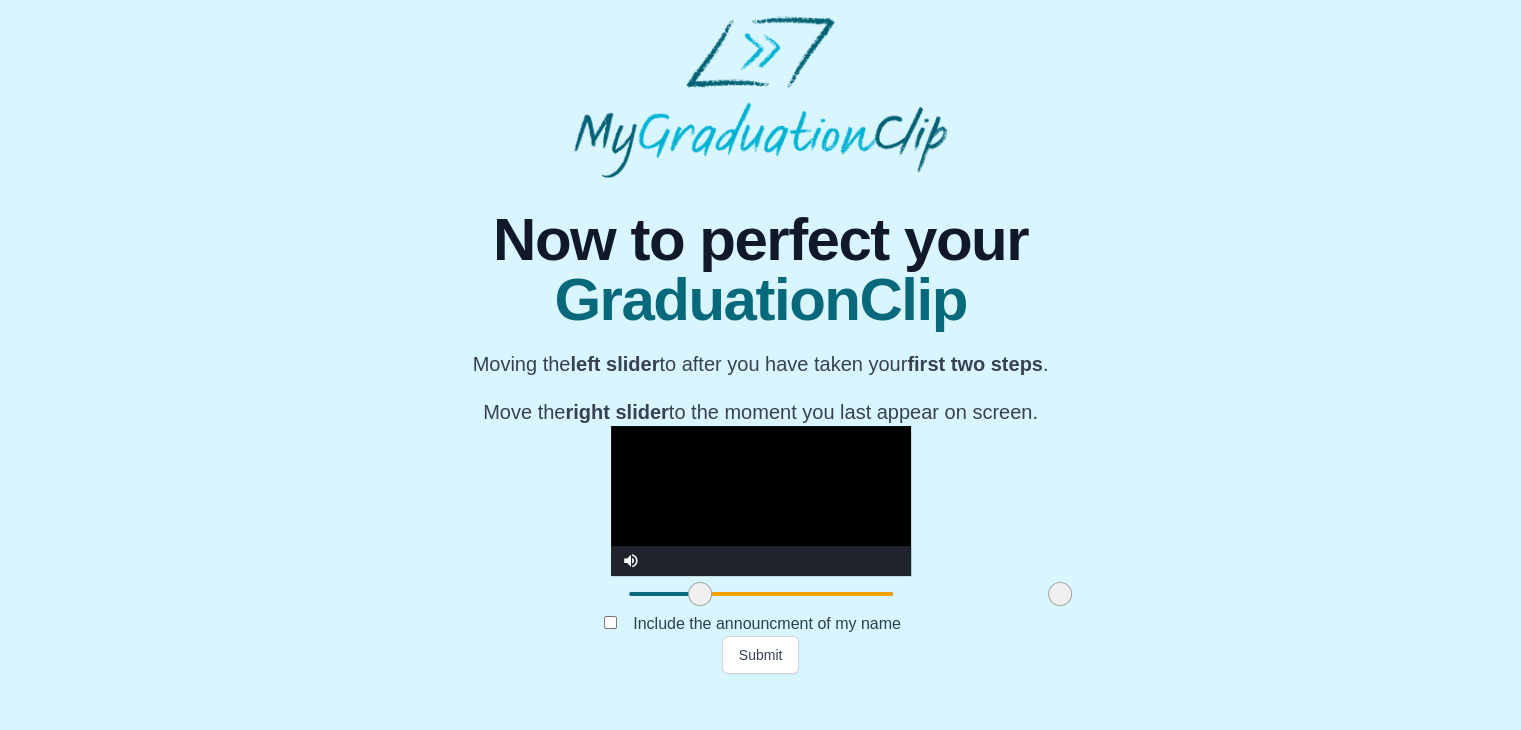 scroll, scrollTop: 238, scrollLeft: 0, axis: vertical 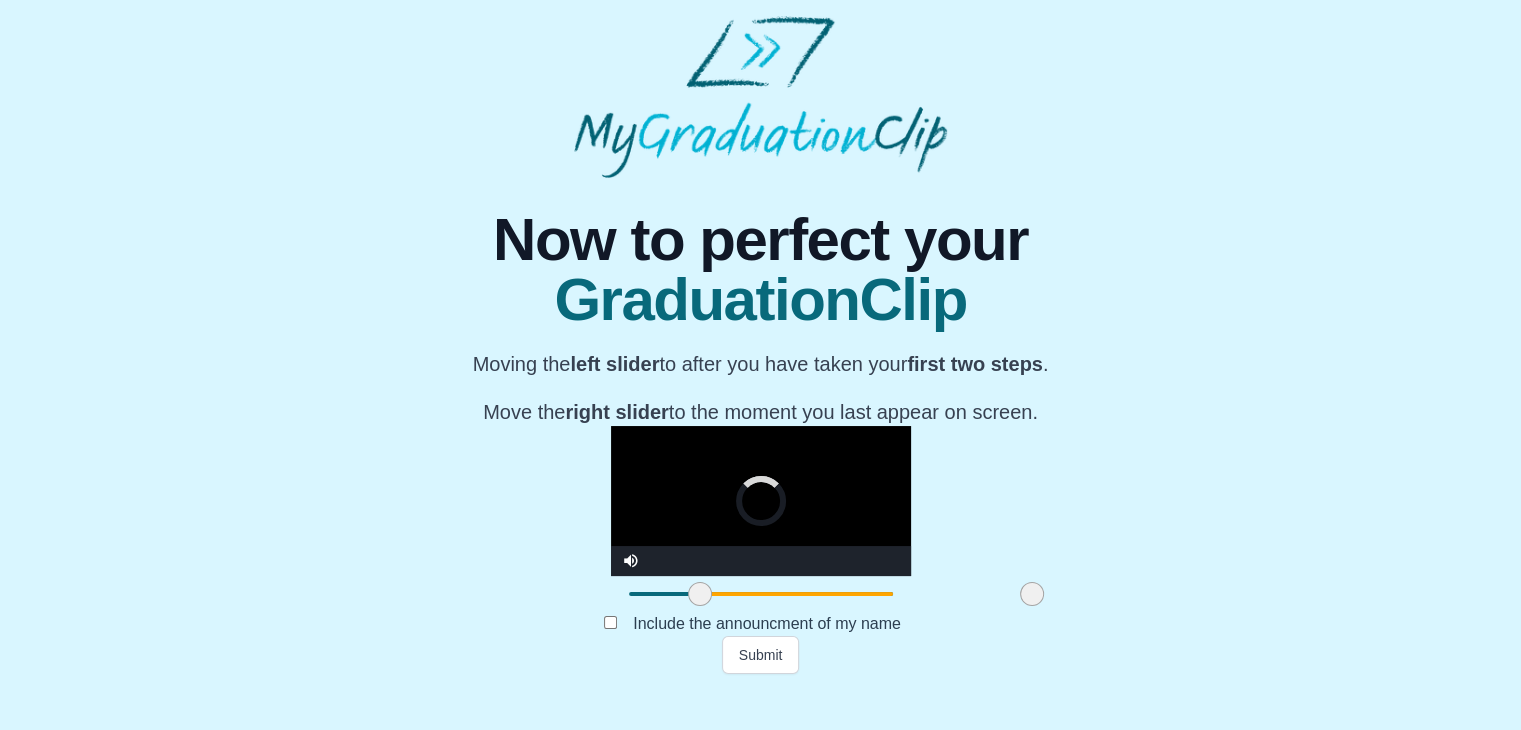 drag, startPoint x: 832, startPoint y: 632, endPoint x: 792, endPoint y: 630, distance: 40.04997 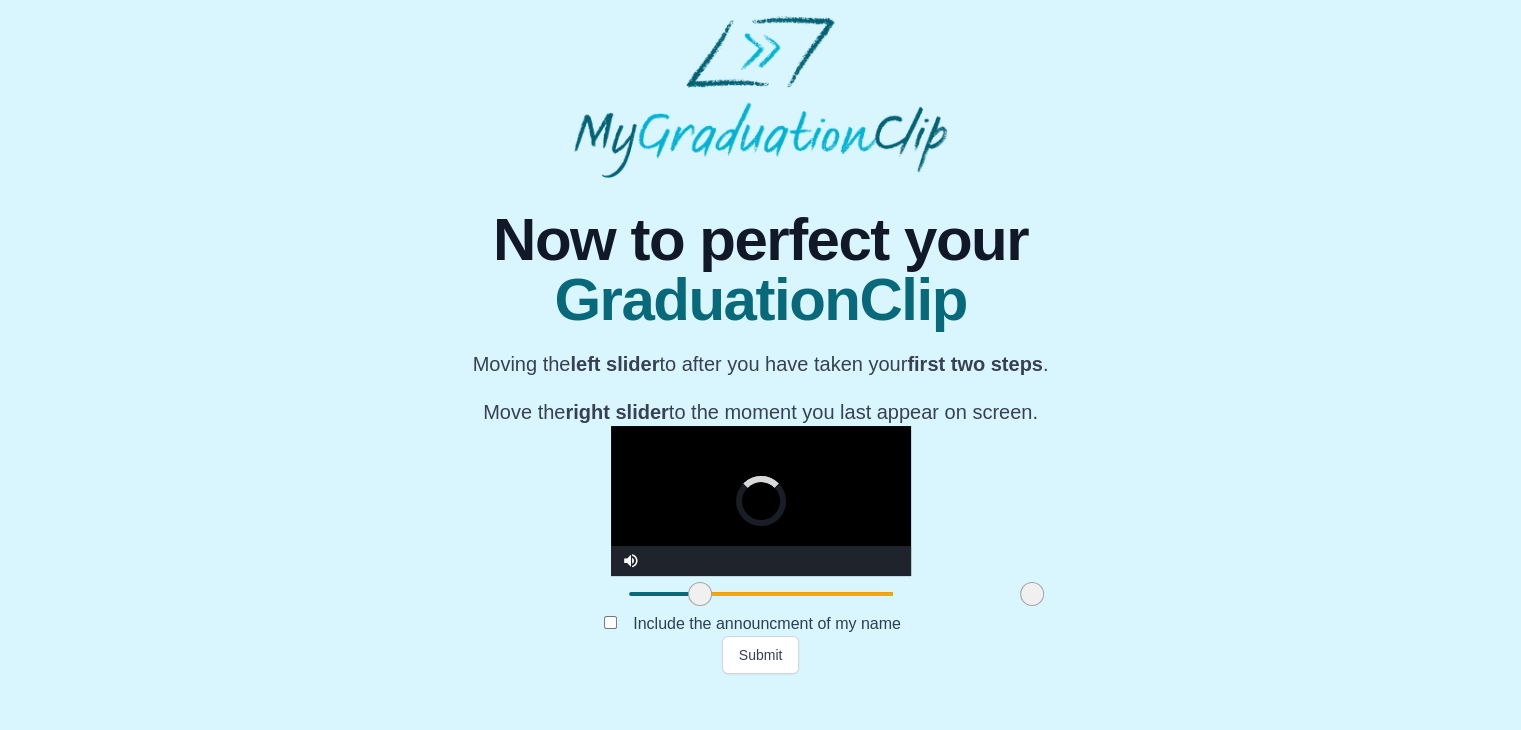 click at bounding box center (1032, 594) 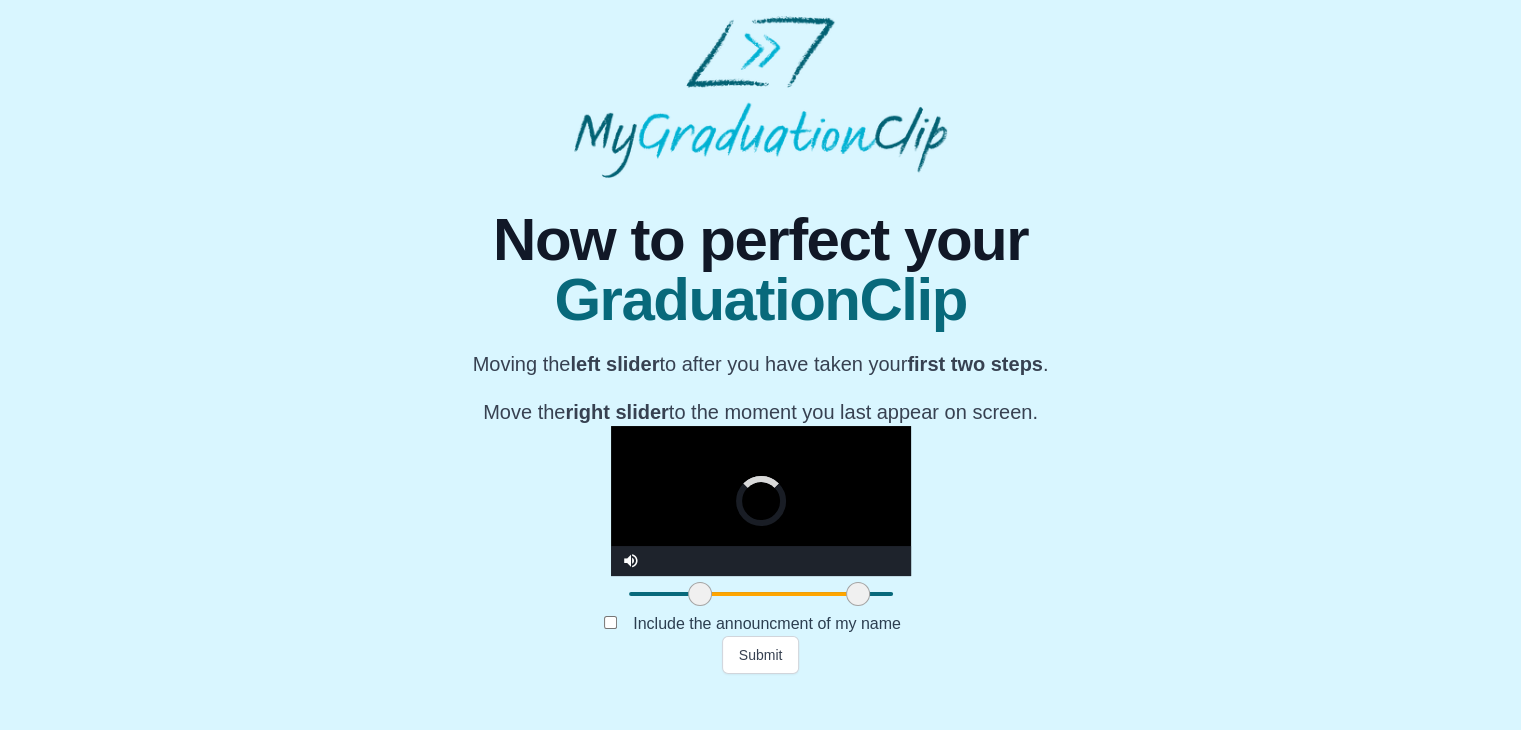 drag, startPoint x: 792, startPoint y: 630, endPoint x: 630, endPoint y: 634, distance: 162.04938 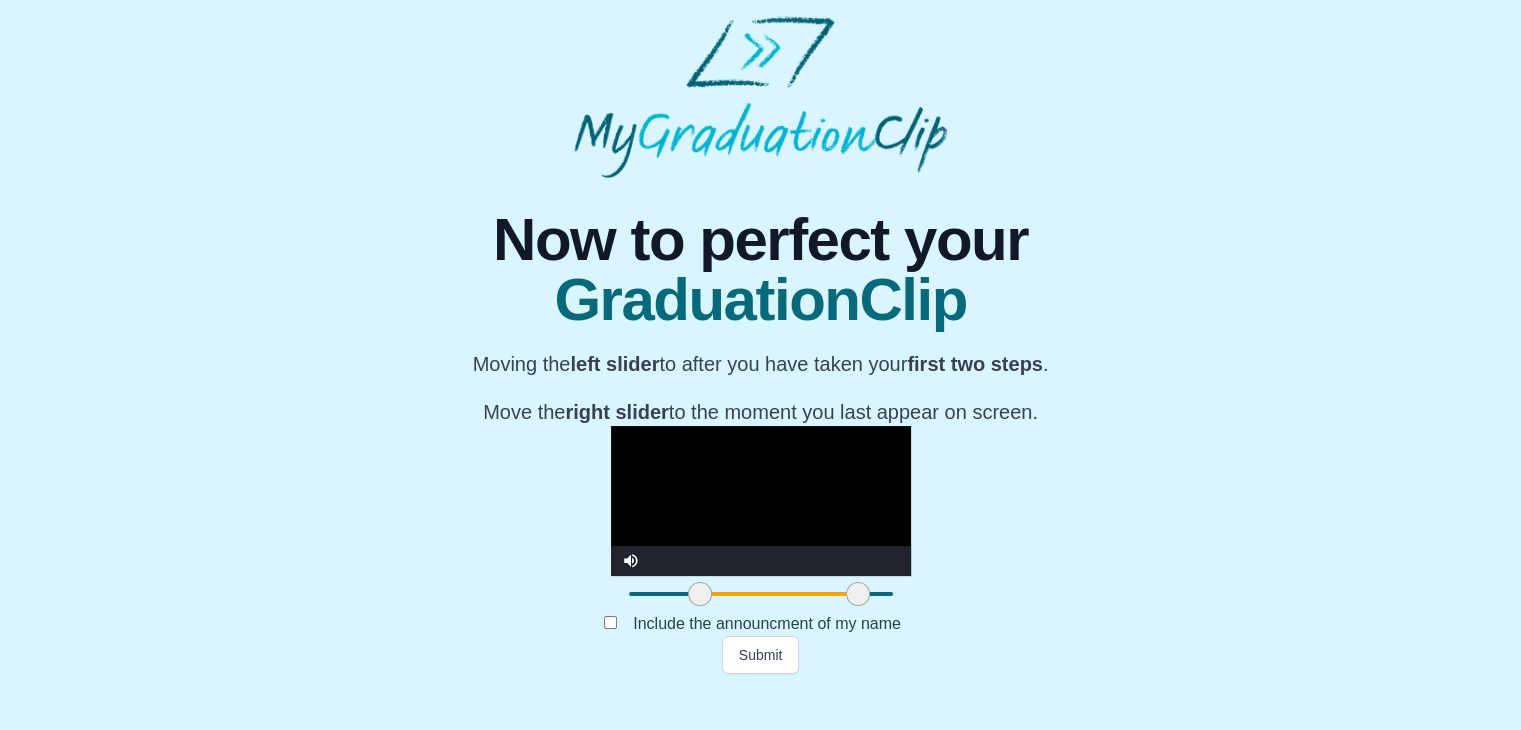 click at bounding box center (761, 501) 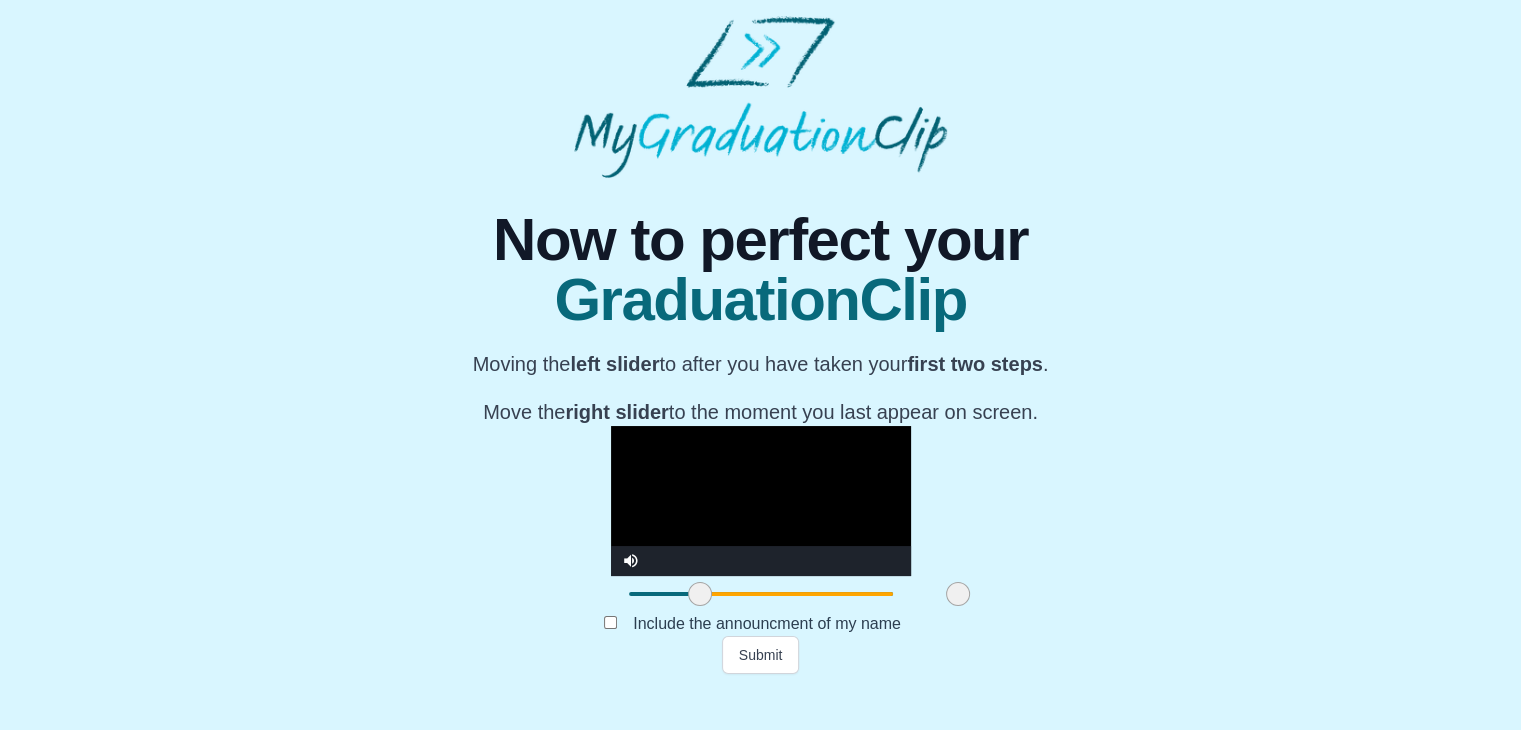 drag, startPoint x: 624, startPoint y: 624, endPoint x: 724, endPoint y: 637, distance: 100.84146 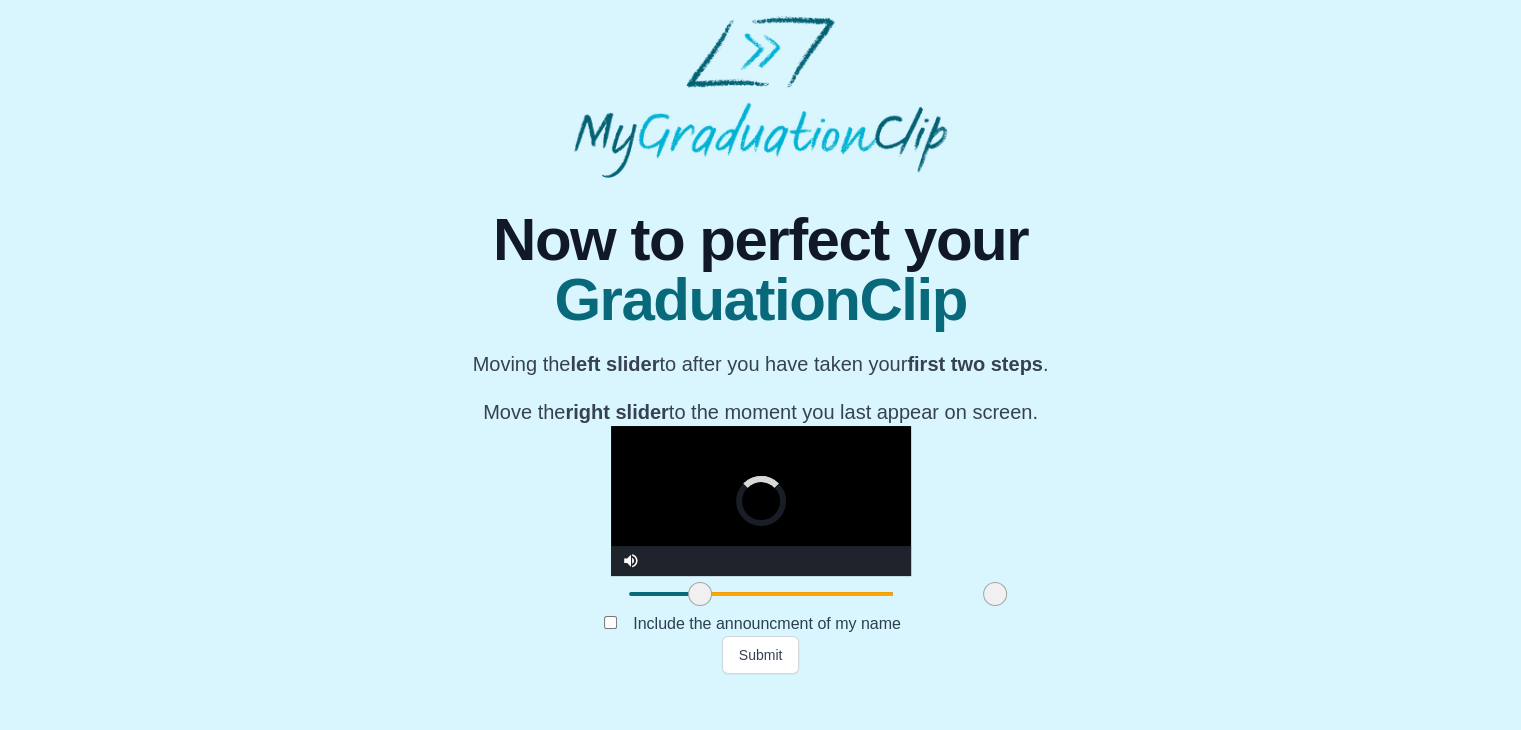 drag, startPoint x: 724, startPoint y: 637, endPoint x: 772, endPoint y: 646, distance: 48.83646 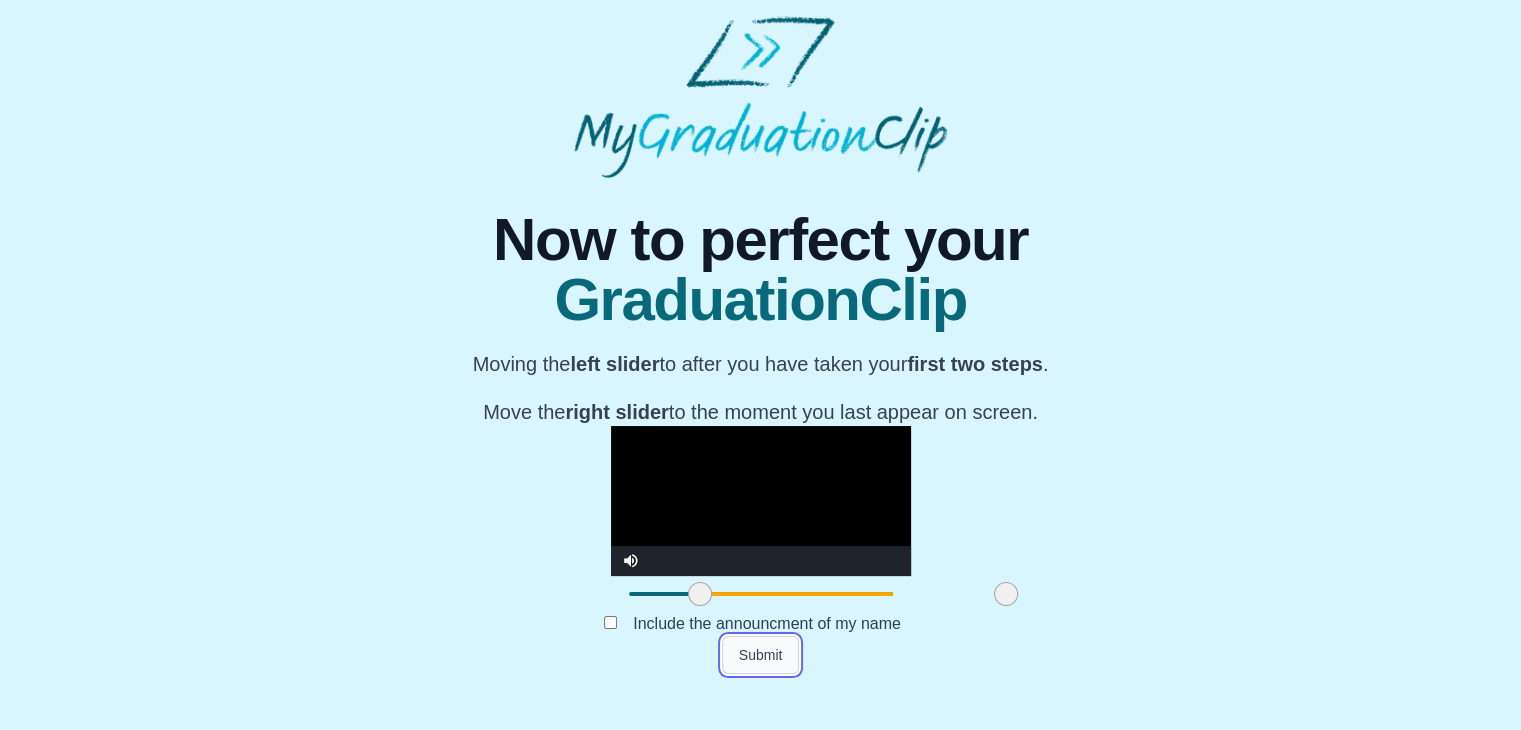 click on "Submit" at bounding box center (761, 655) 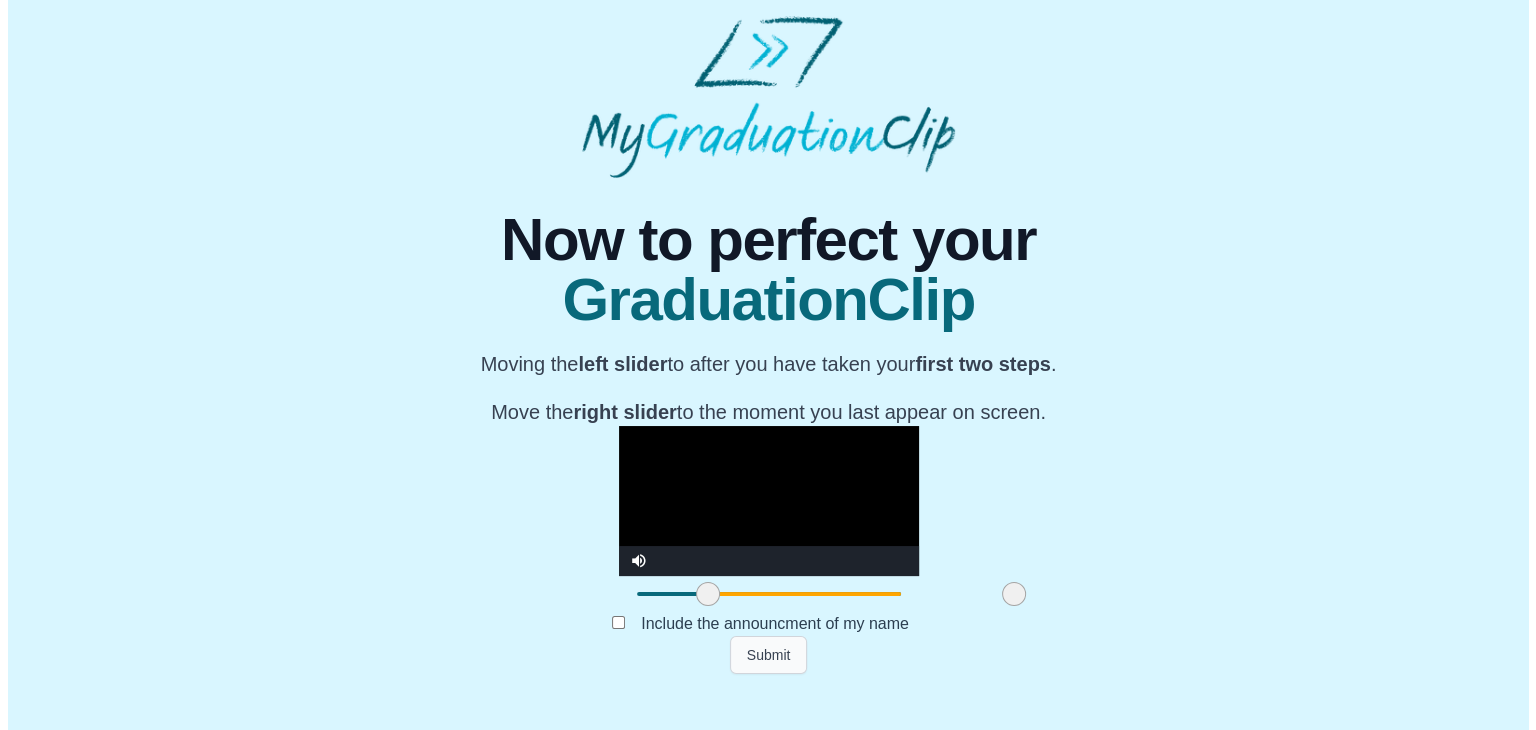 scroll, scrollTop: 0, scrollLeft: 0, axis: both 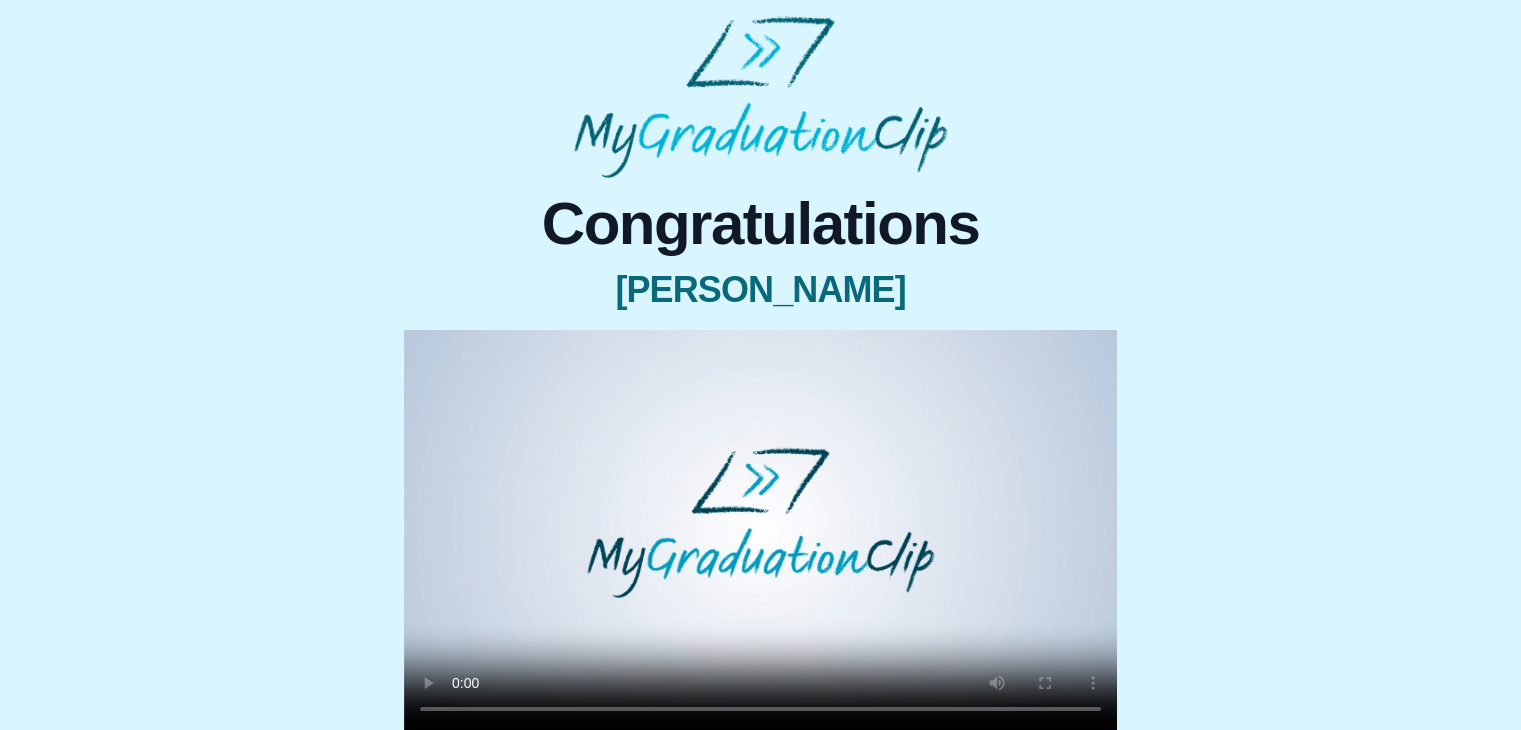 click at bounding box center [760, 530] 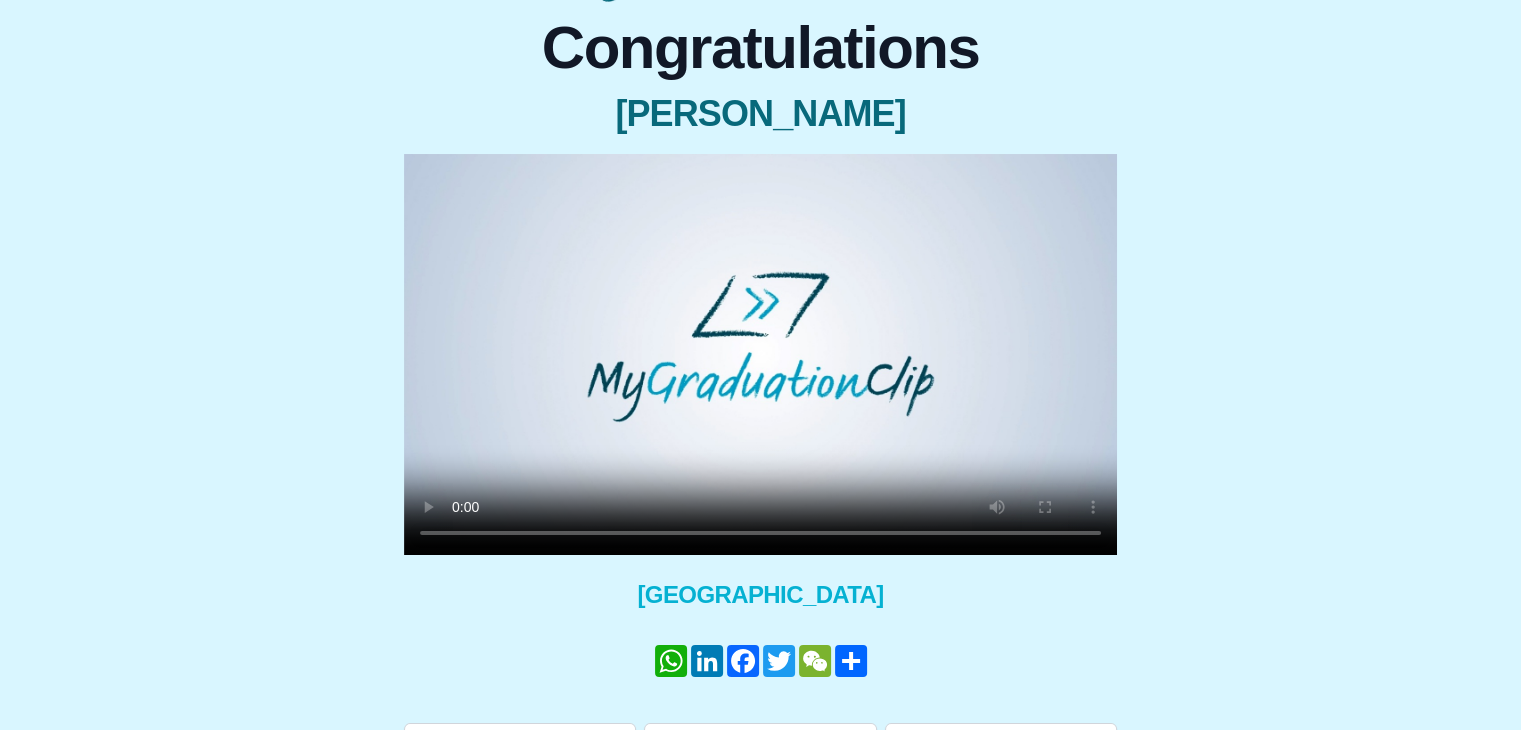 scroll, scrollTop: 176, scrollLeft: 0, axis: vertical 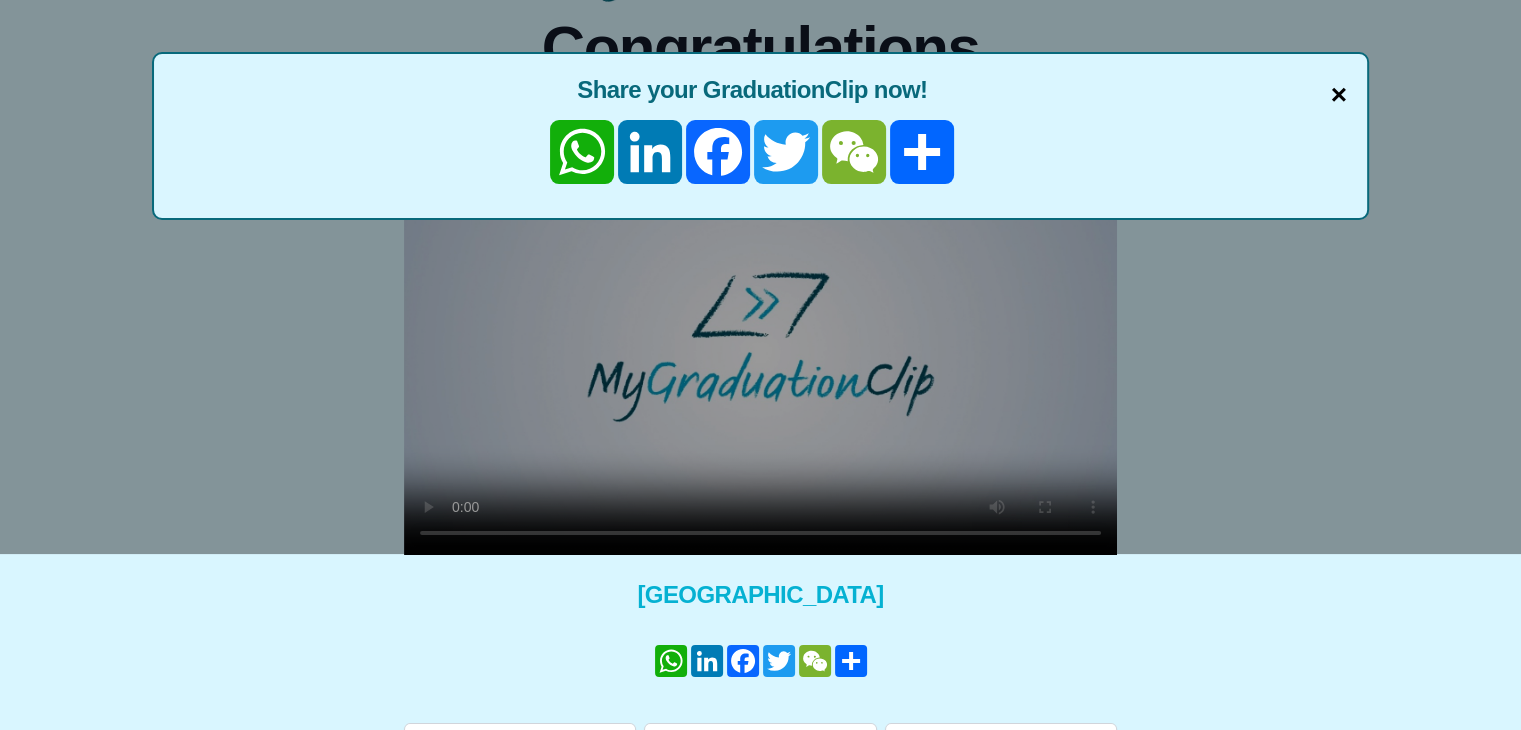 click on "×" at bounding box center [1339, 95] 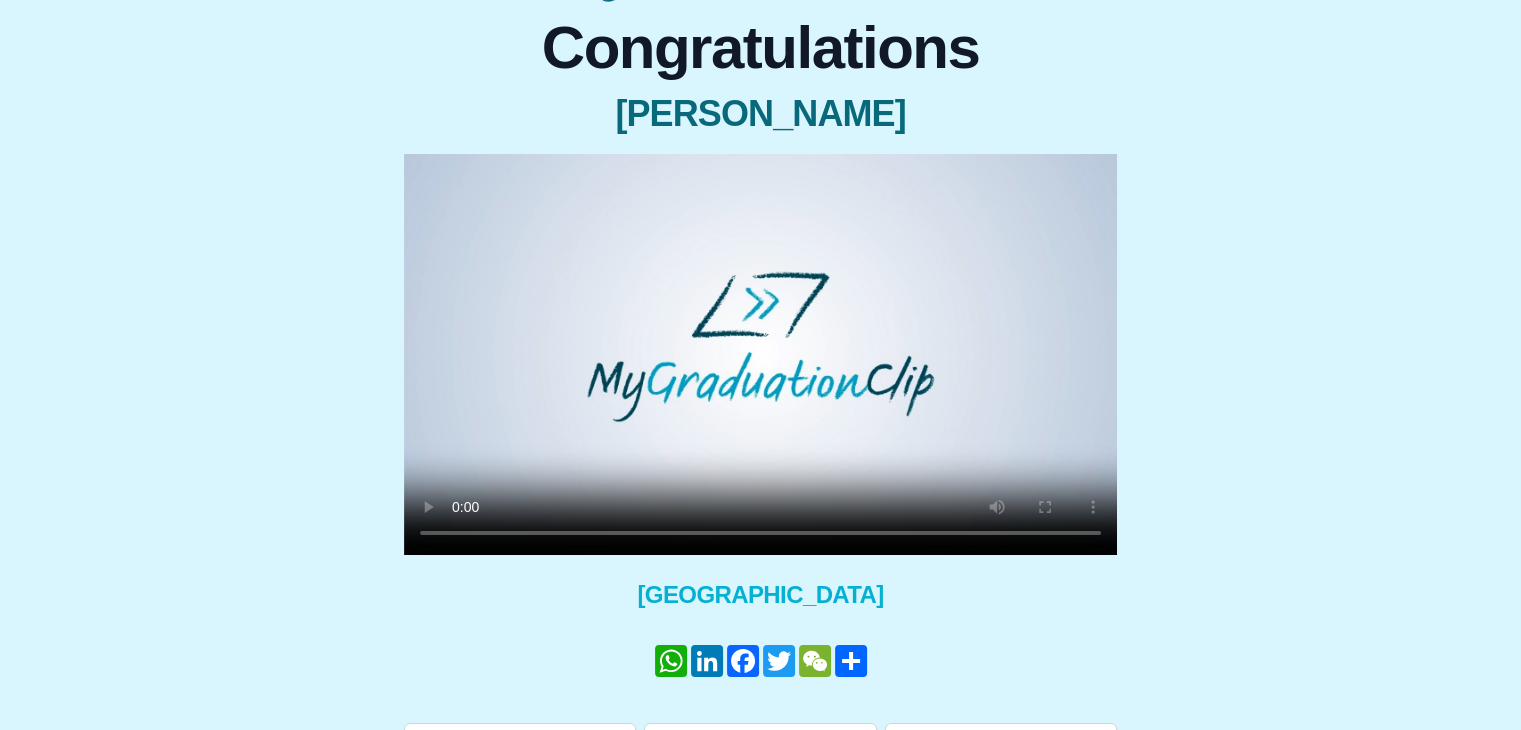 scroll, scrollTop: 222, scrollLeft: 0, axis: vertical 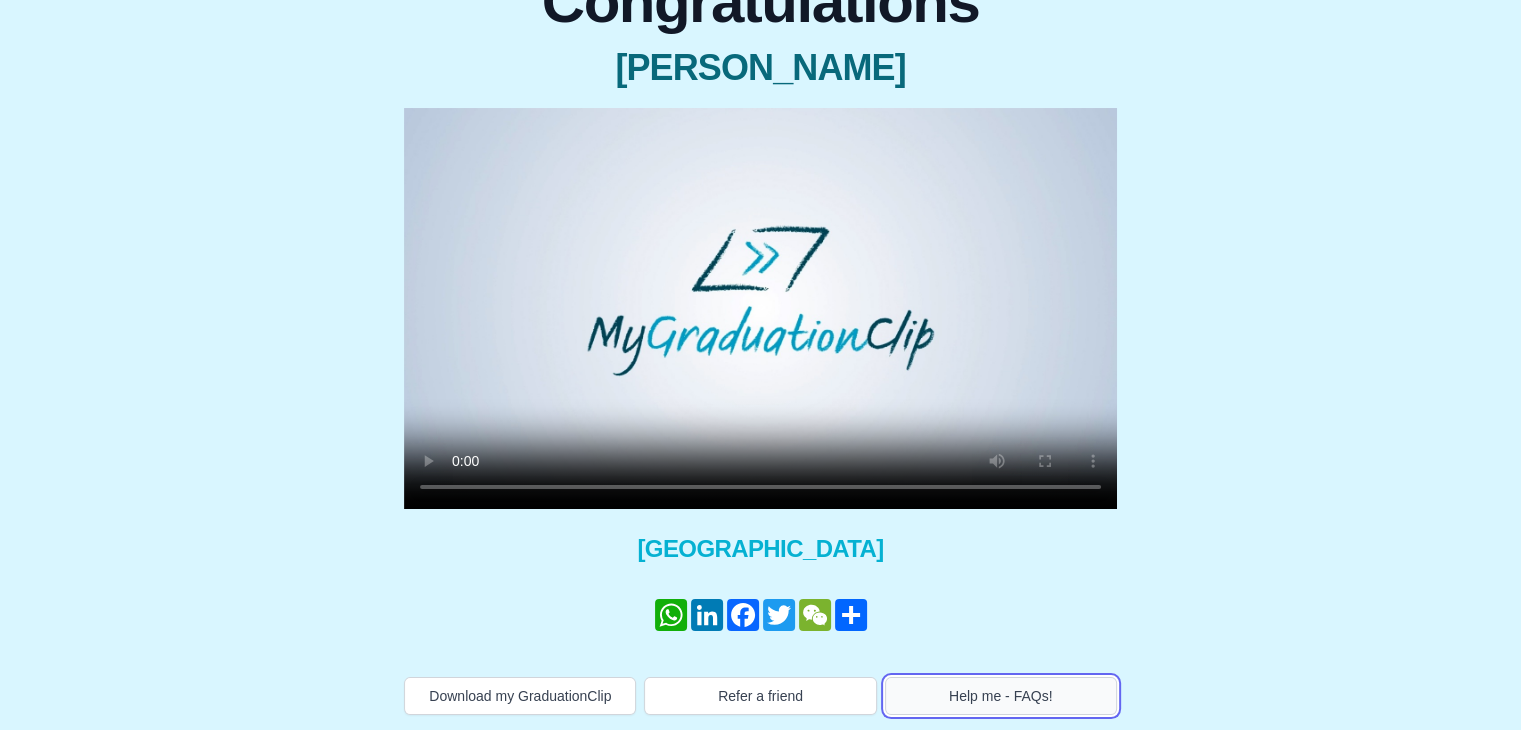 click on "Help me - FAQs!" at bounding box center [1001, 696] 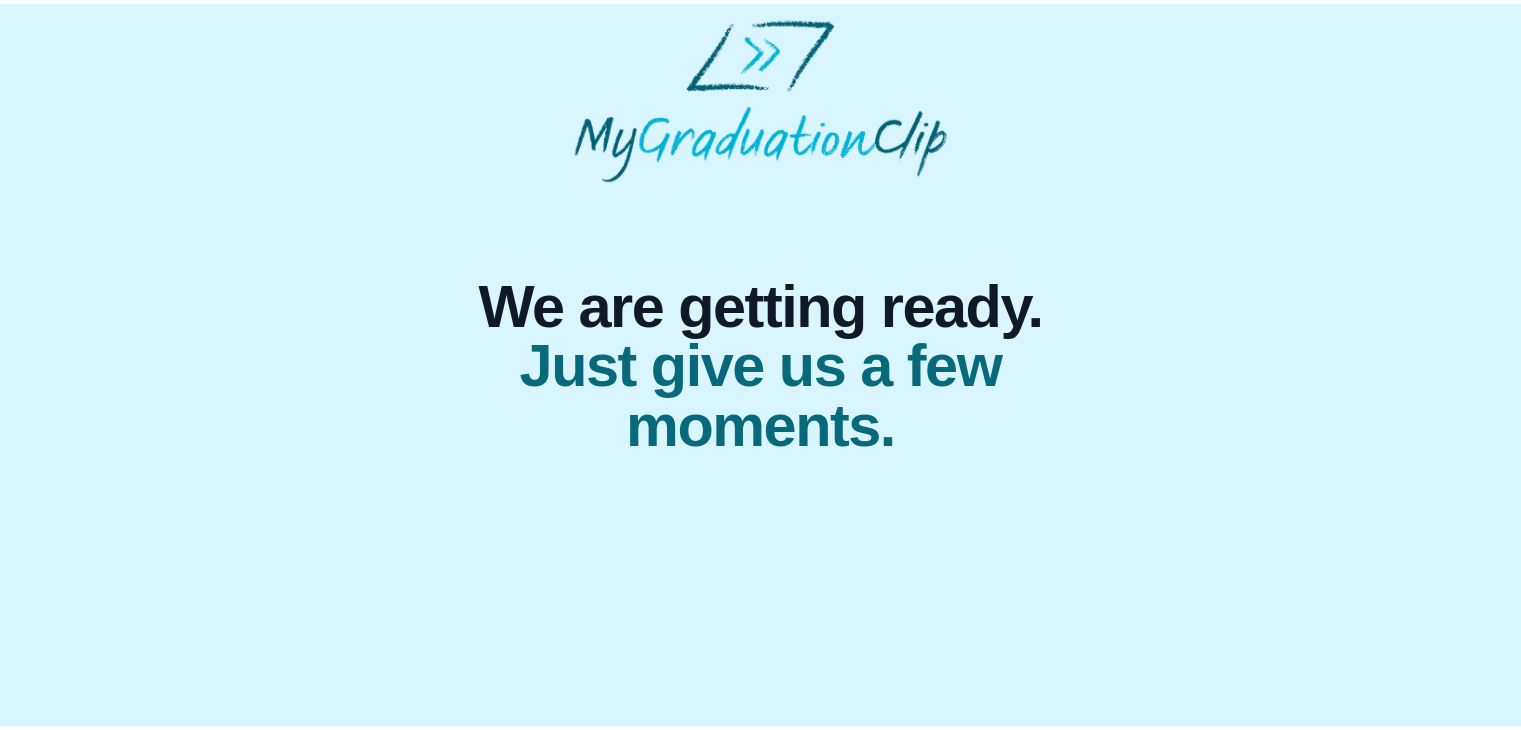 scroll, scrollTop: 0, scrollLeft: 0, axis: both 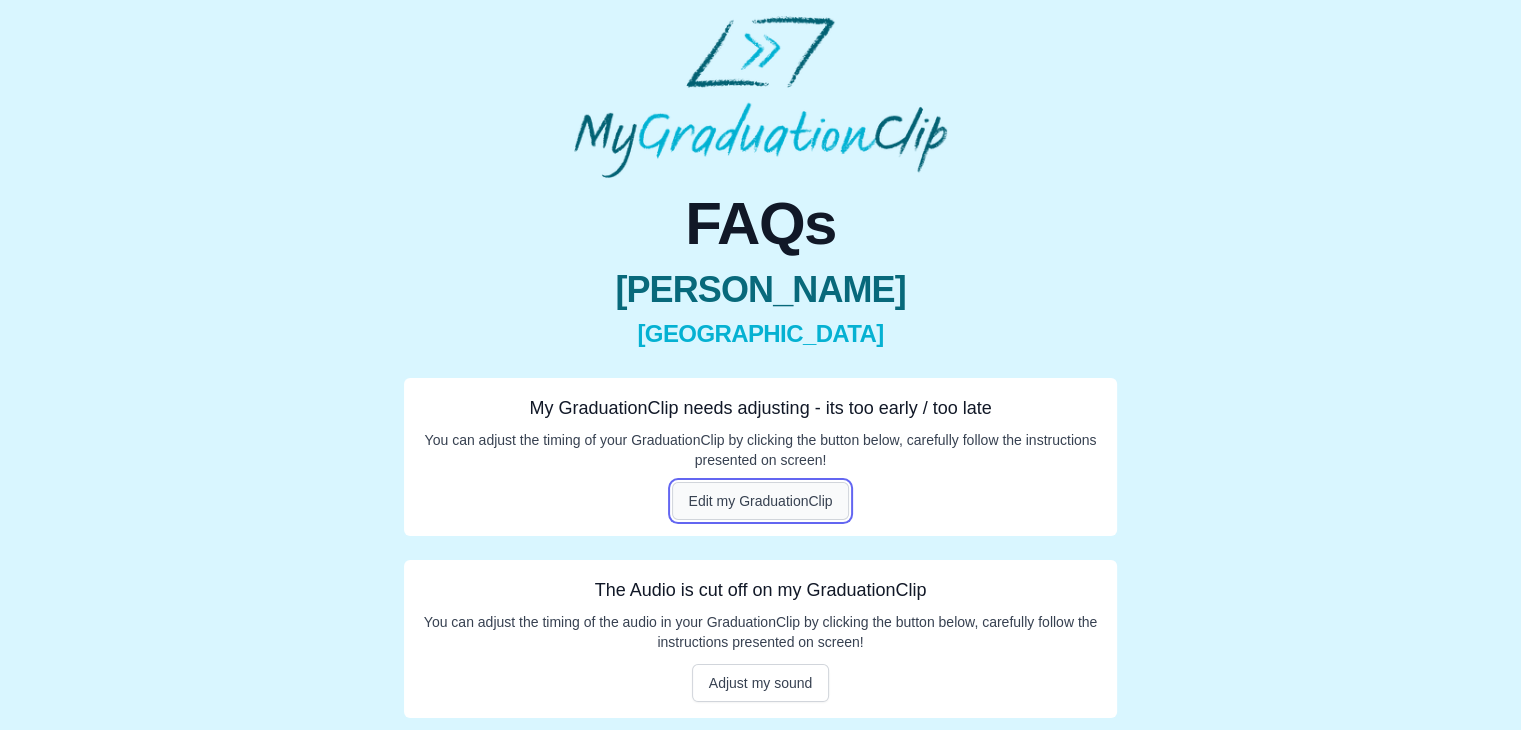 click on "Edit my GraduationClip" at bounding box center (761, 501) 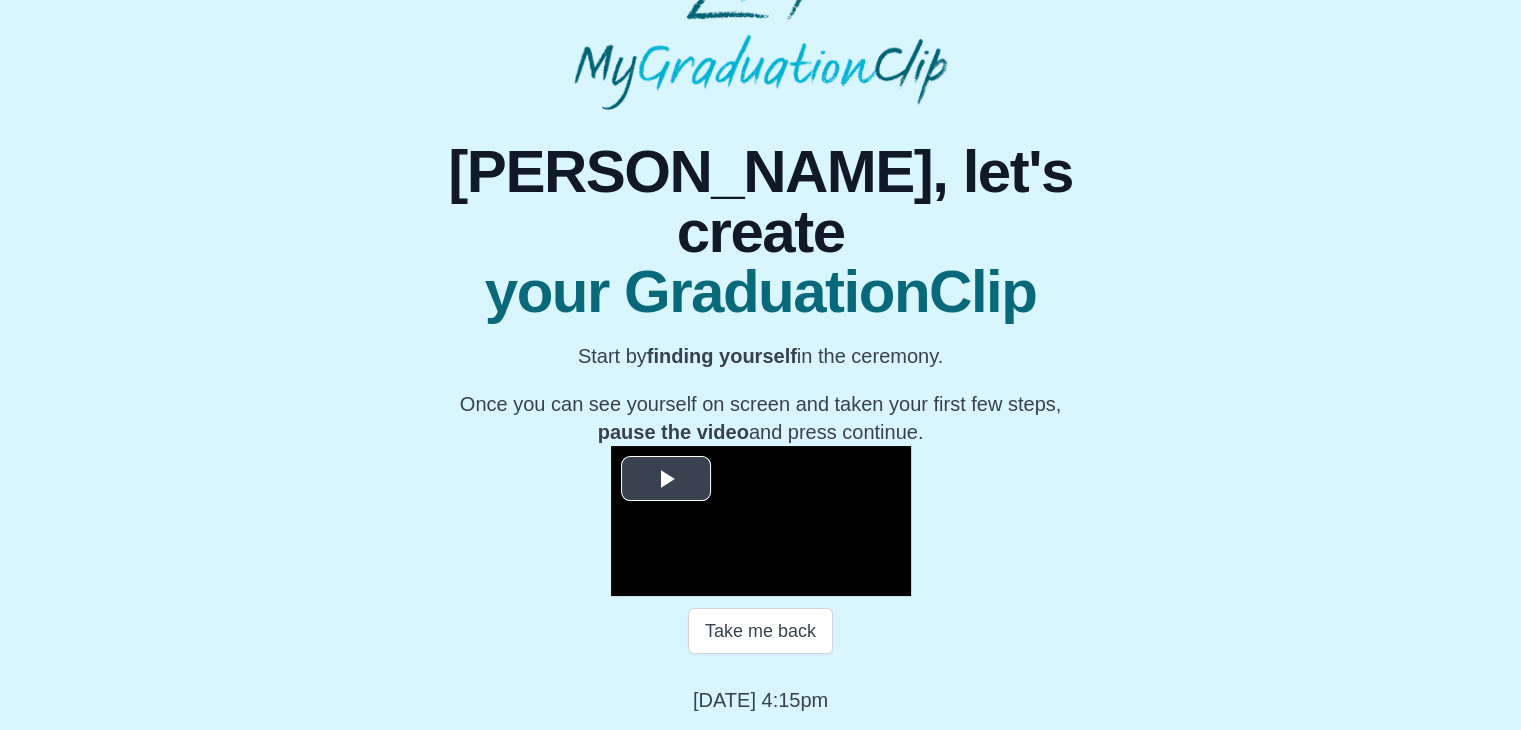 scroll, scrollTop: 285, scrollLeft: 0, axis: vertical 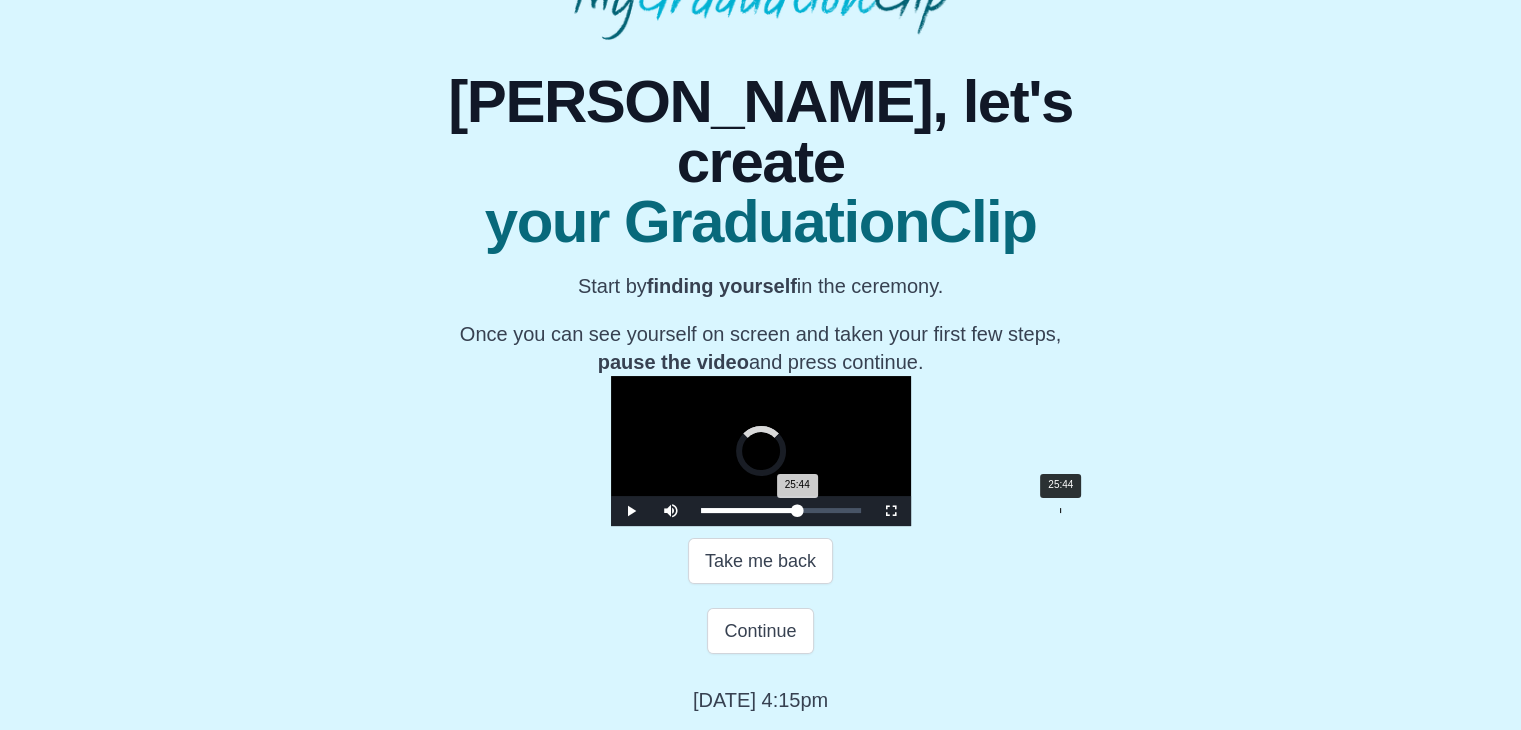 click on "25:44" at bounding box center [1060, 510] 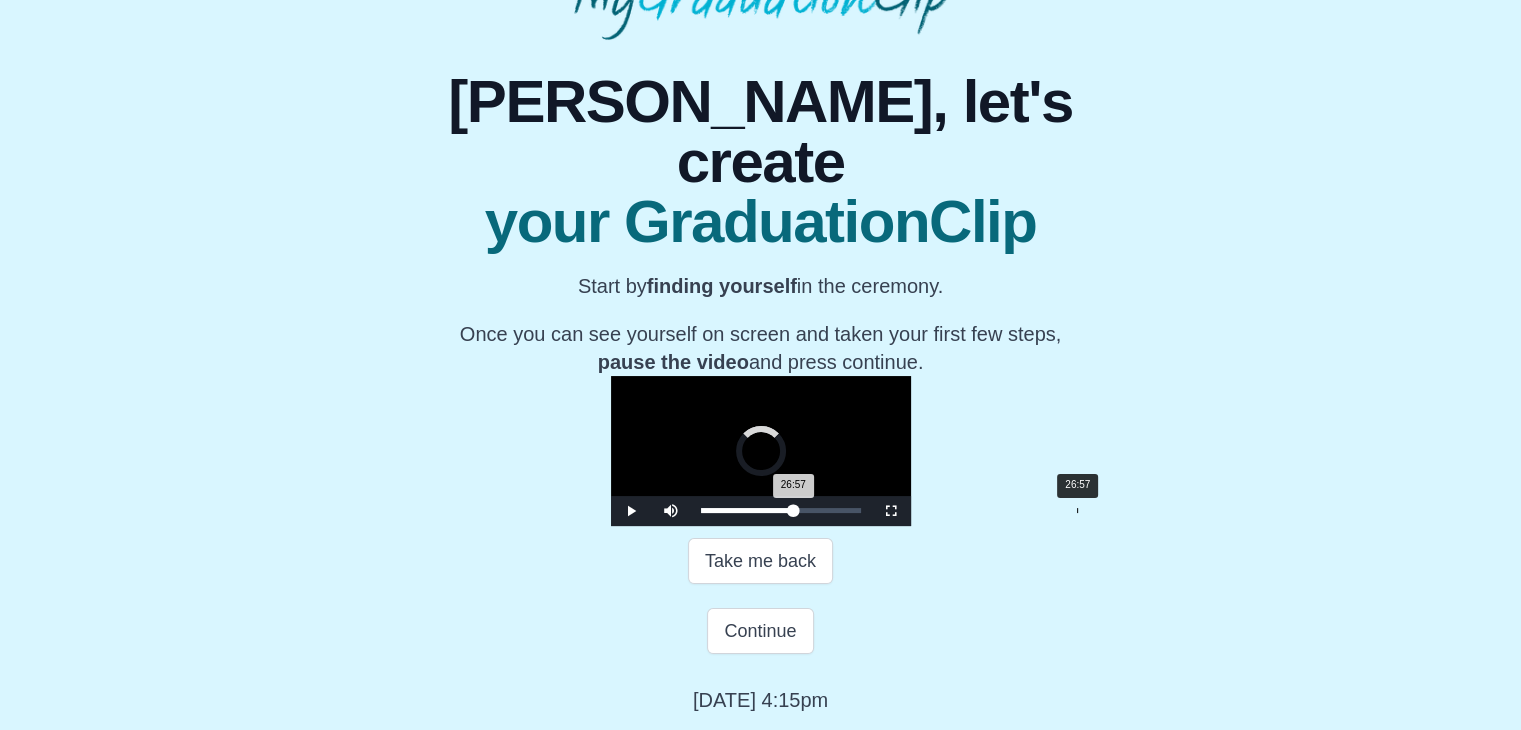 click on "26:57" at bounding box center [1077, 510] 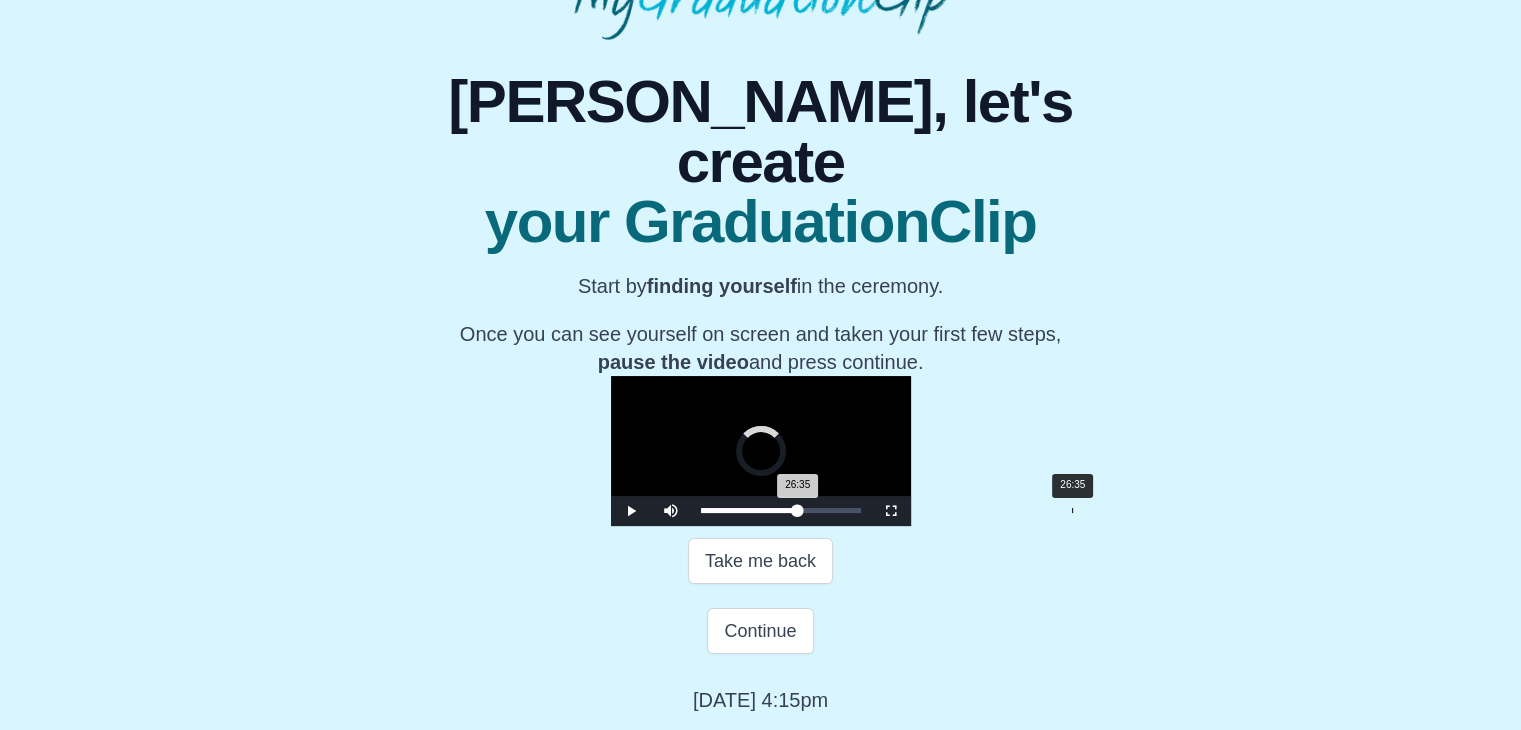 click on "26:35 Progress : 0%" at bounding box center (749, 510) 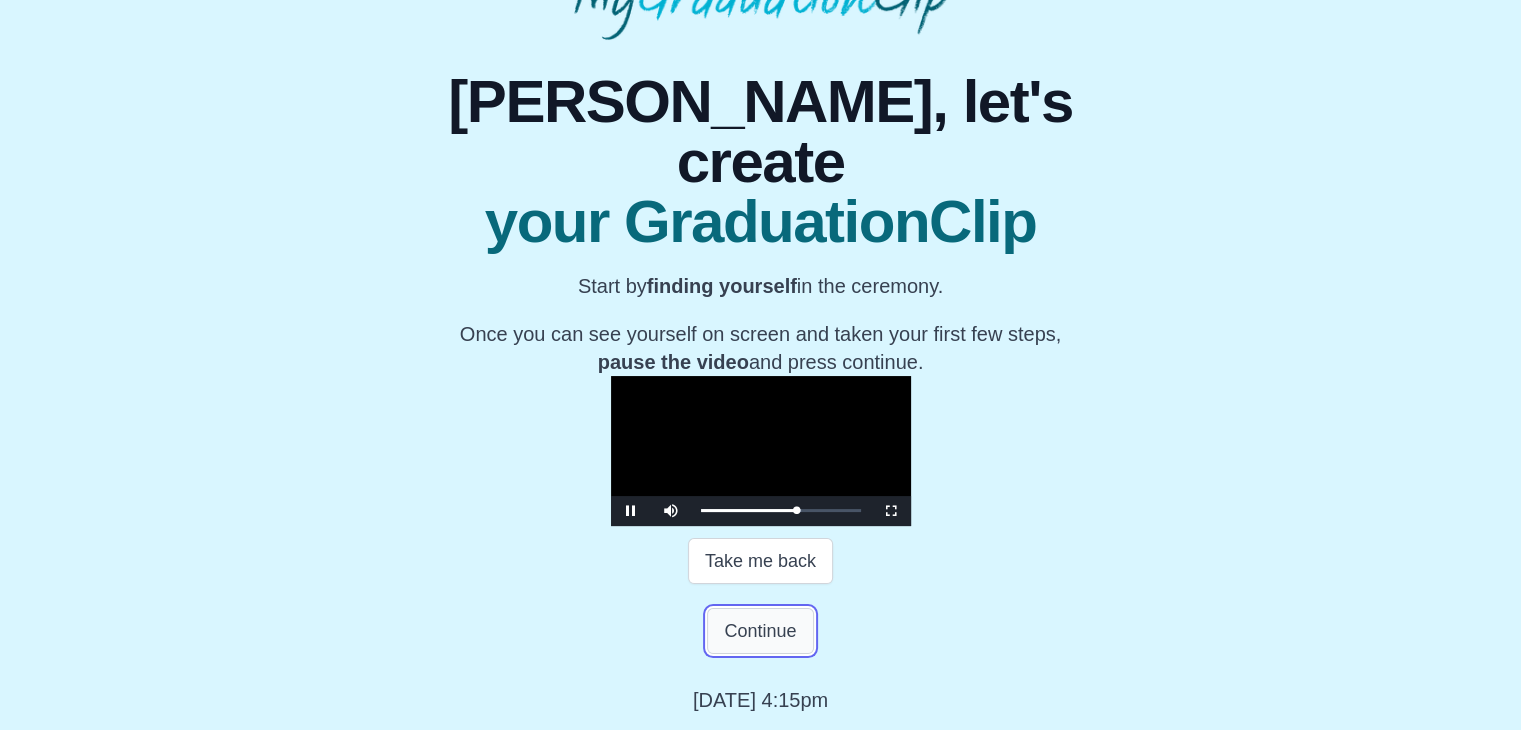 click on "Continue" at bounding box center (760, 631) 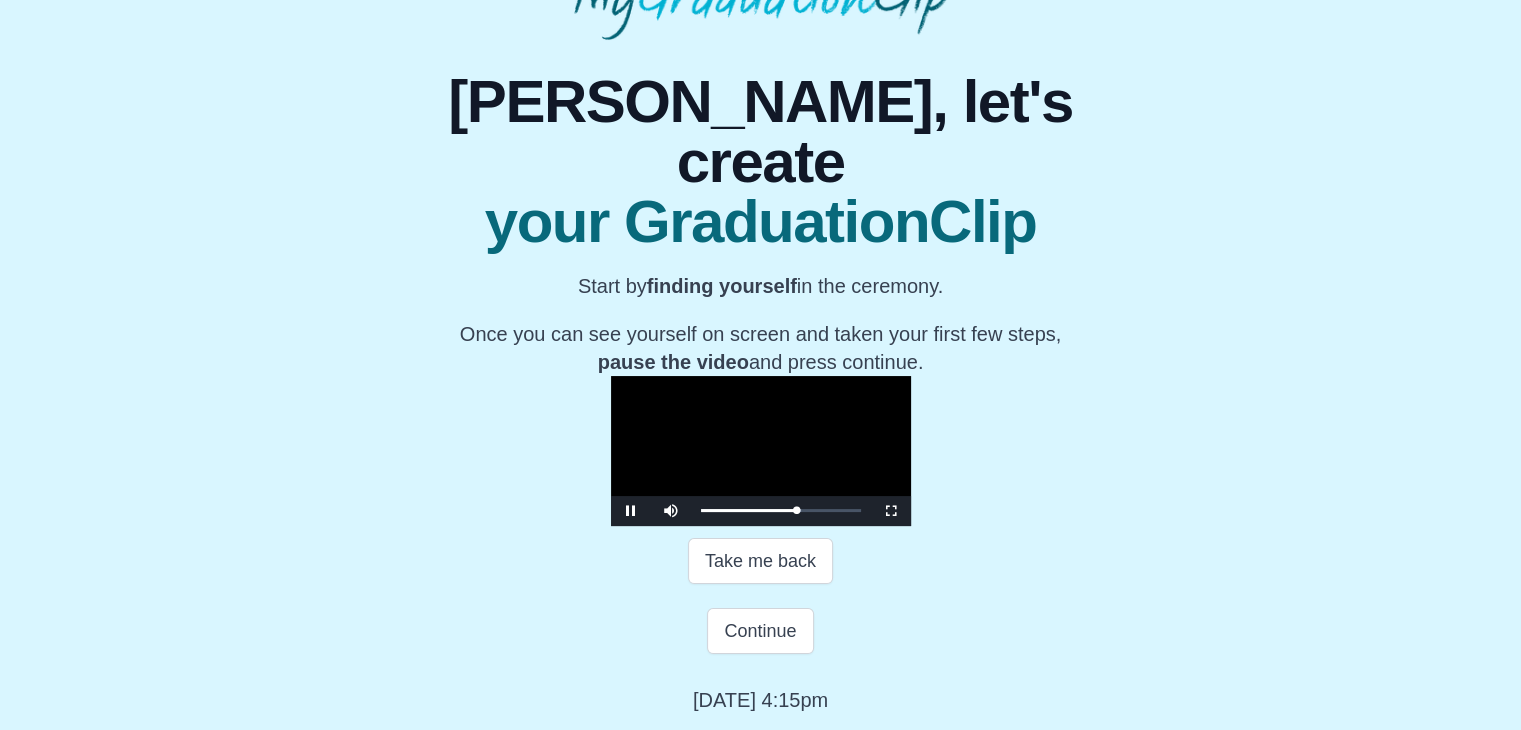 scroll, scrollTop: 0, scrollLeft: 0, axis: both 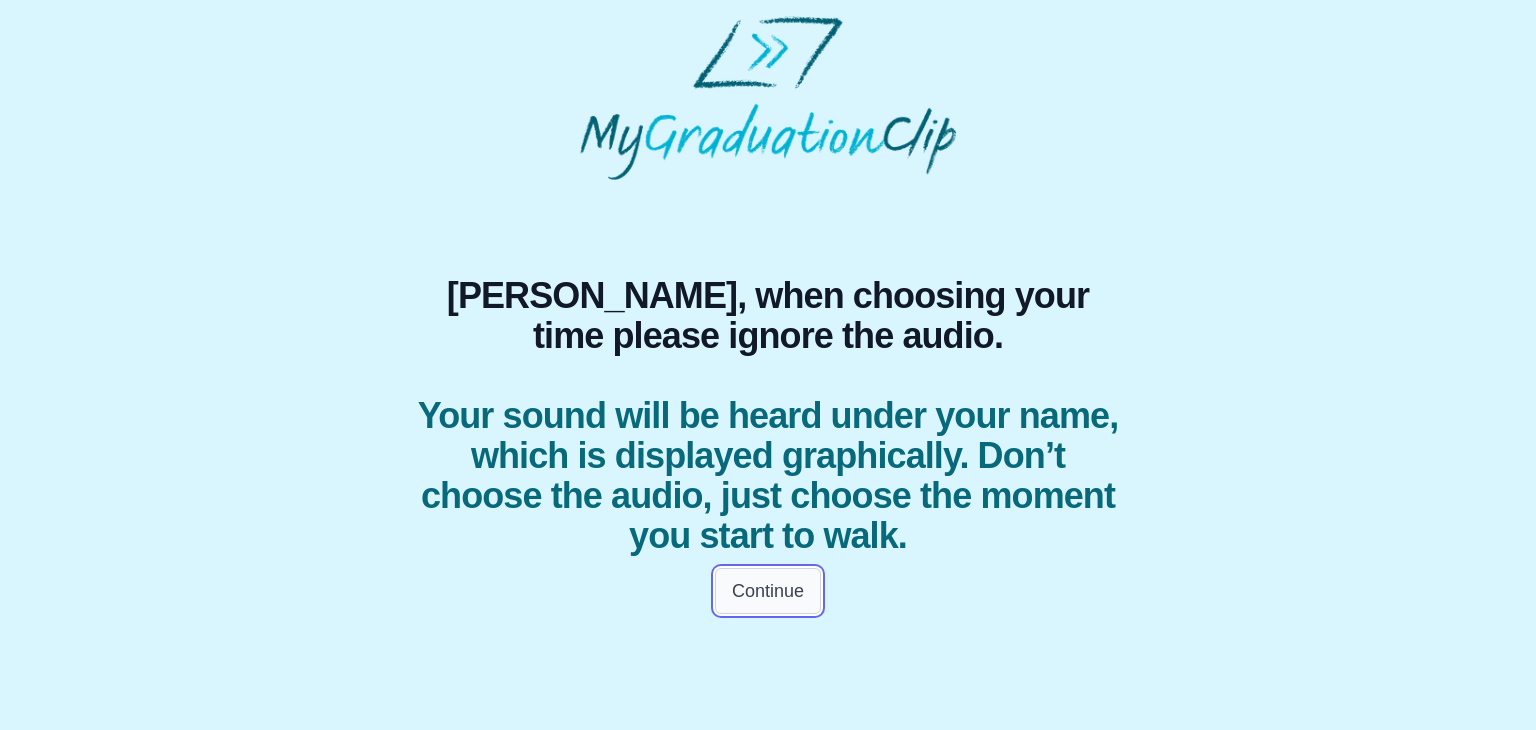 click on "Continue" at bounding box center (768, 591) 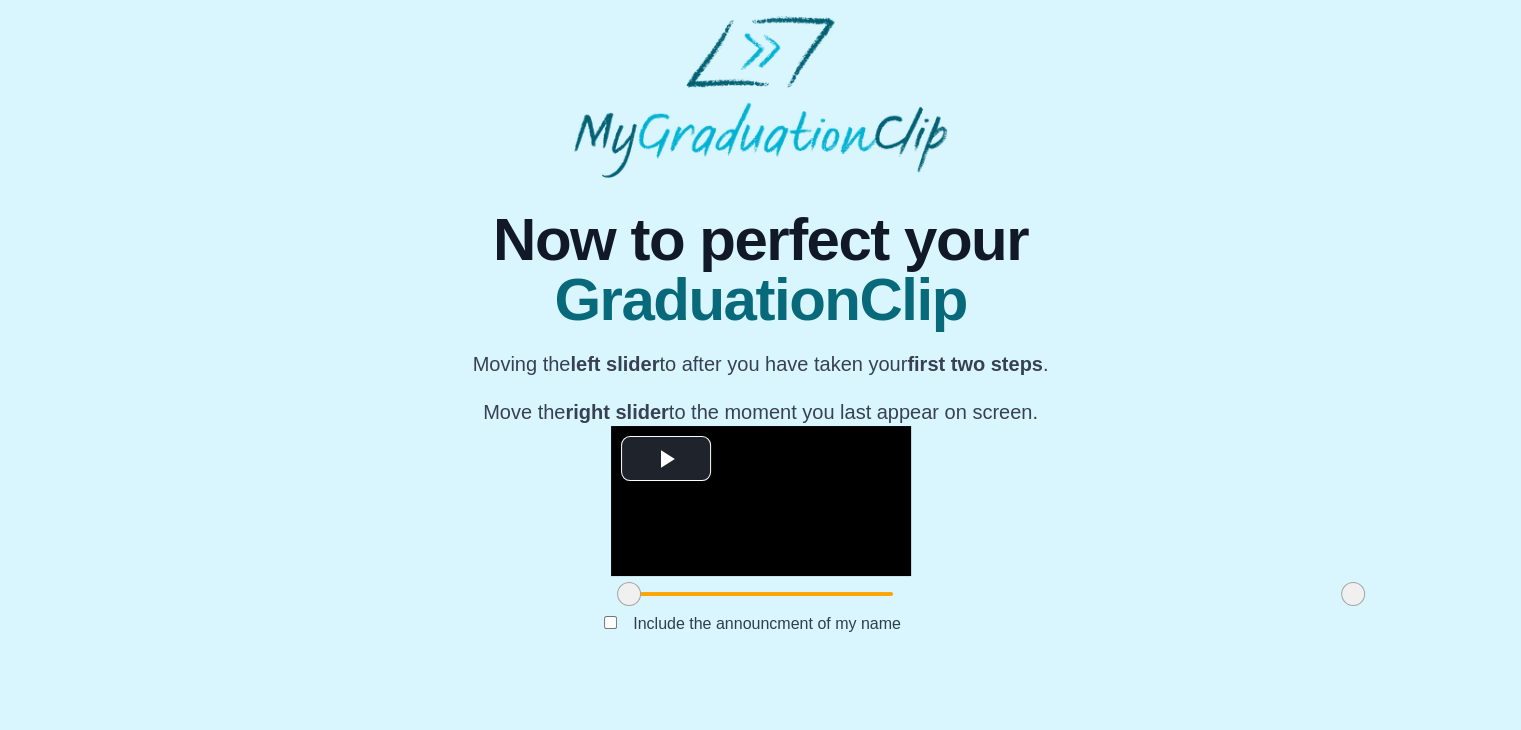 scroll, scrollTop: 231, scrollLeft: 0, axis: vertical 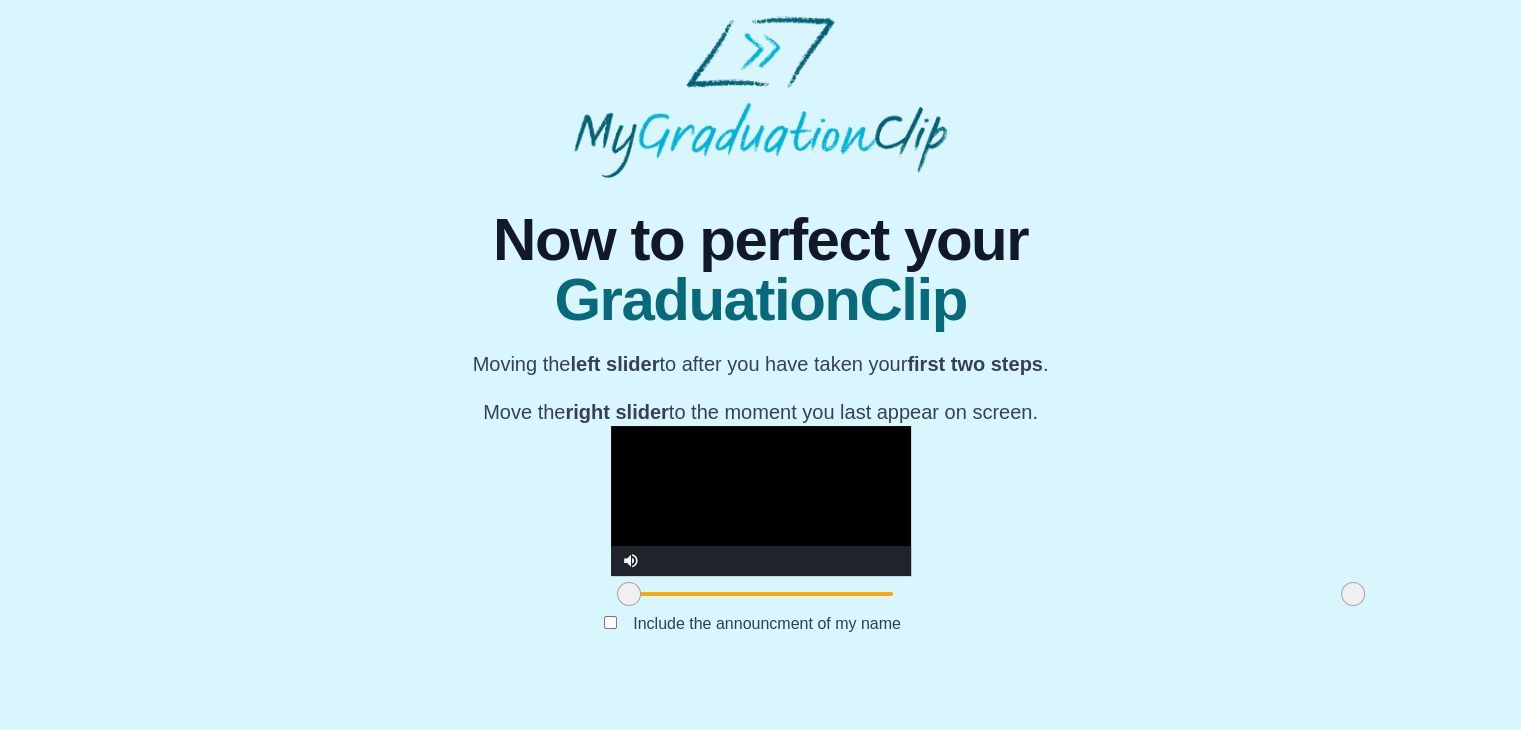 click at bounding box center (761, 501) 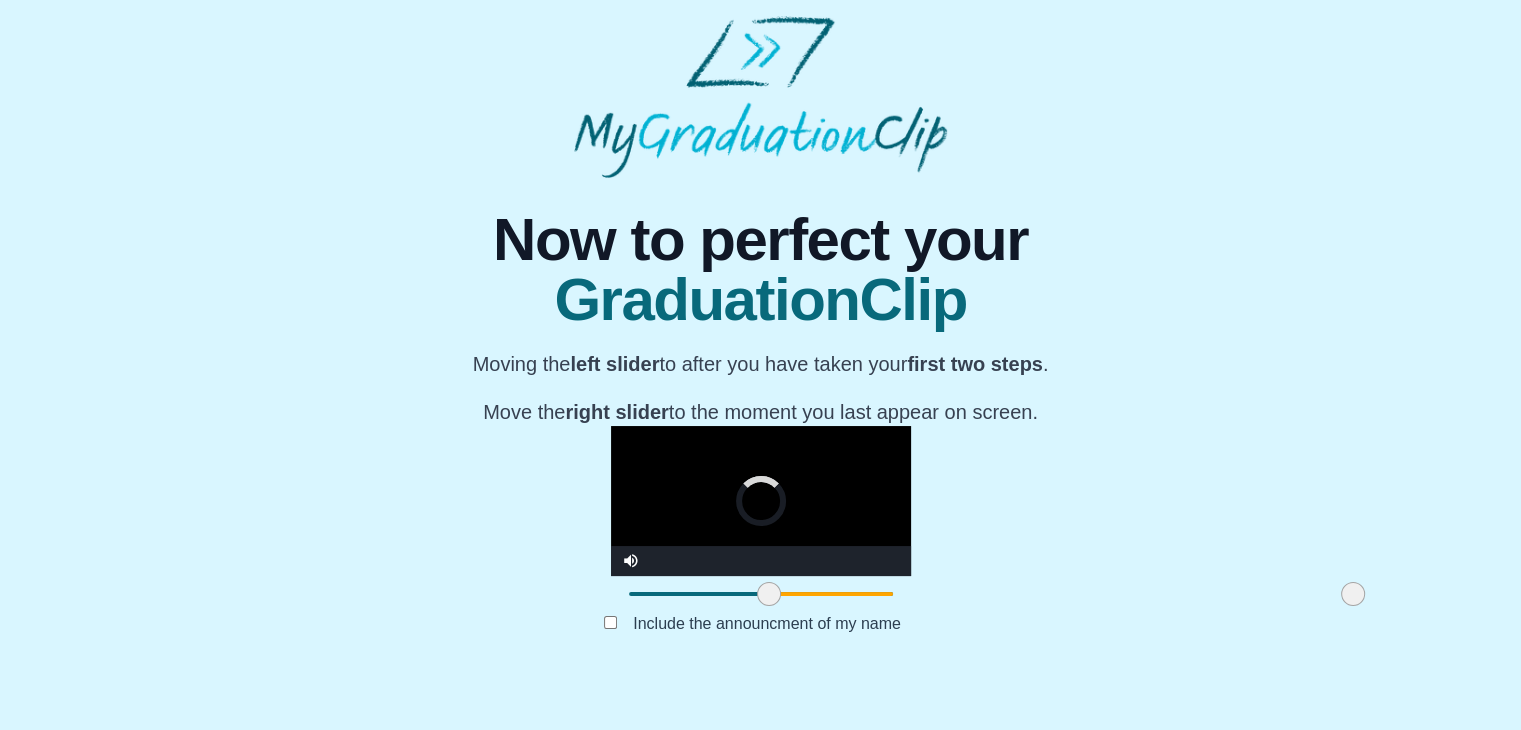 drag, startPoint x: 398, startPoint y: 639, endPoint x: 541, endPoint y: 637, distance: 143.01399 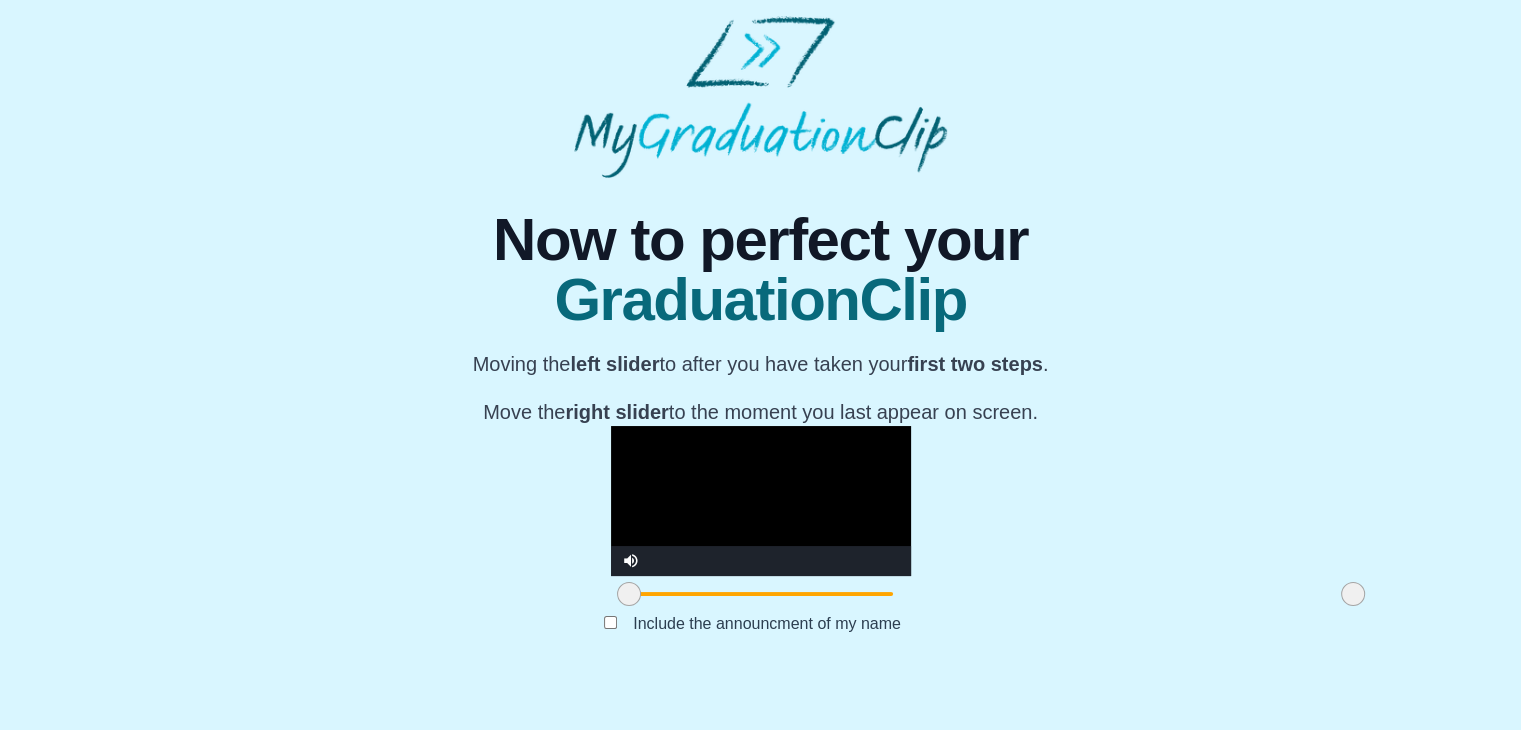 drag, startPoint x: 541, startPoint y: 637, endPoint x: 371, endPoint y: 634, distance: 170.02647 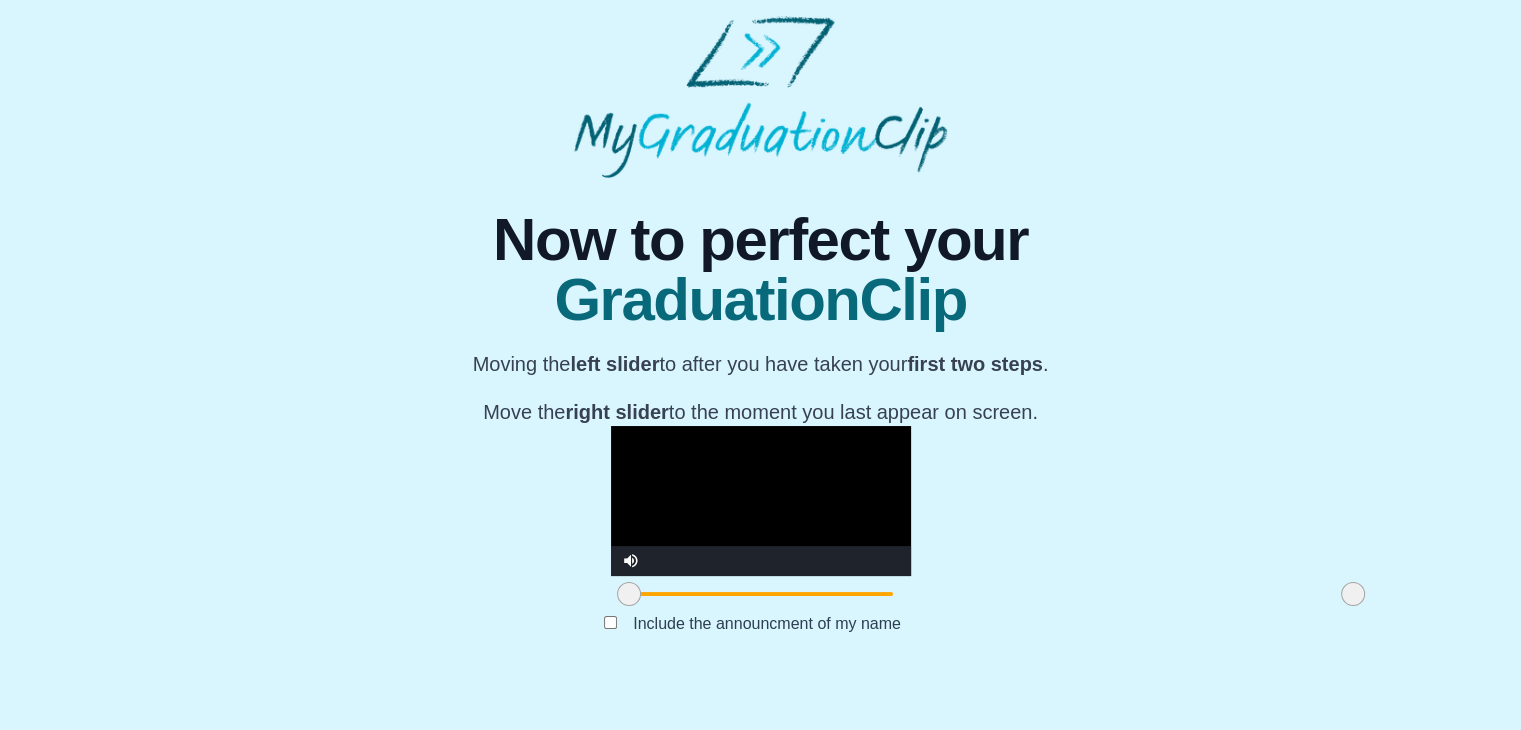 scroll, scrollTop: 237, scrollLeft: 0, axis: vertical 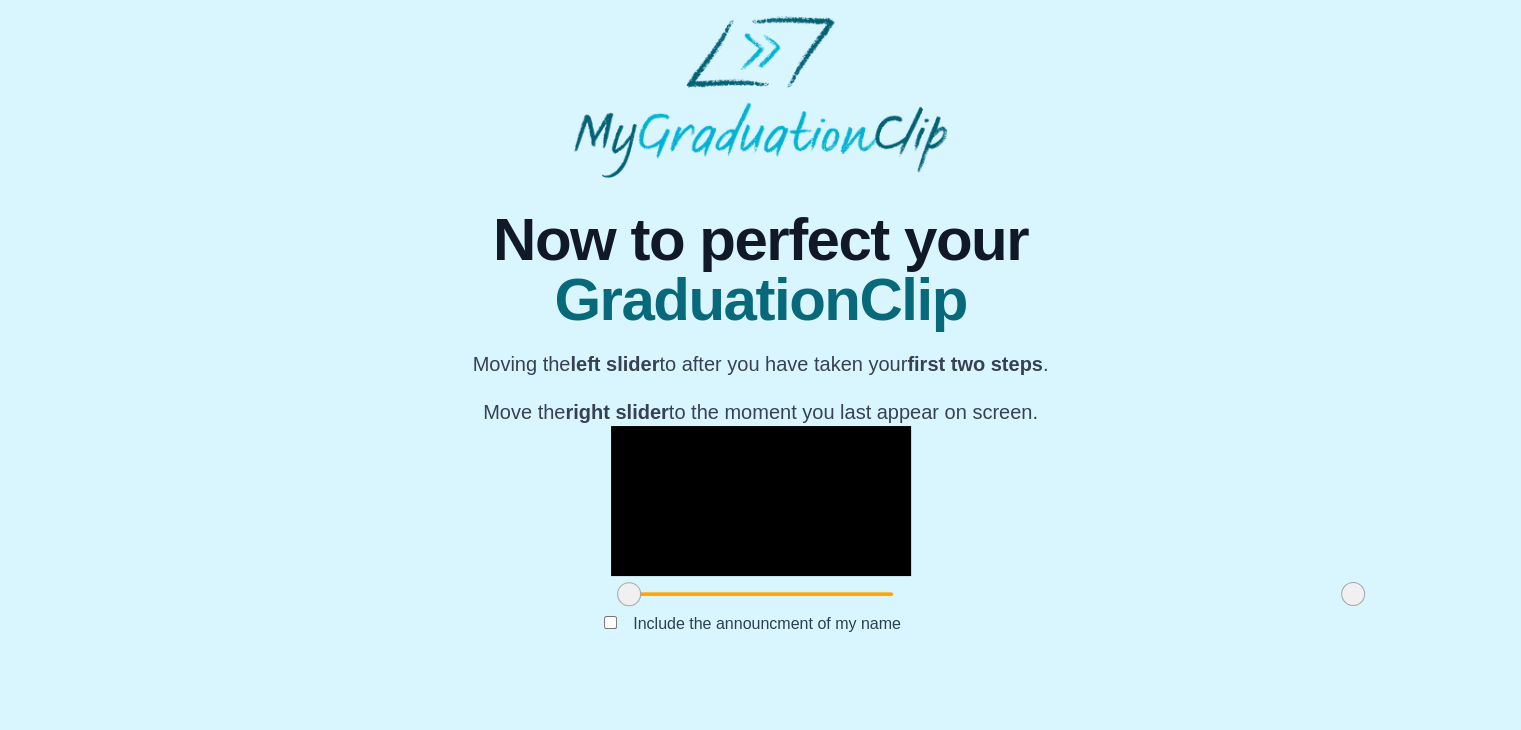click at bounding box center (629, 594) 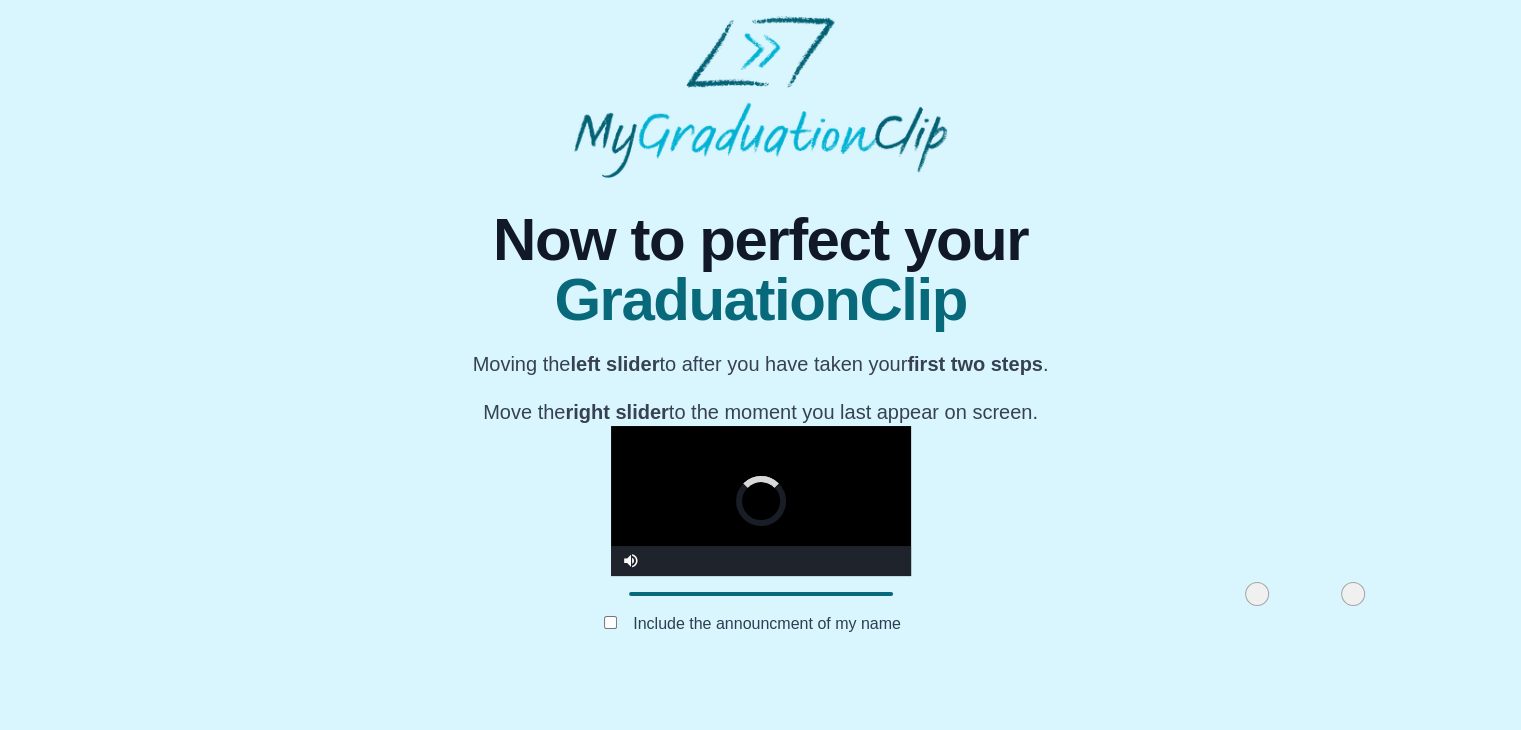 drag, startPoint x: 404, startPoint y: 638, endPoint x: 1030, endPoint y: 613, distance: 626.499 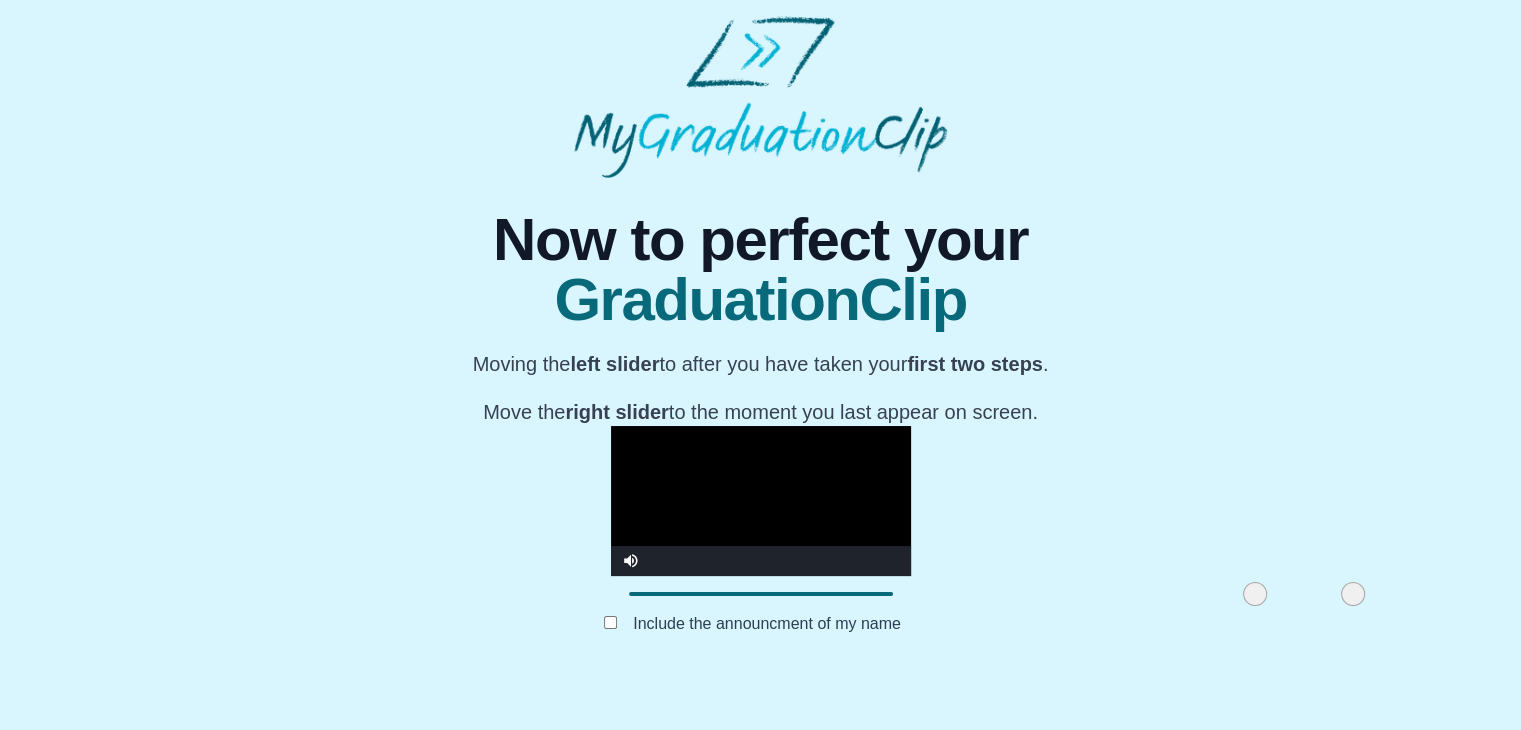 click at bounding box center [761, 501] 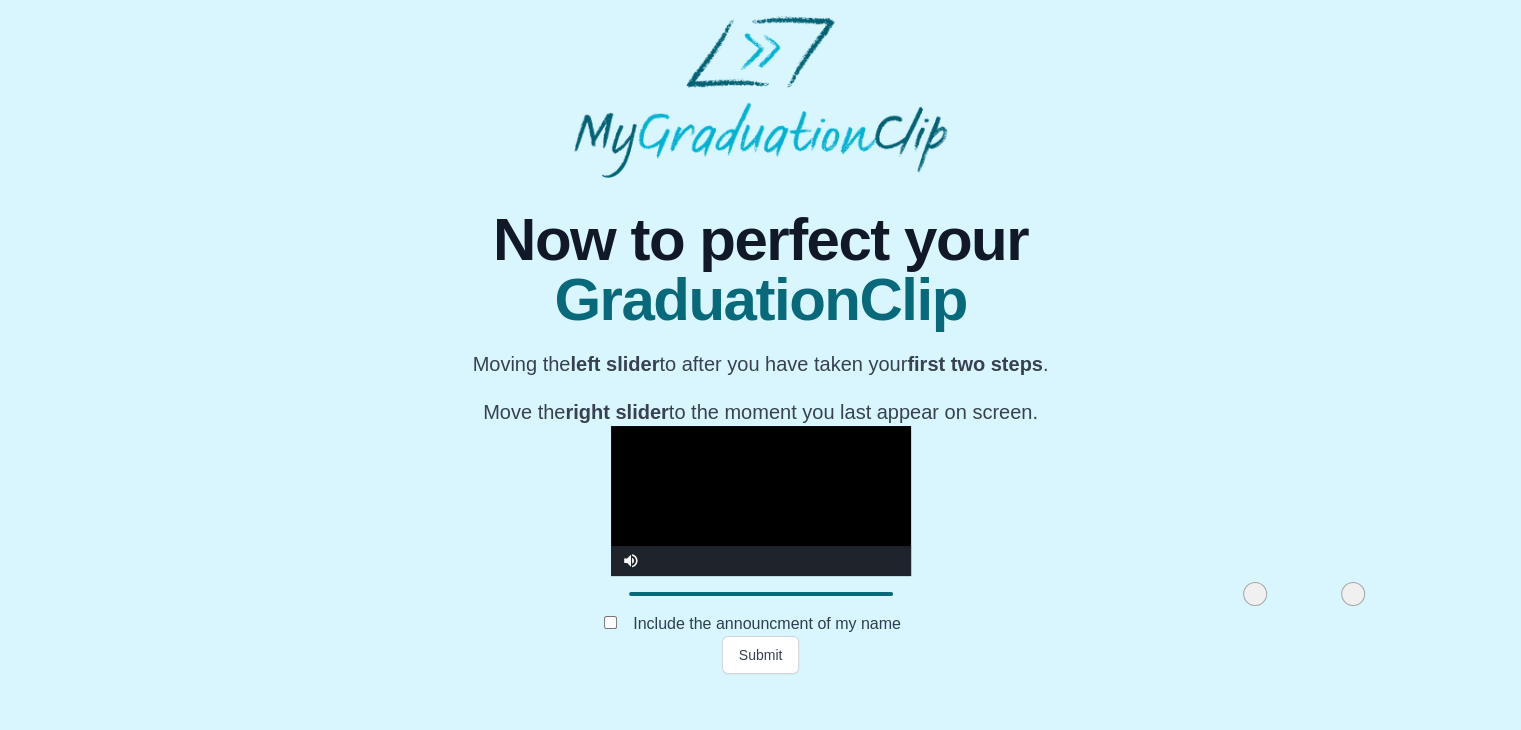 drag, startPoint x: 1124, startPoint y: 637, endPoint x: 1159, endPoint y: 634, distance: 35.128338 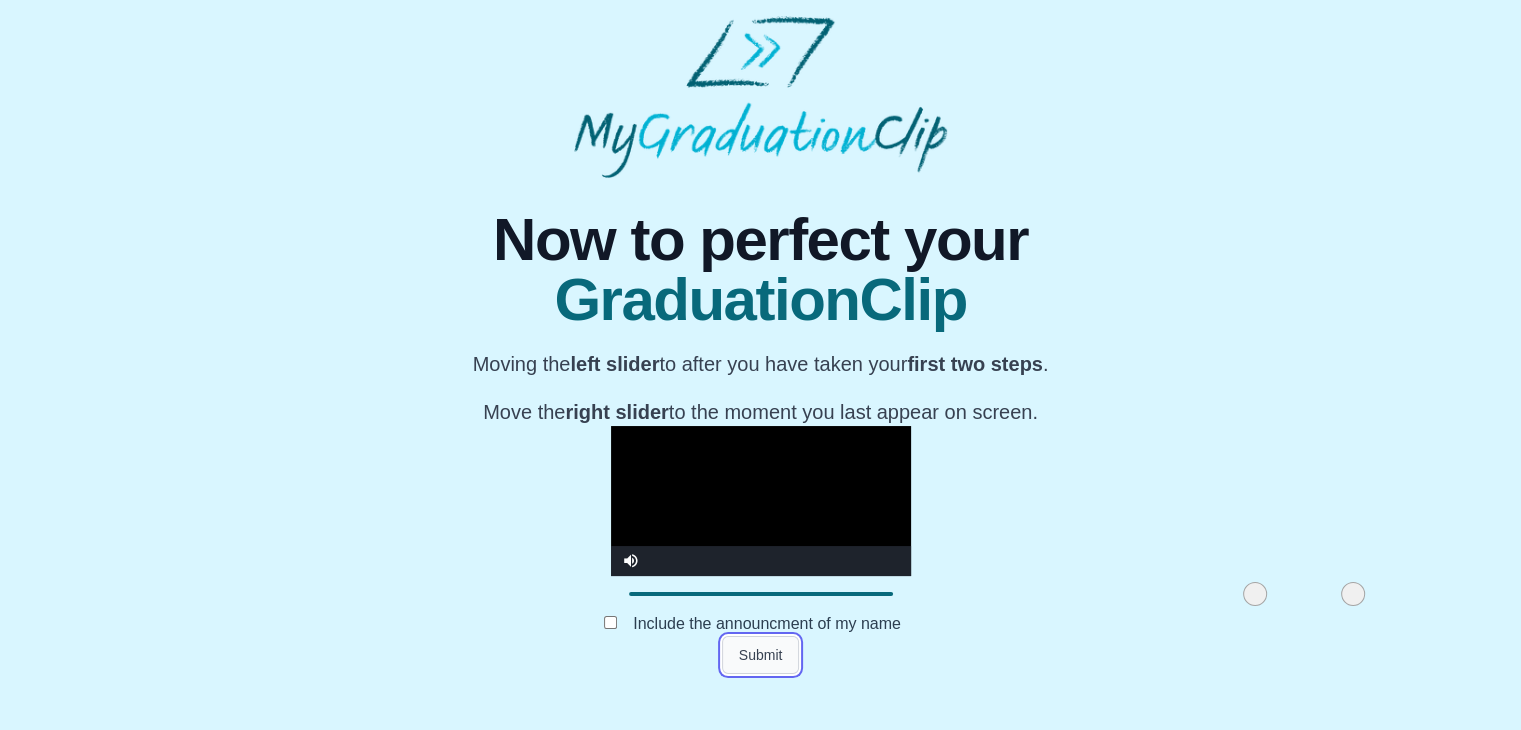 click on "Submit" at bounding box center [761, 655] 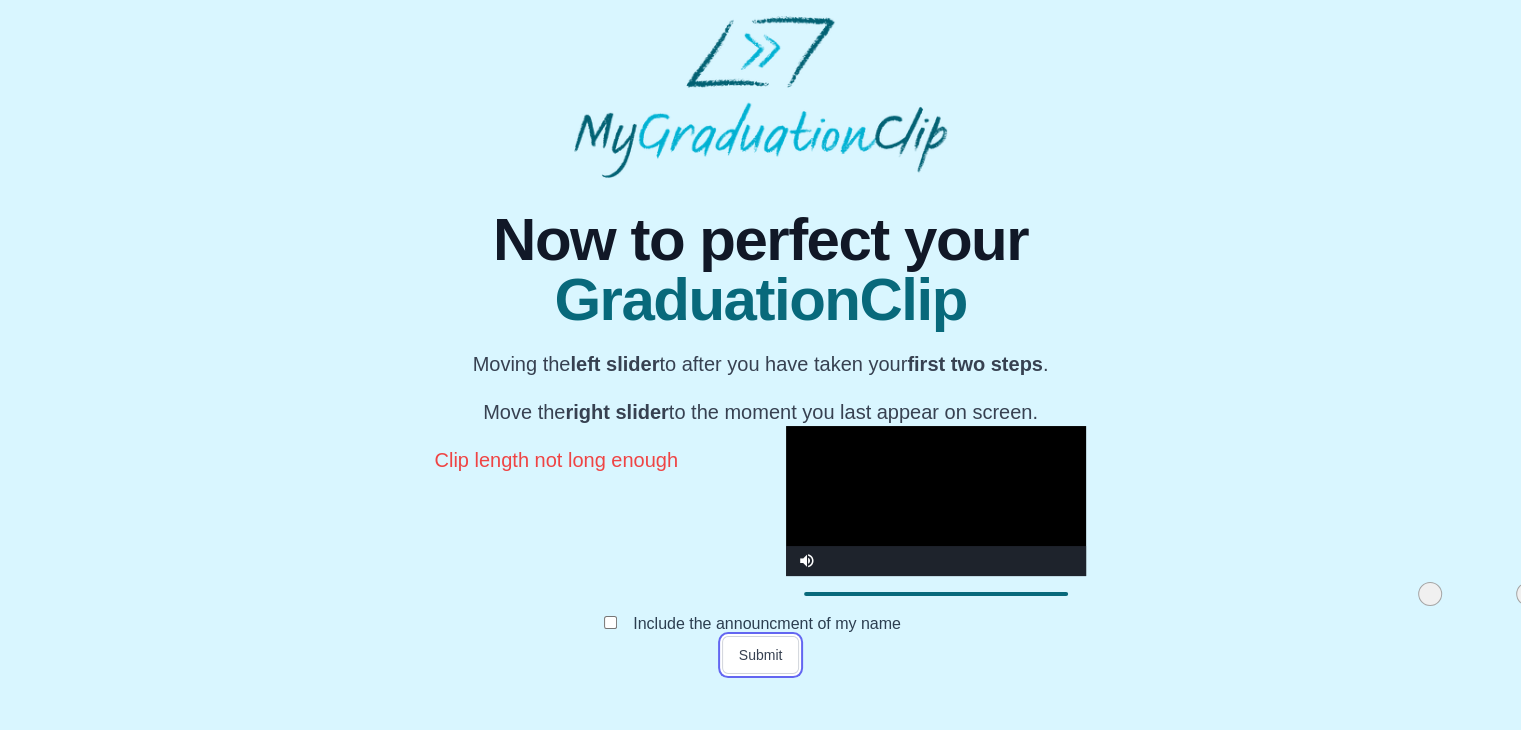 scroll, scrollTop: 286, scrollLeft: 0, axis: vertical 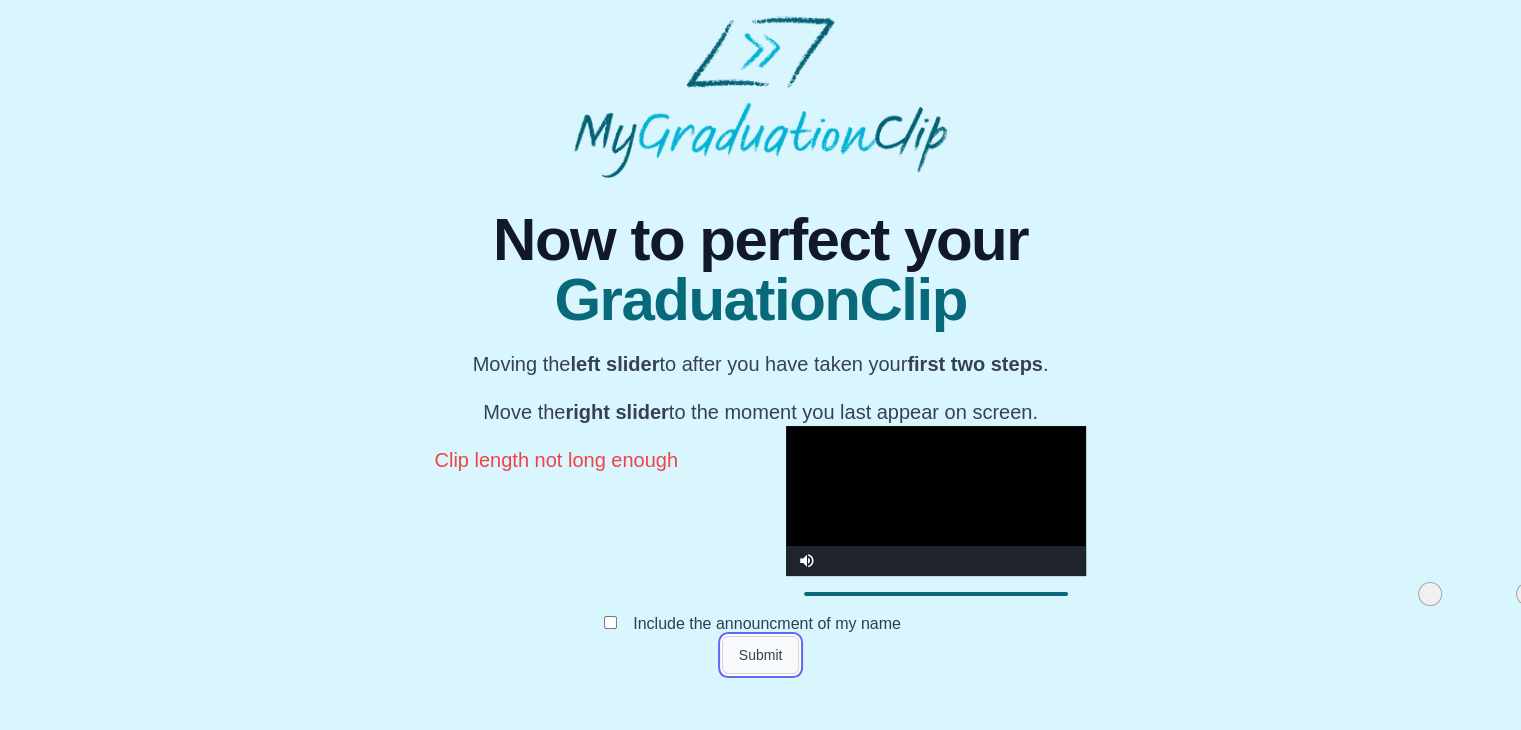 click on "Submit" at bounding box center [761, 655] 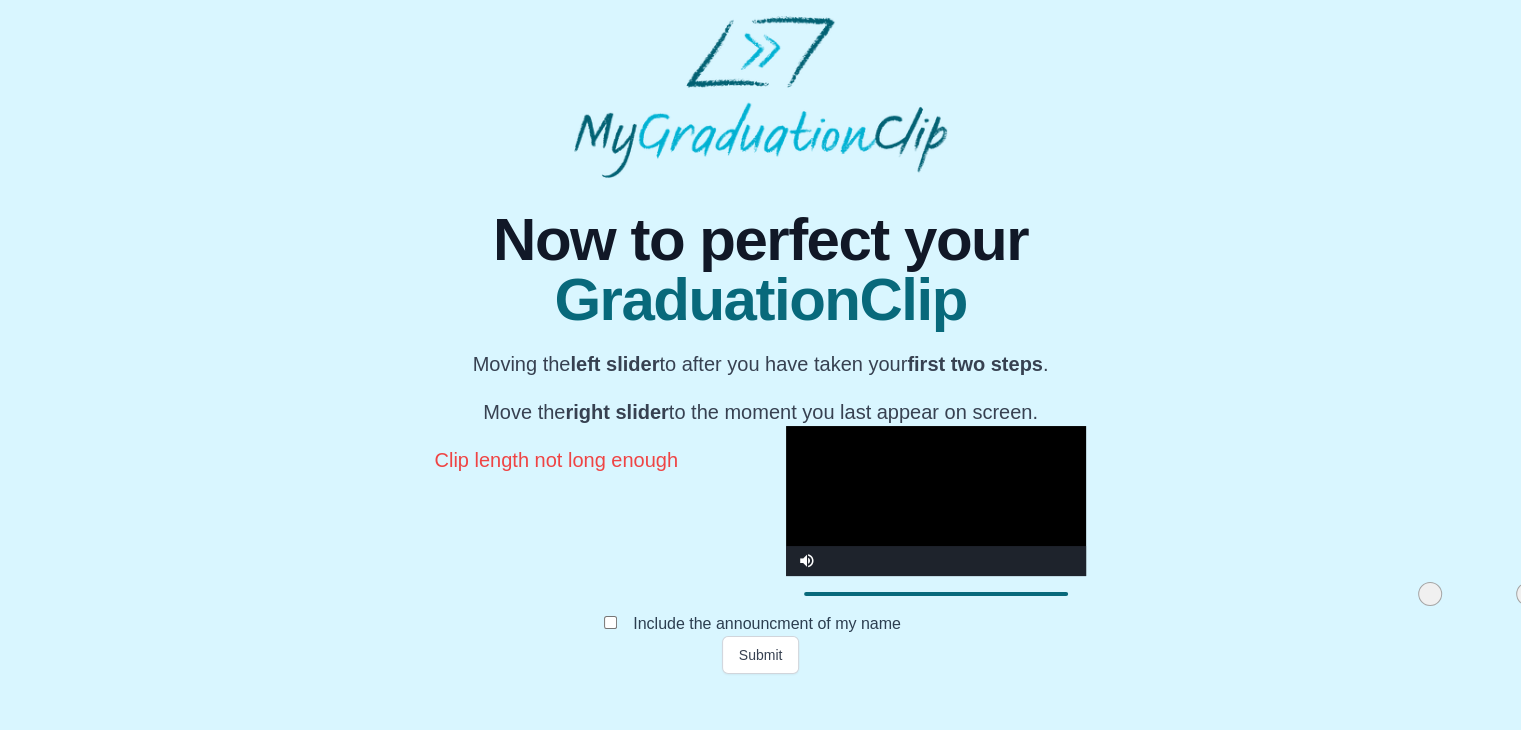 click on "Clip length not long enough" at bounding box center (556, 460) 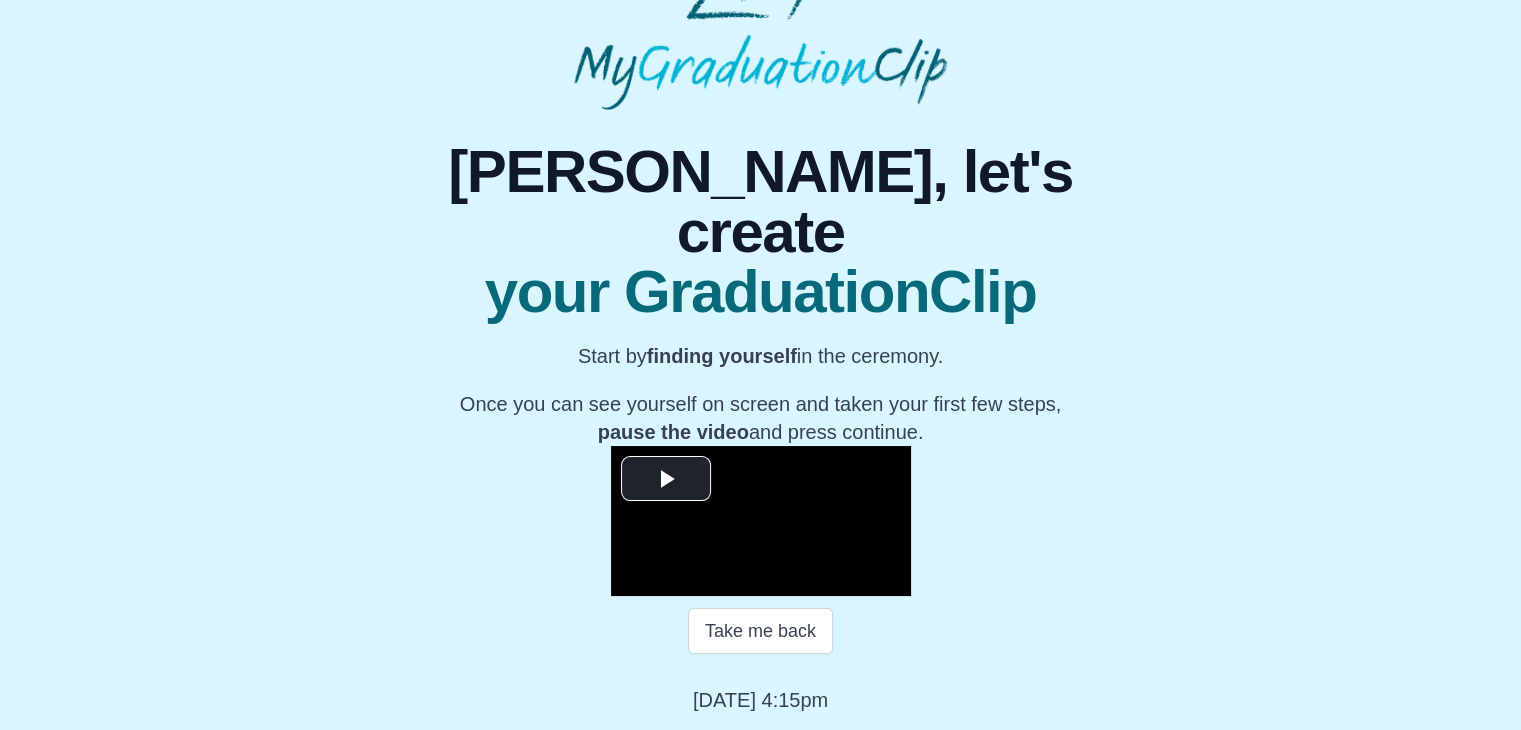 scroll, scrollTop: 286, scrollLeft: 0, axis: vertical 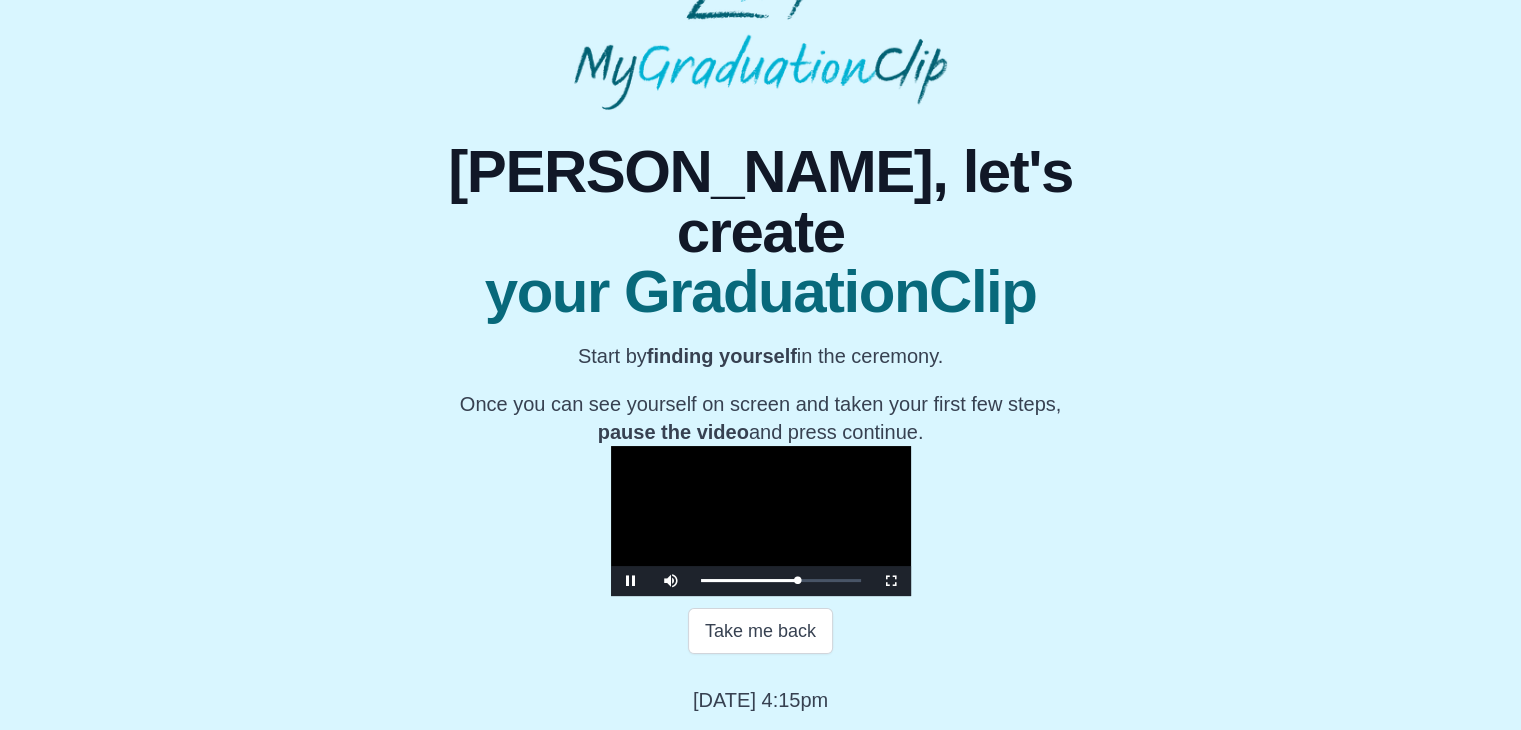 click at bounding box center (761, 521) 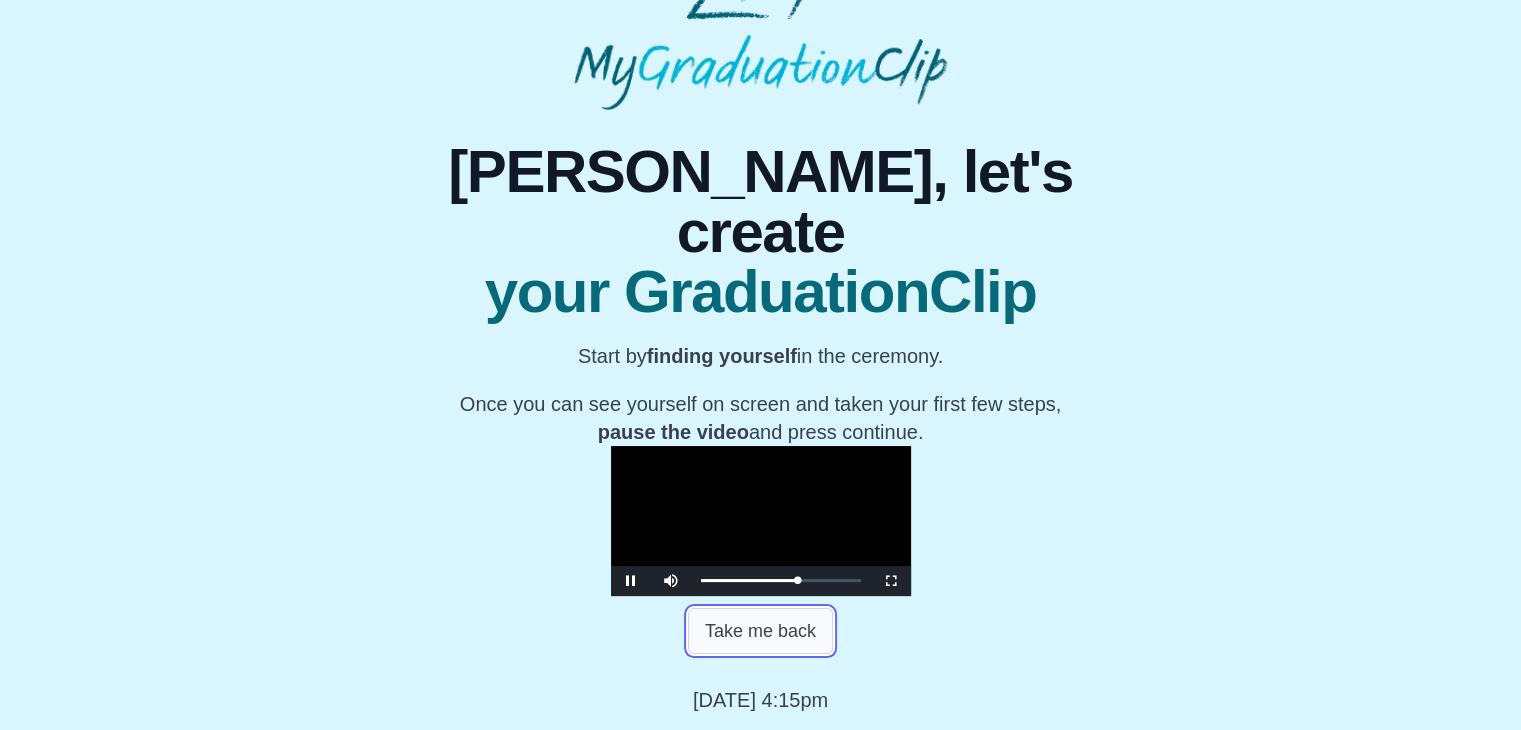 click on "Take me back" at bounding box center (760, 631) 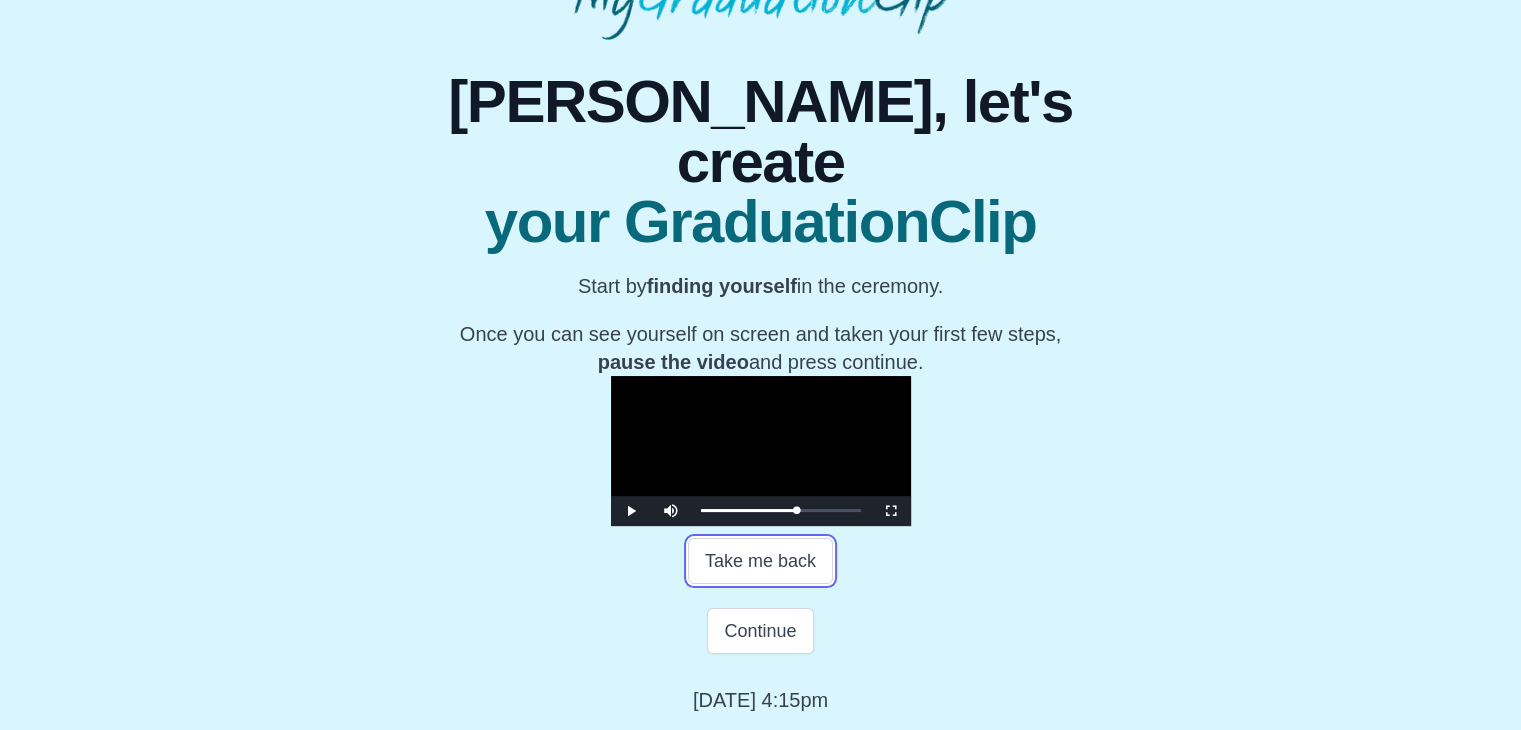 scroll, scrollTop: 354, scrollLeft: 0, axis: vertical 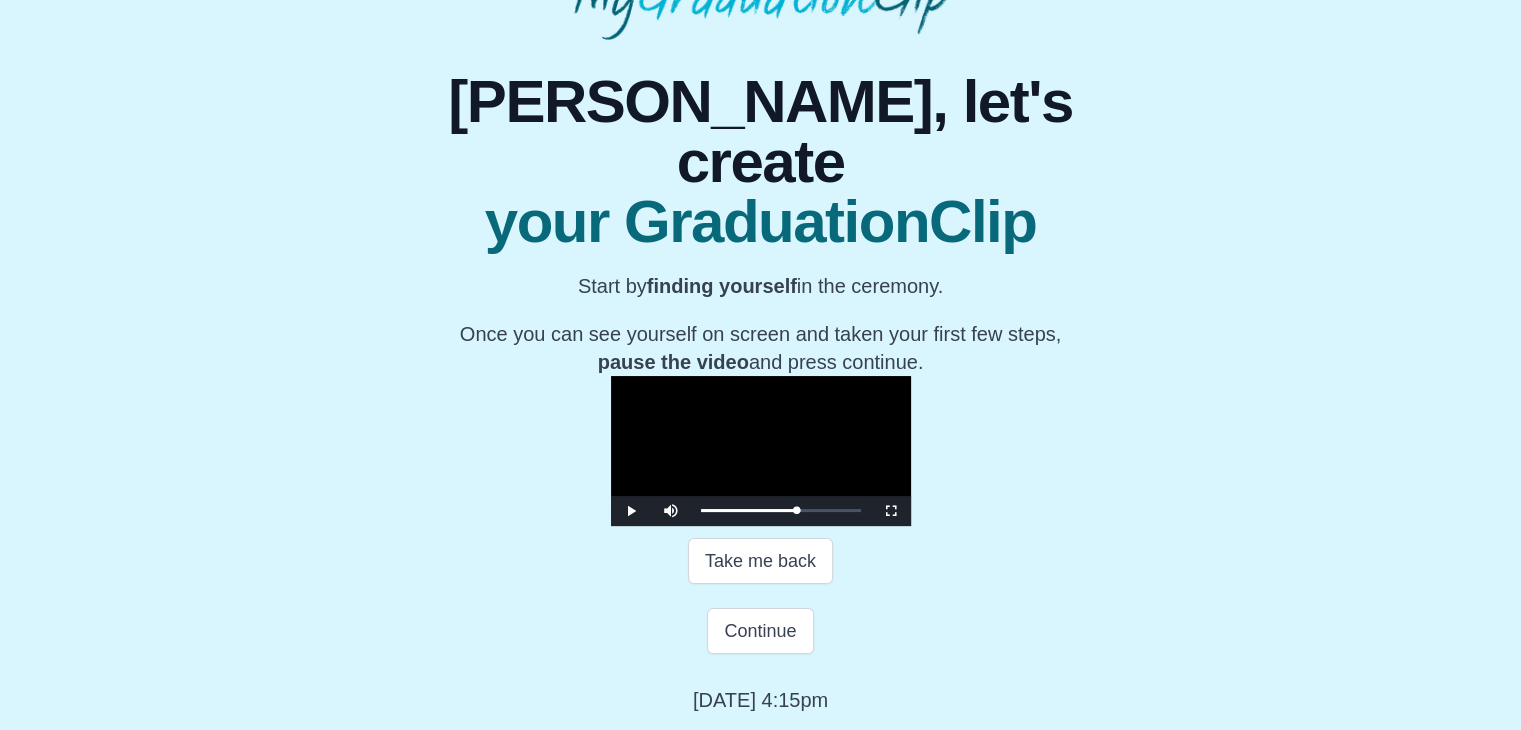 click at bounding box center (761, 451) 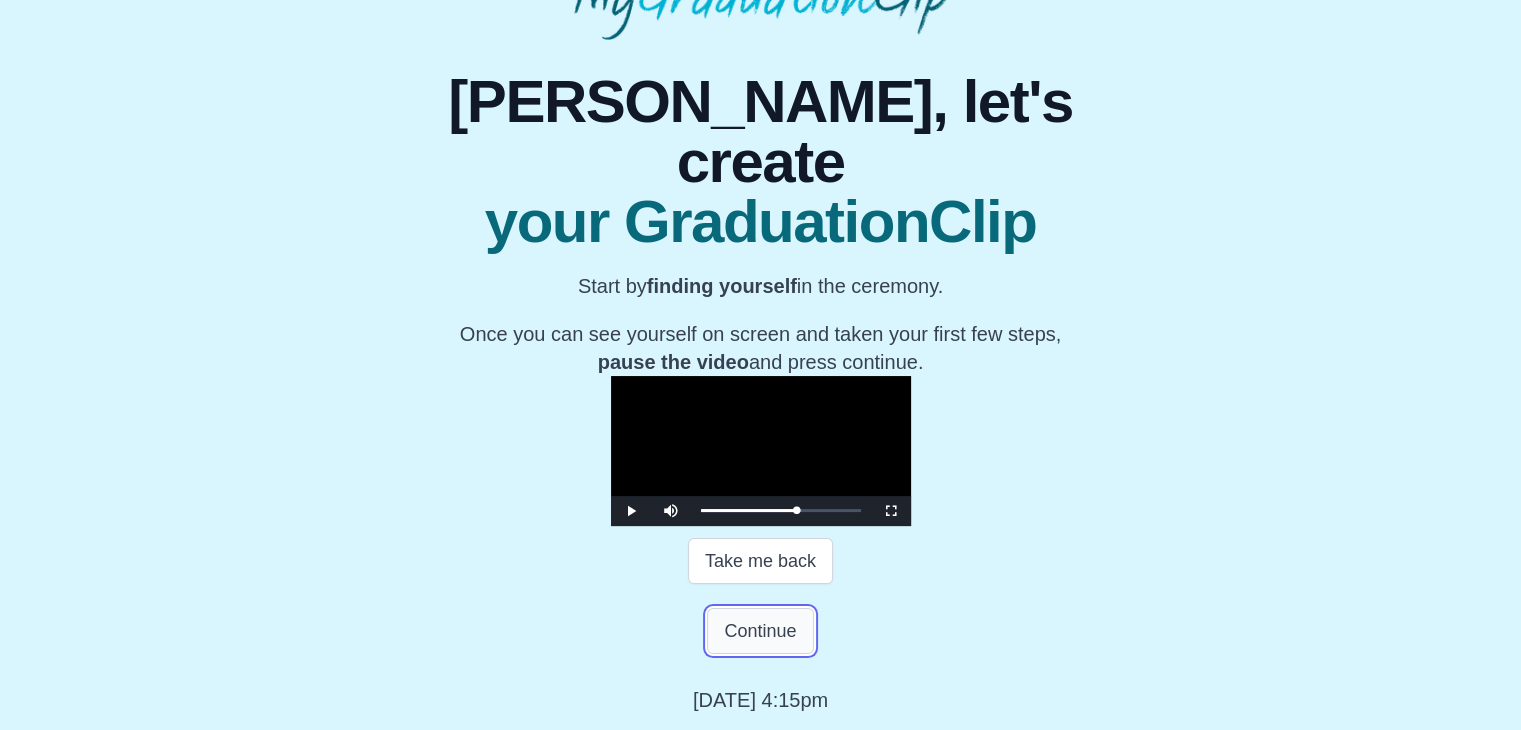click on "Continue" at bounding box center [760, 631] 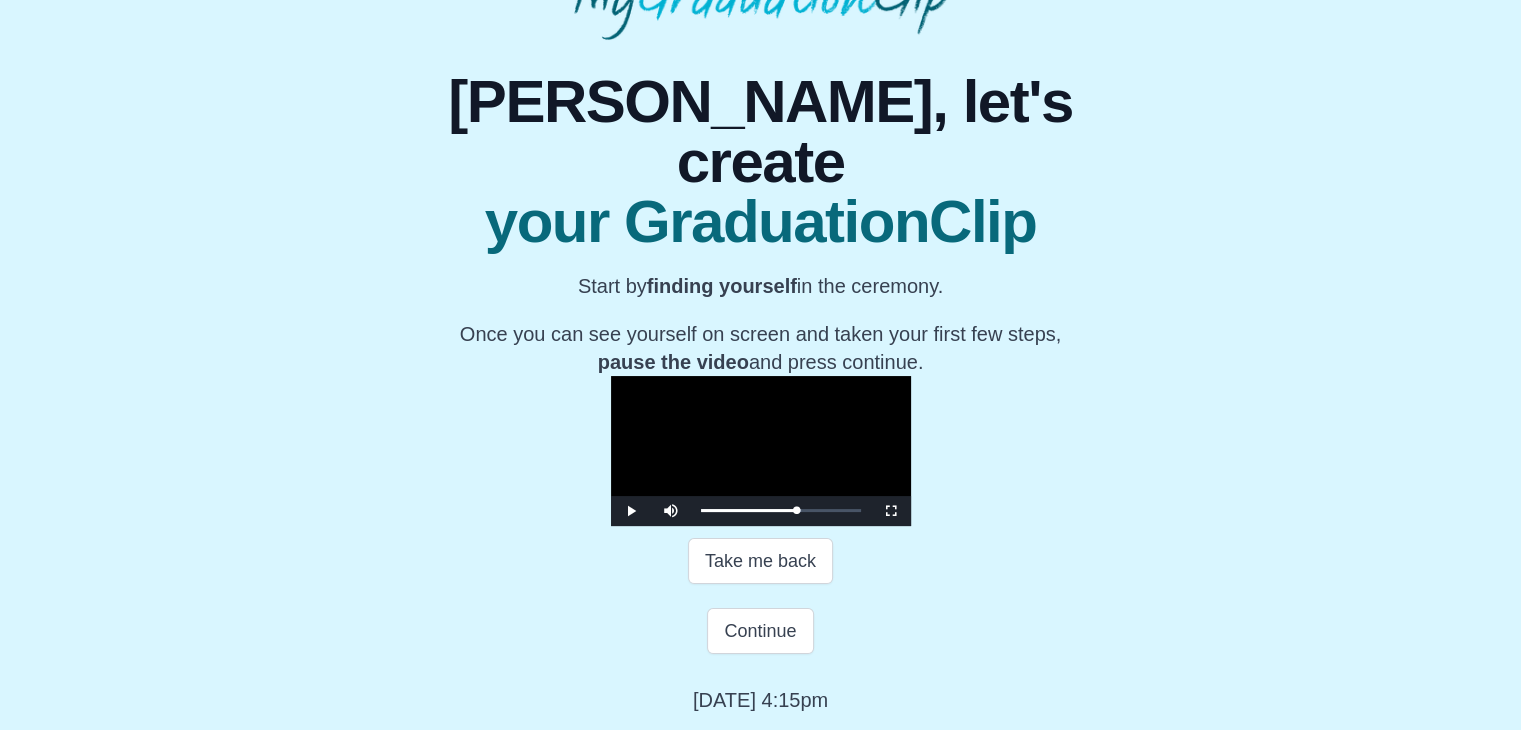 scroll, scrollTop: 0, scrollLeft: 0, axis: both 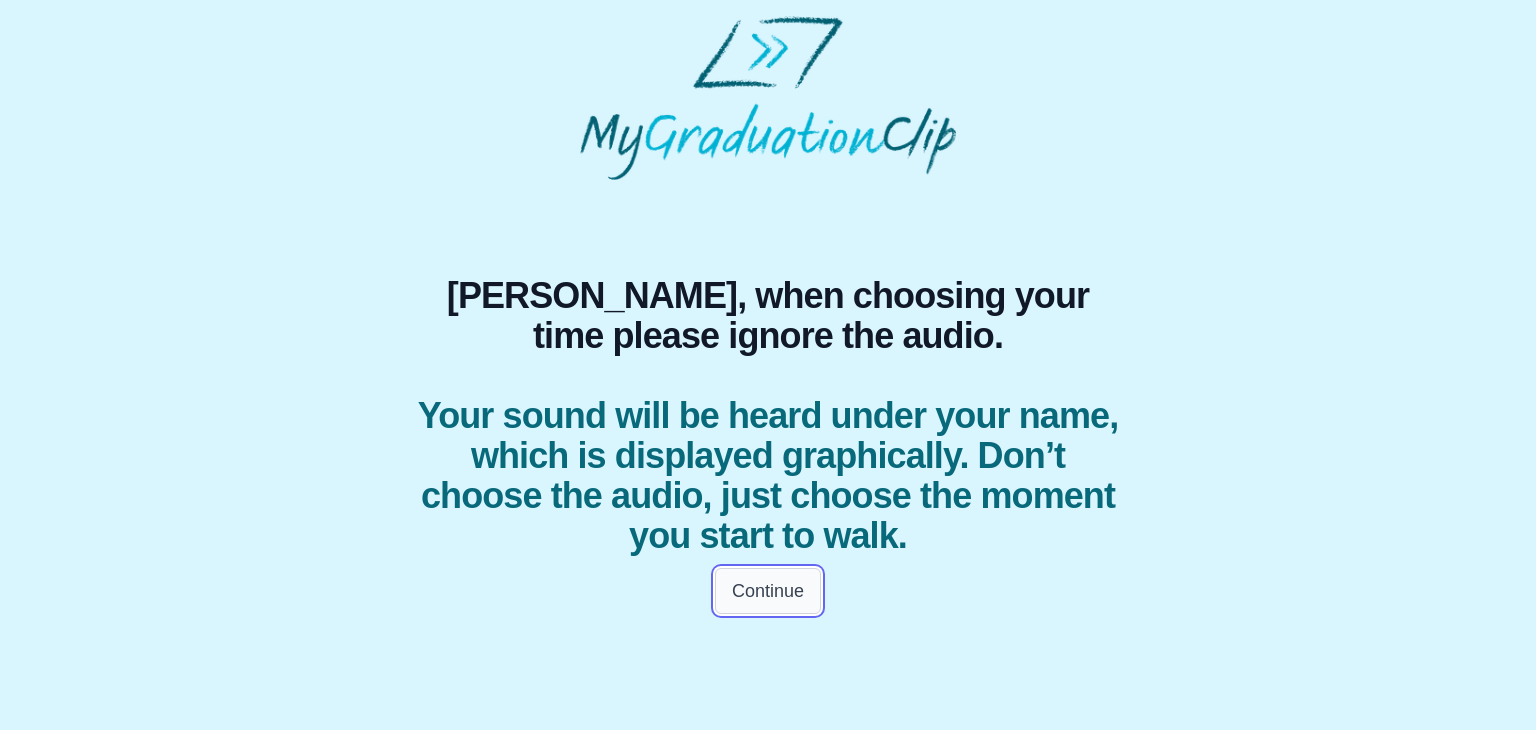 click on "Continue" at bounding box center [768, 591] 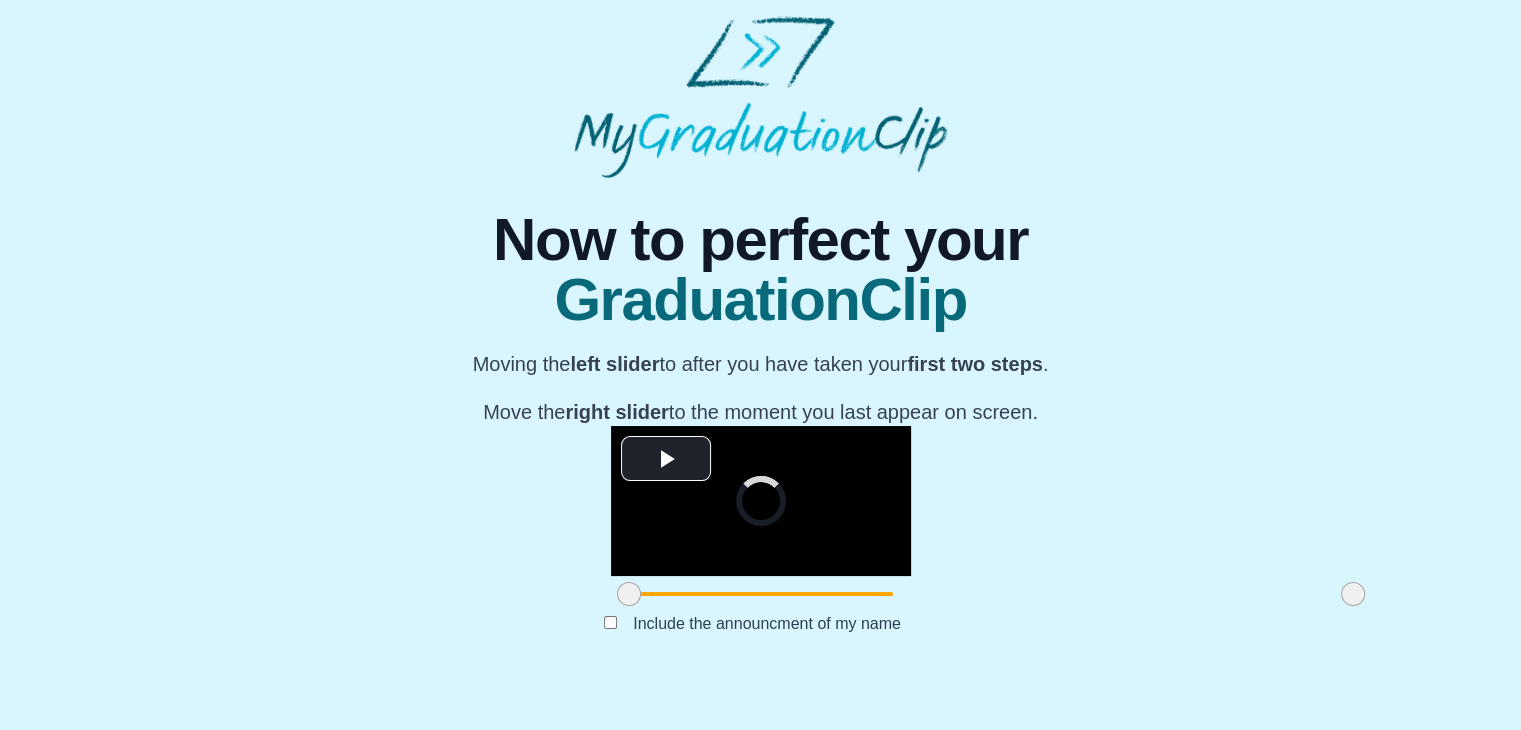 click on "Now to perfect your GraduationClip  Moving the  left slider  to after you have taken your  first two steps .   Move the  right slider  to the moment you last appear on screen." at bounding box center [761, 318] 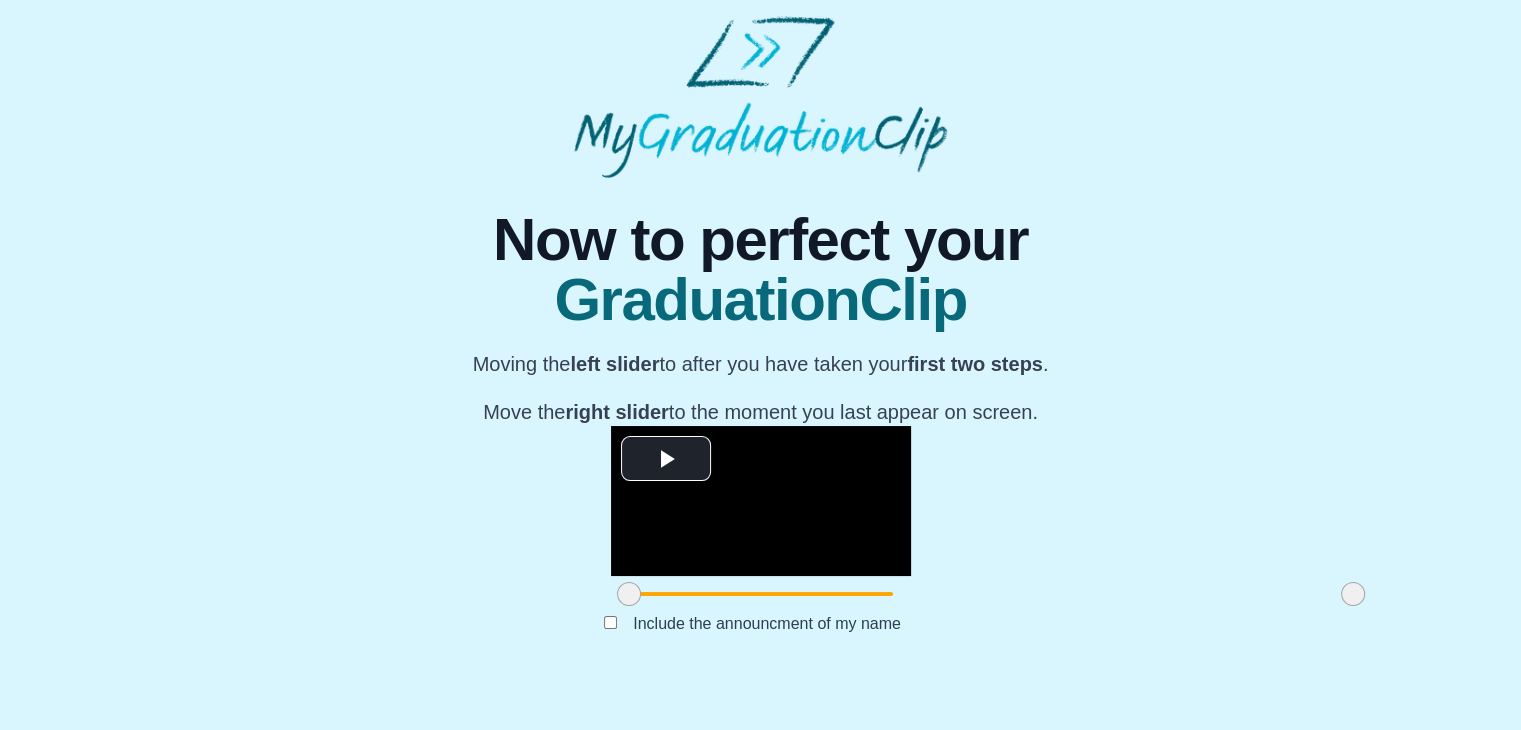 scroll, scrollTop: 238, scrollLeft: 0, axis: vertical 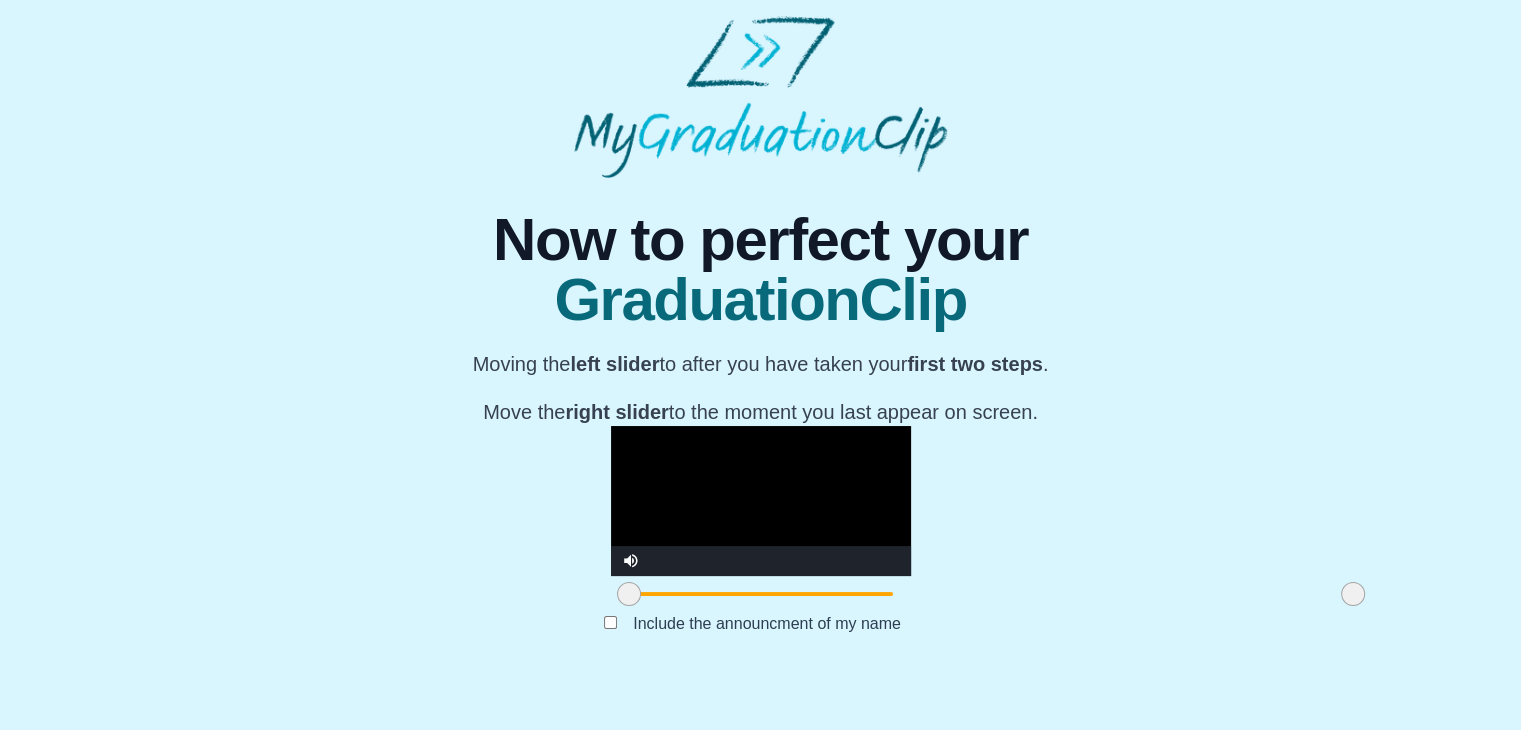 click at bounding box center (761, 501) 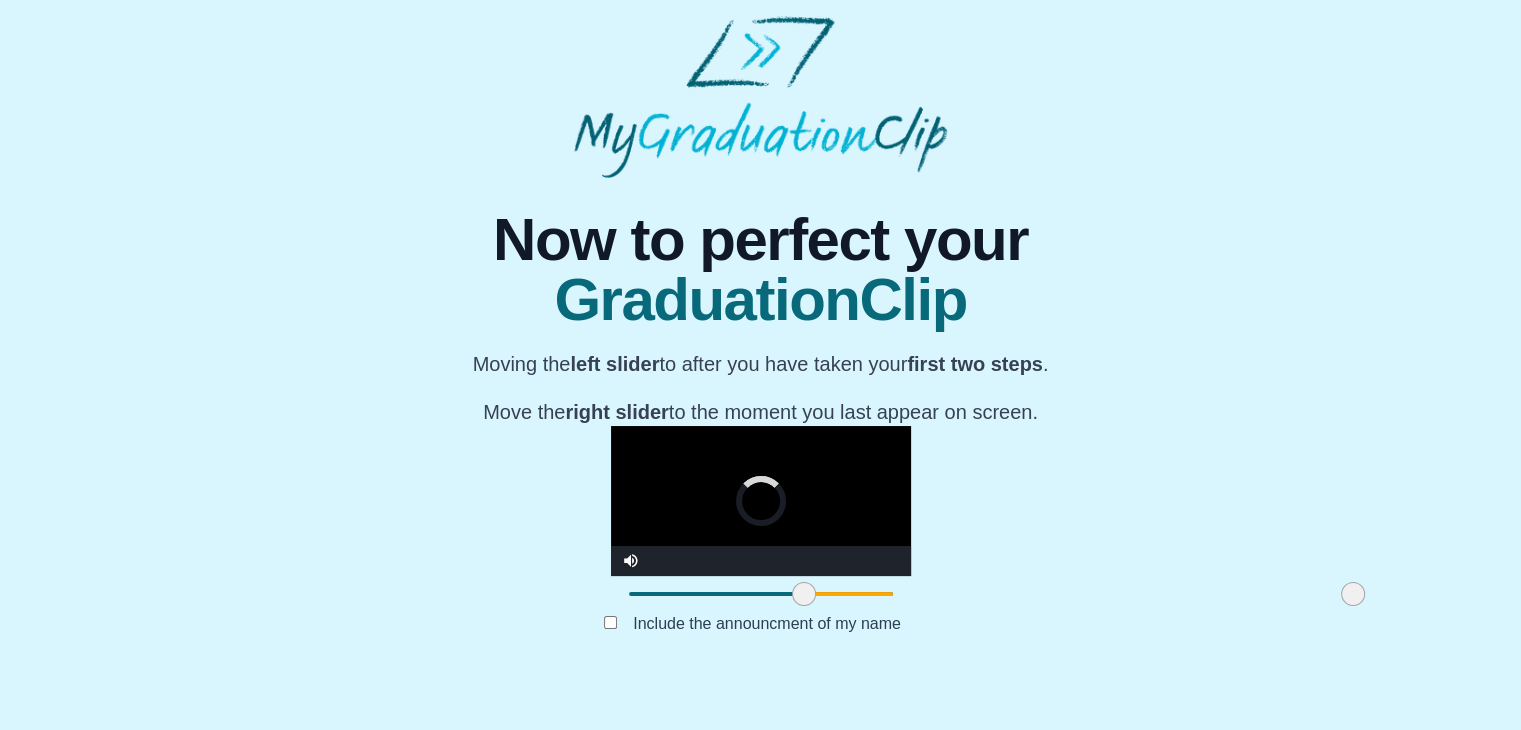 drag, startPoint x: 396, startPoint y: 629, endPoint x: 579, endPoint y: 626, distance: 183.02458 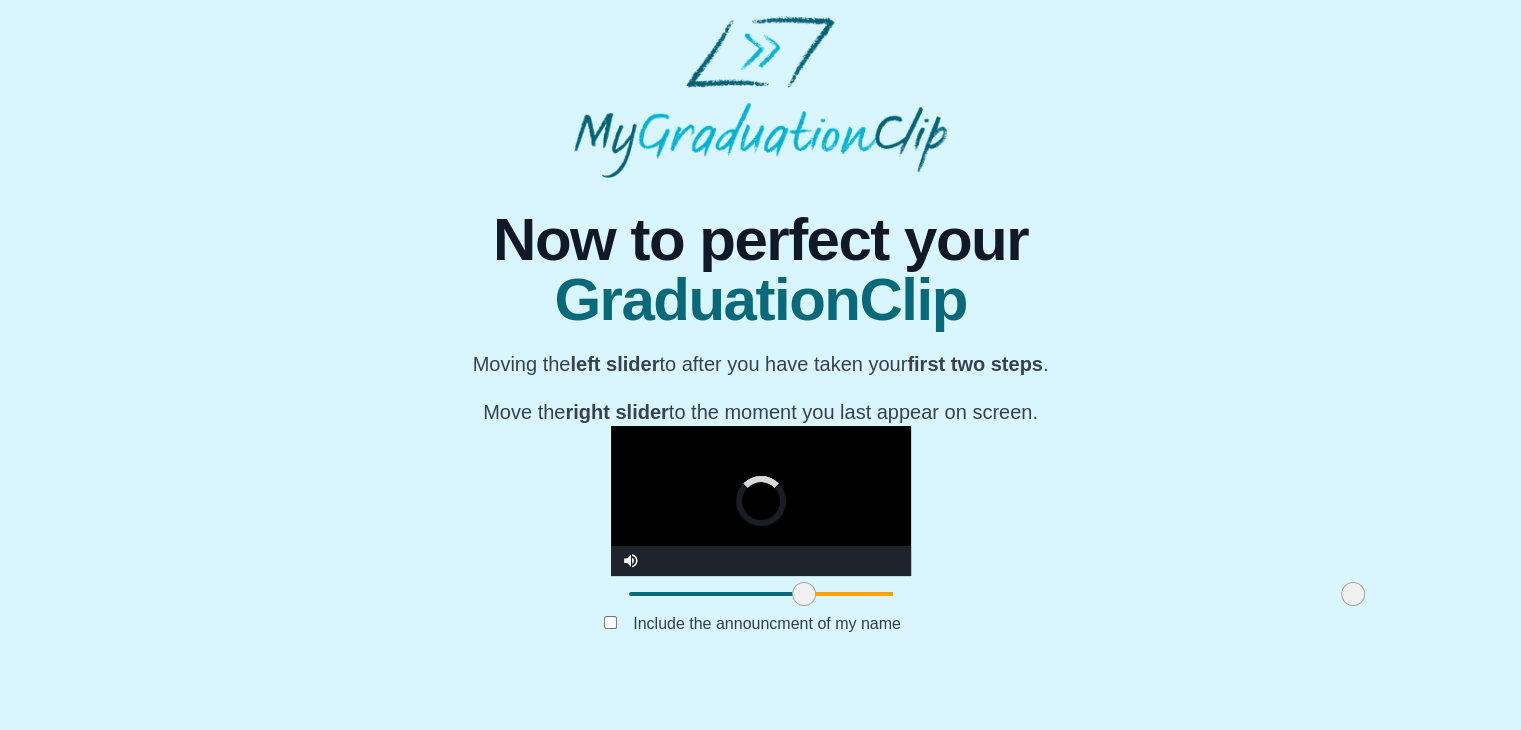 click at bounding box center (804, 594) 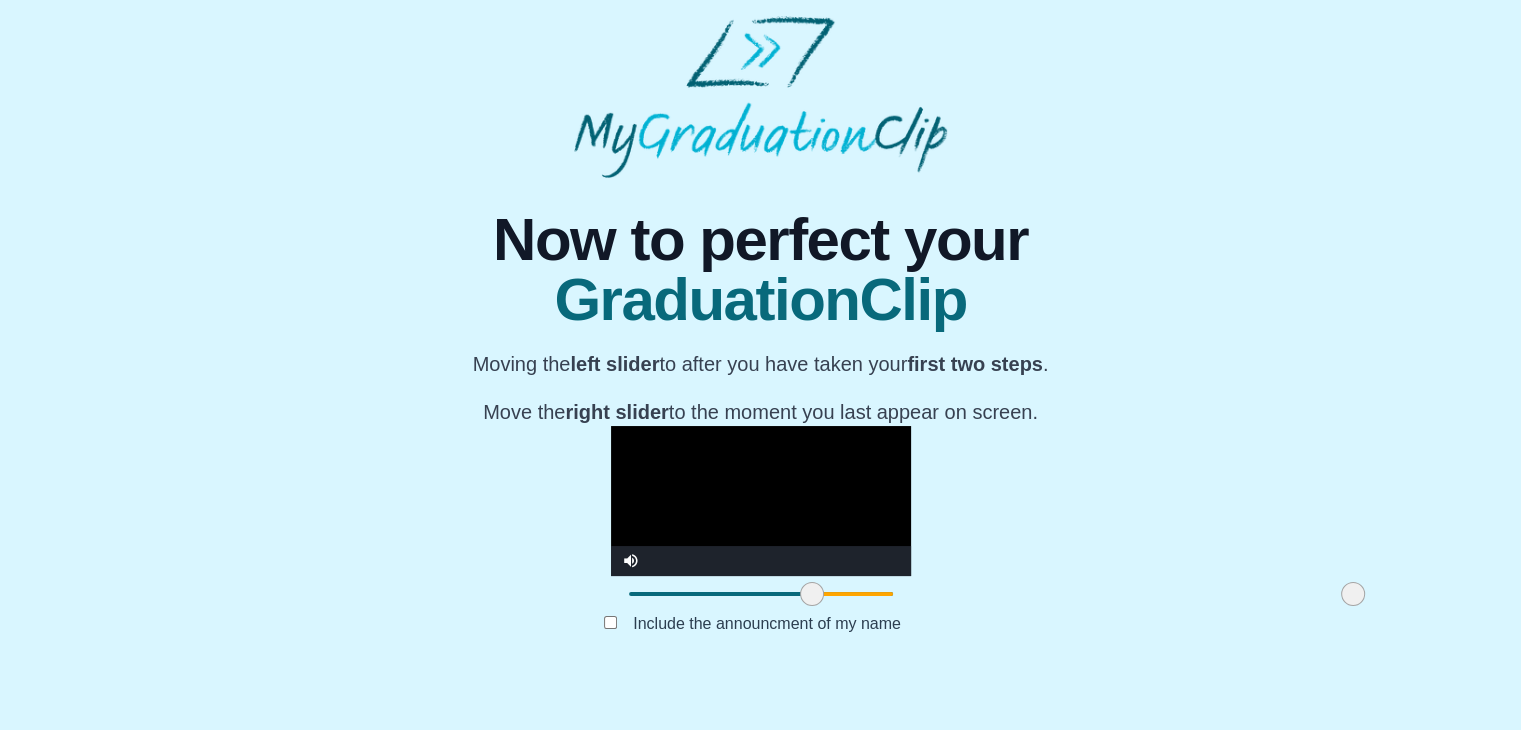 click at bounding box center (761, 501) 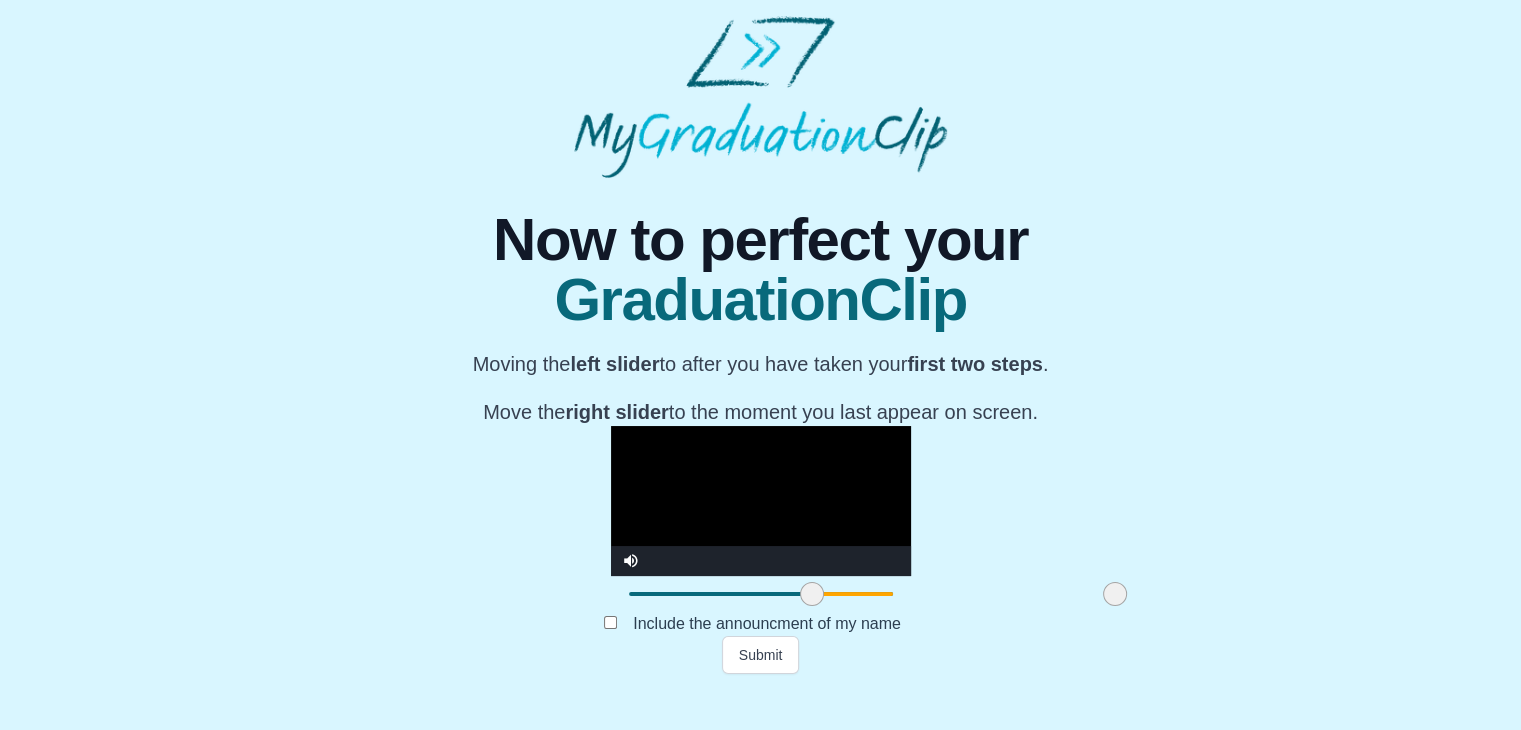 drag, startPoint x: 1119, startPoint y: 628, endPoint x: 881, endPoint y: 612, distance: 238.53722 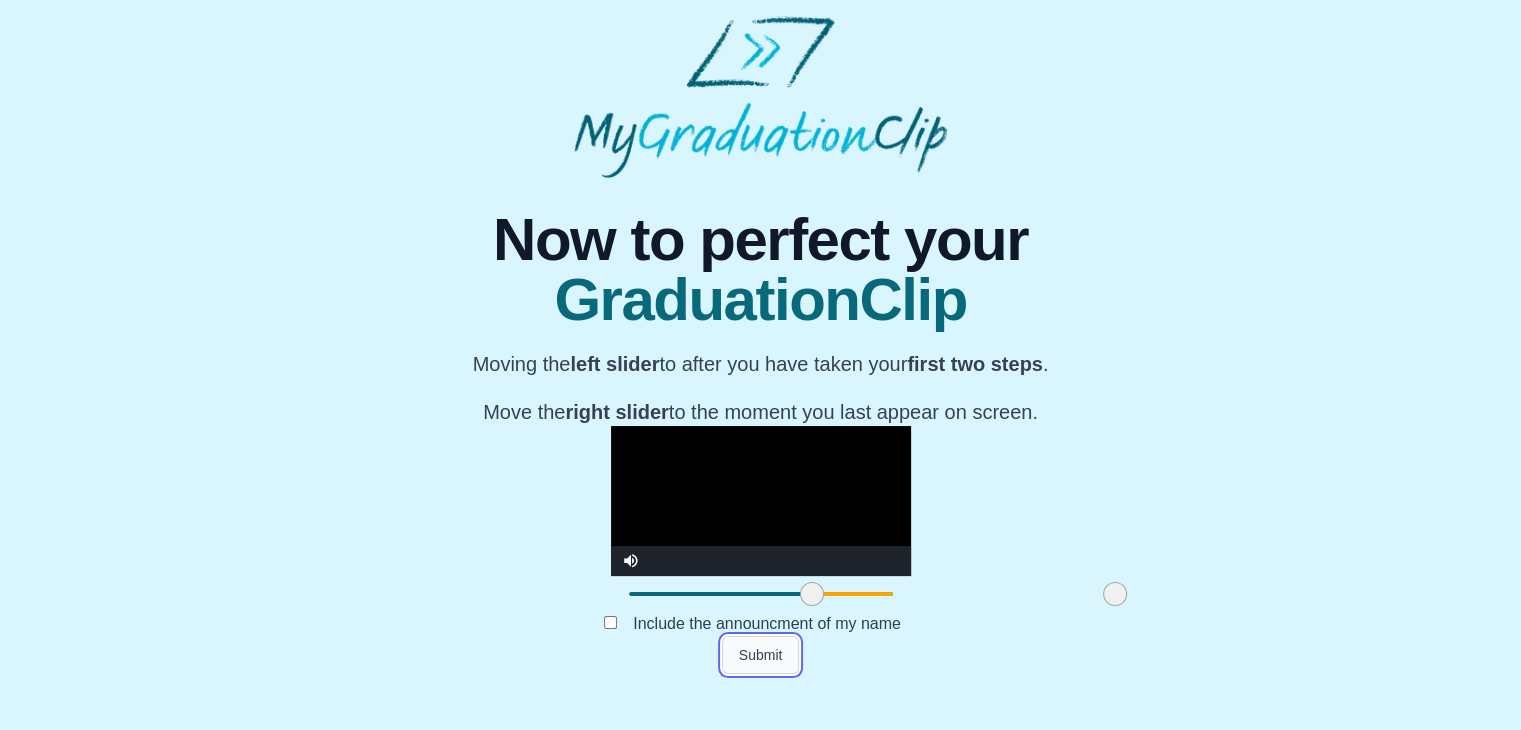 click on "Submit" at bounding box center [761, 655] 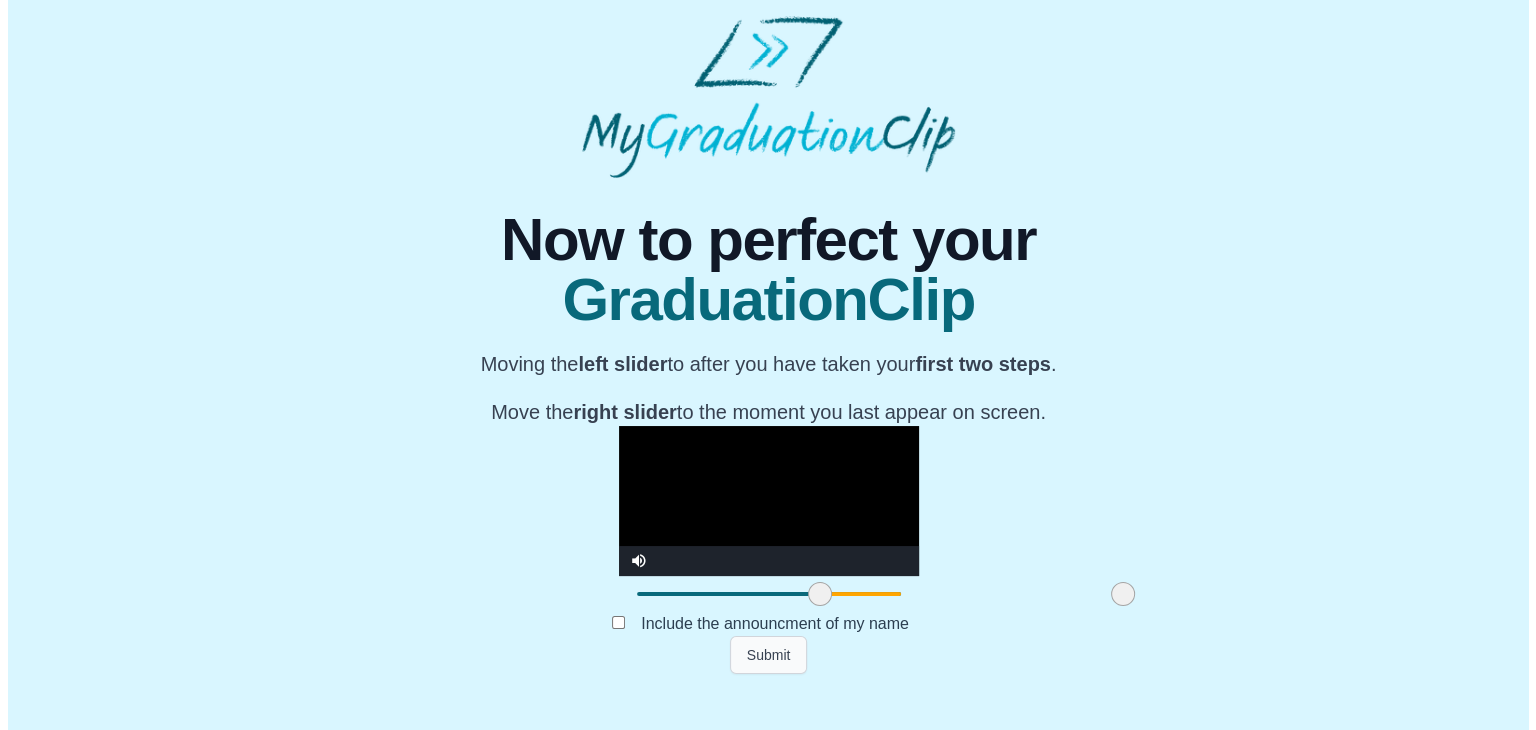 scroll, scrollTop: 0, scrollLeft: 0, axis: both 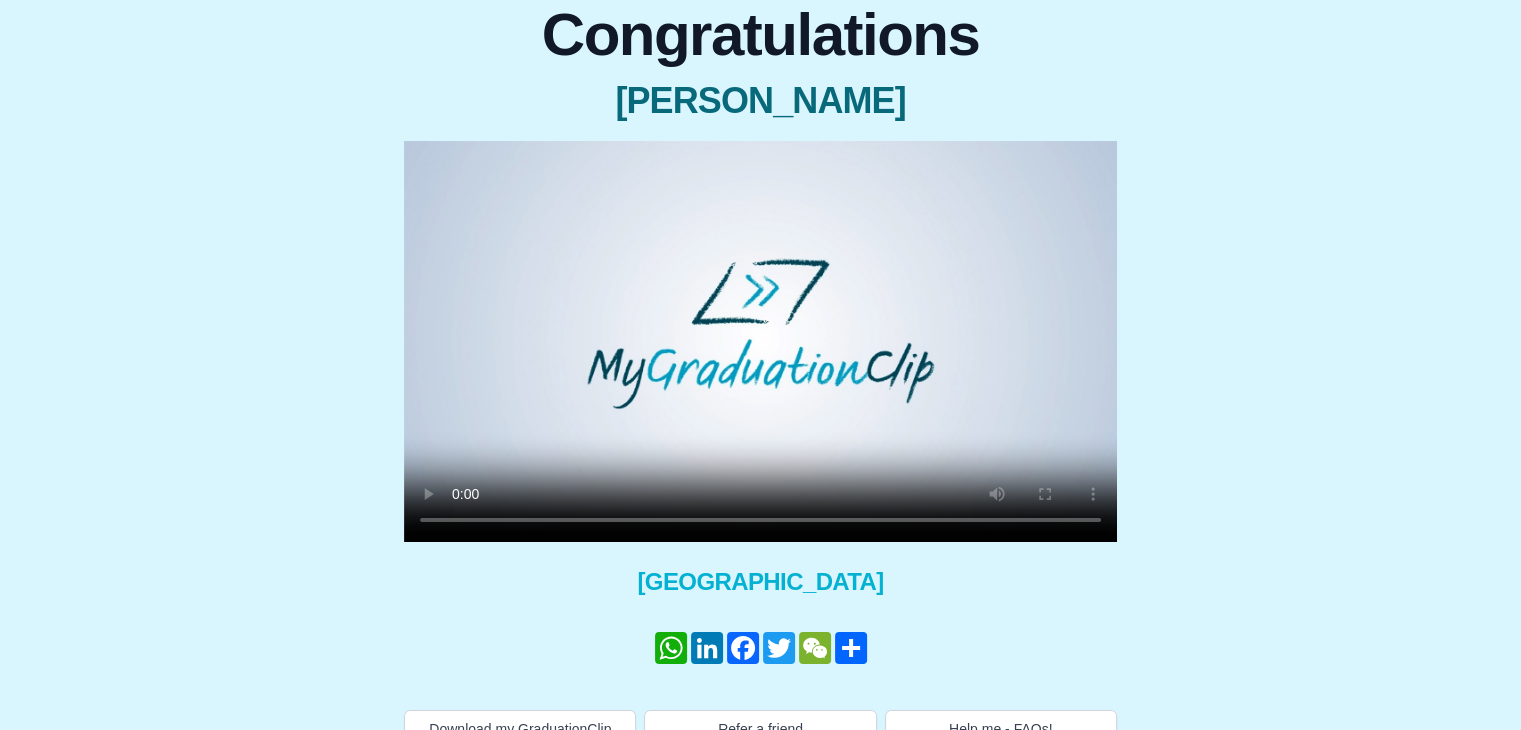 type 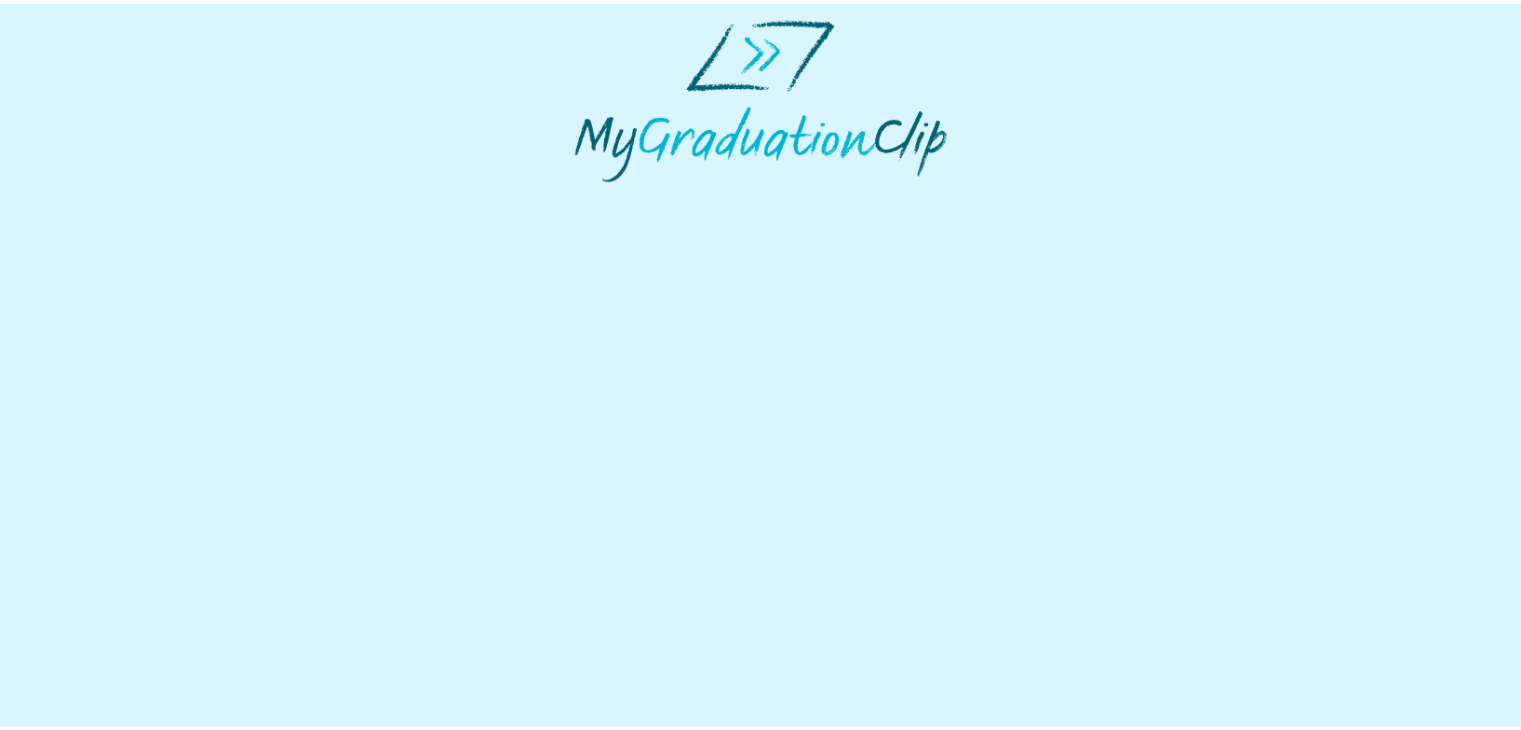 scroll, scrollTop: 0, scrollLeft: 0, axis: both 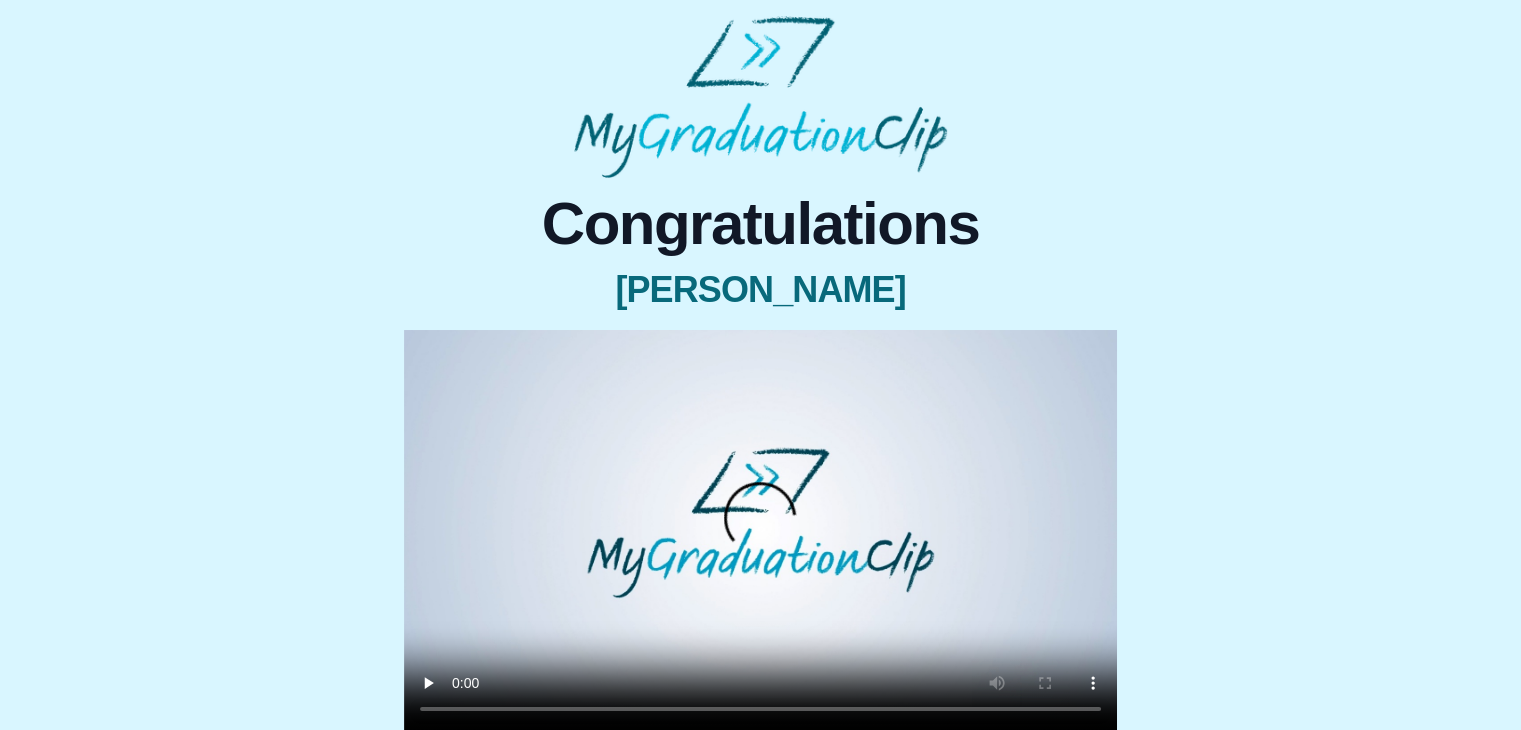 drag, startPoint x: 1038, startPoint y: 621, endPoint x: 1029, endPoint y: 608, distance: 15.811388 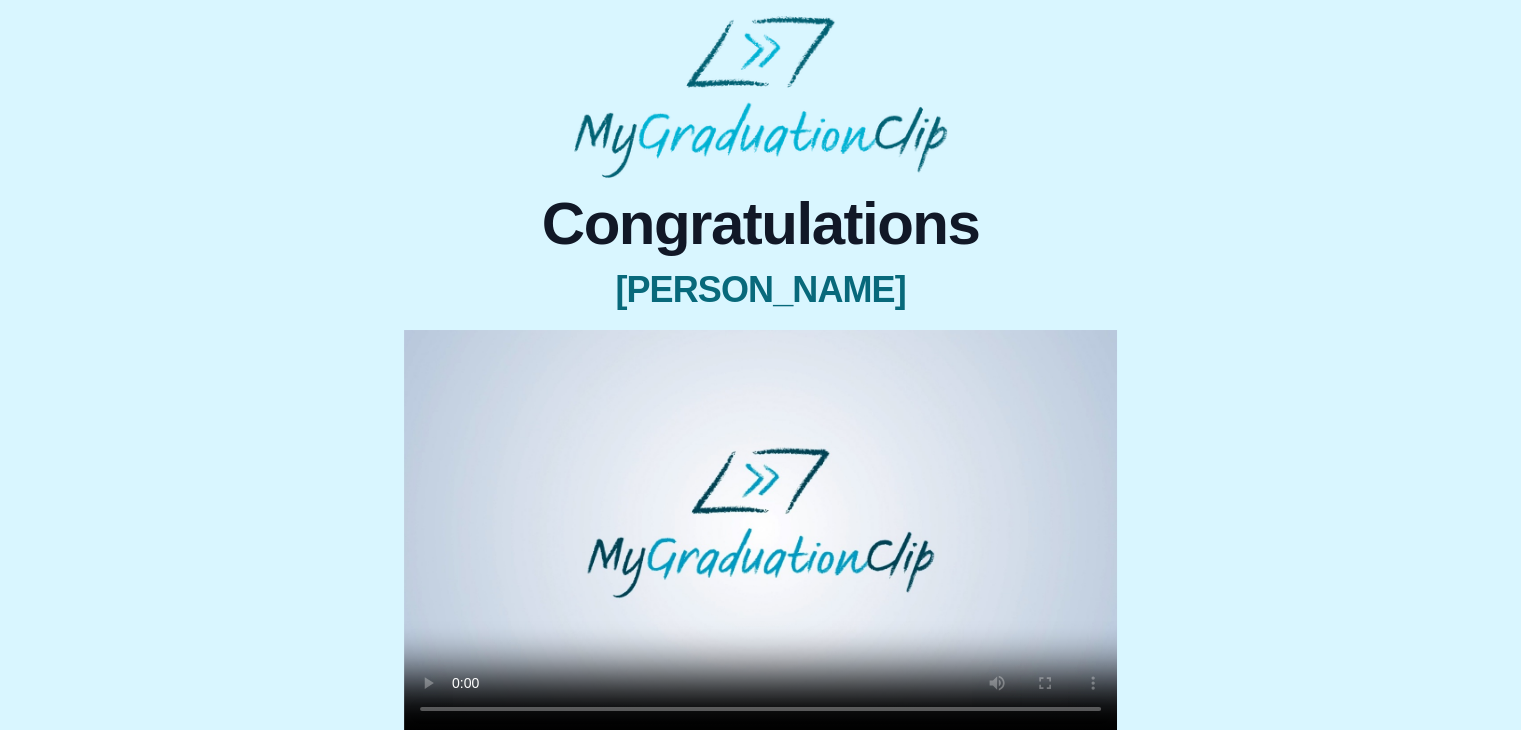 click at bounding box center (760, 530) 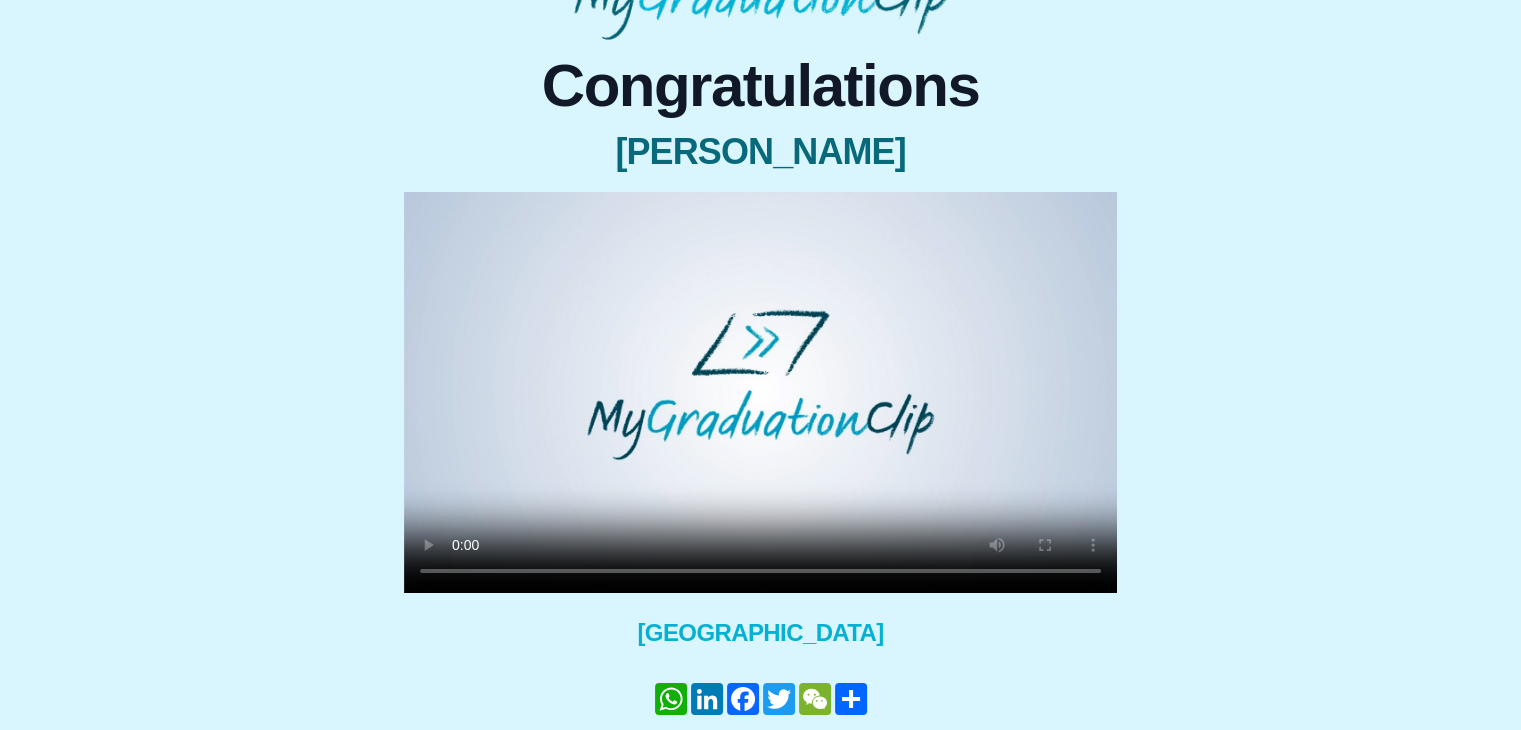 scroll, scrollTop: 140, scrollLeft: 0, axis: vertical 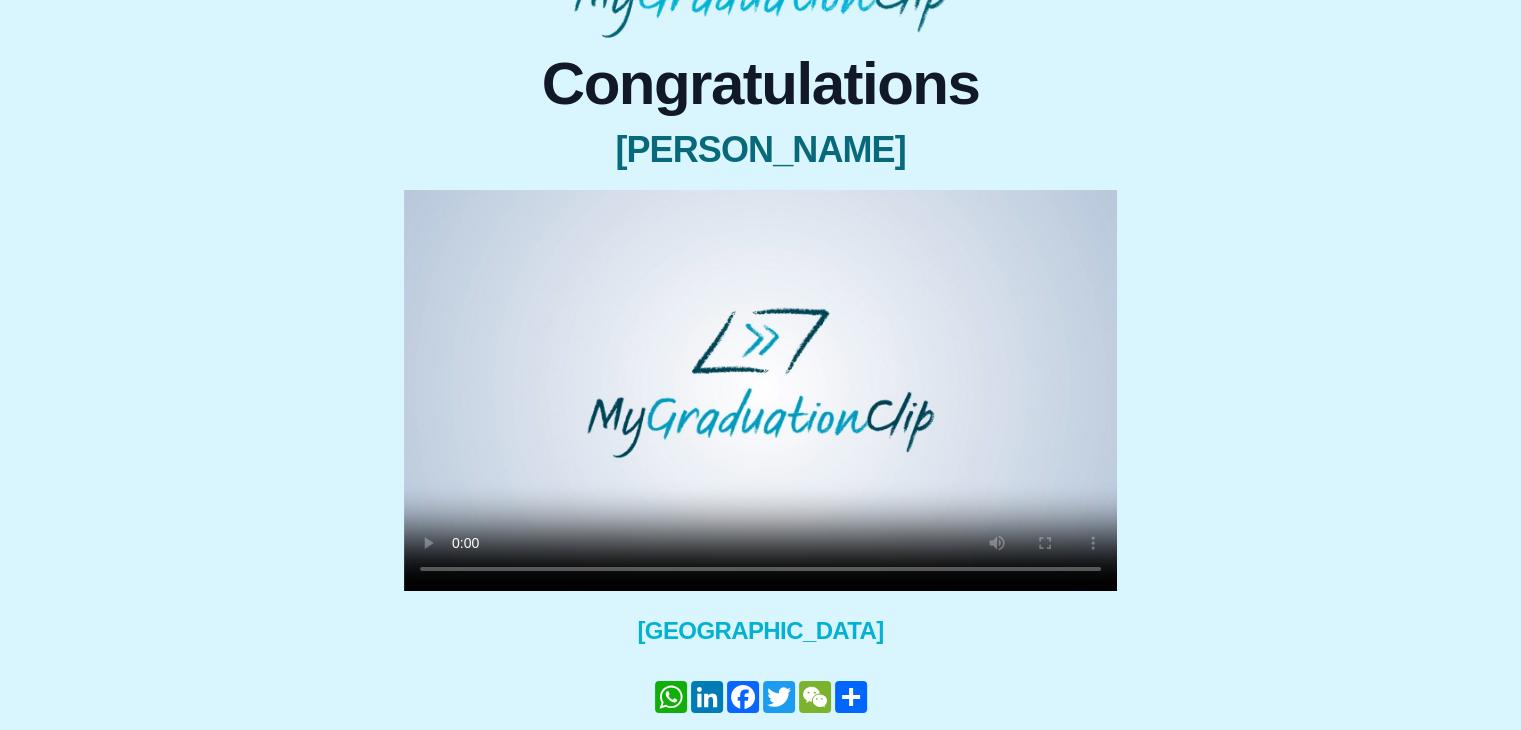 drag, startPoint x: 564, startPoint y: 298, endPoint x: 580, endPoint y: 300, distance: 16.124516 